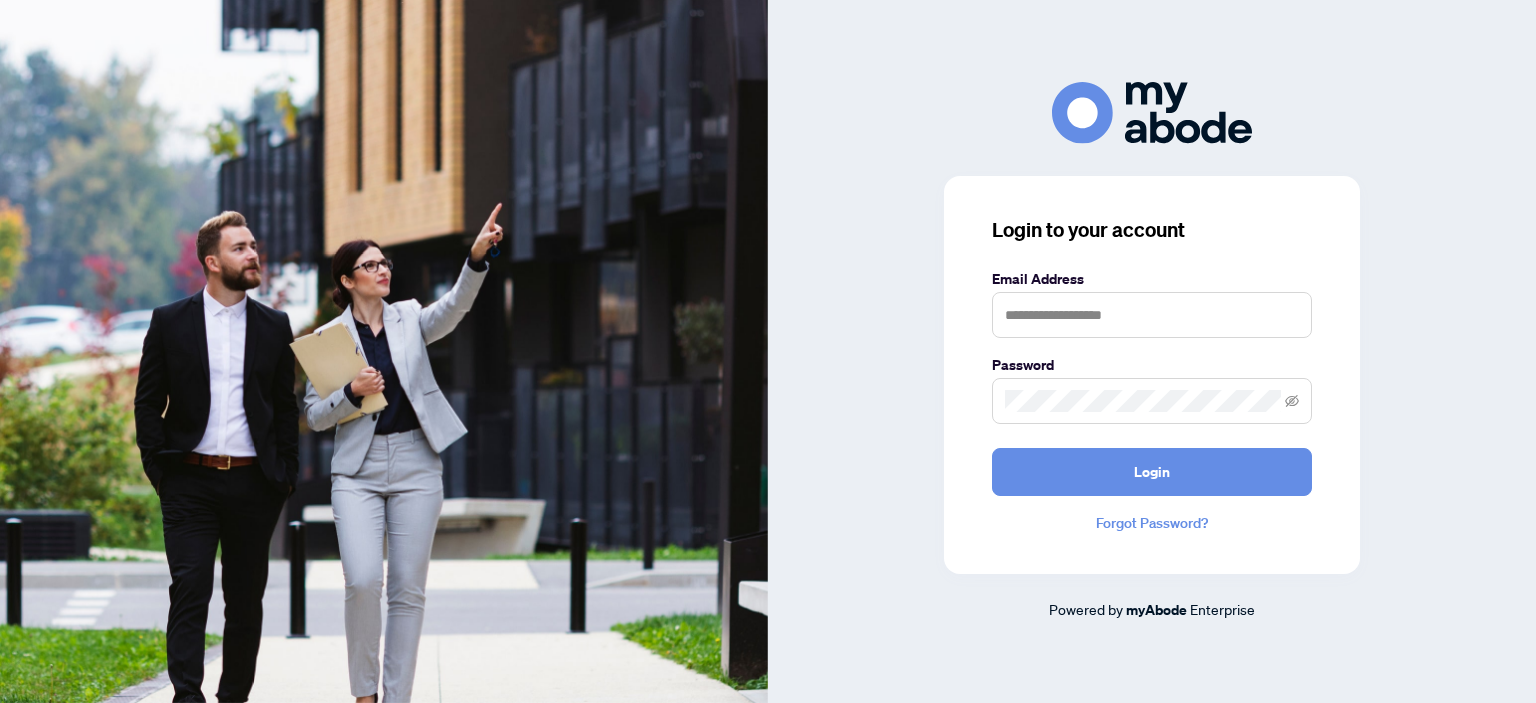 scroll, scrollTop: 0, scrollLeft: 0, axis: both 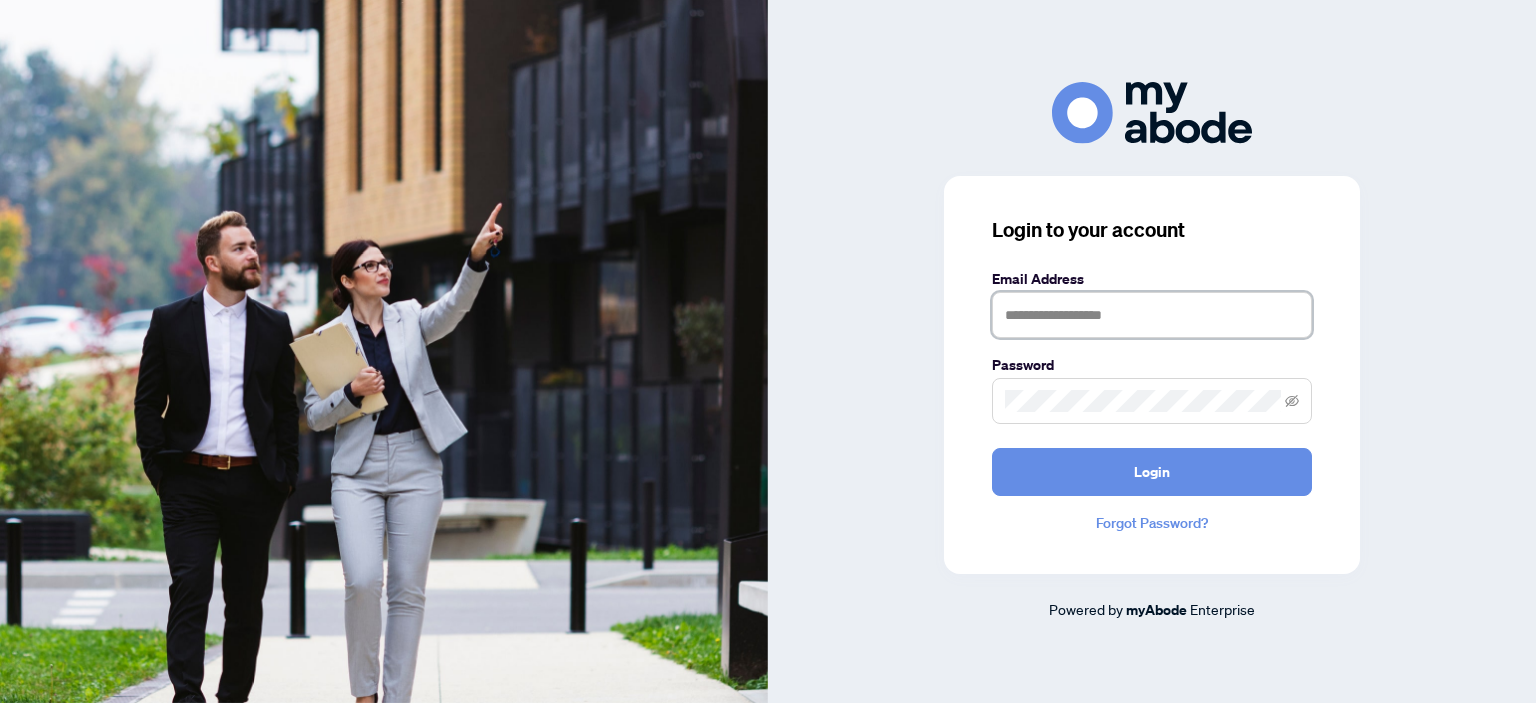 drag, startPoint x: 1034, startPoint y: 317, endPoint x: 1027, endPoint y: 331, distance: 15.652476 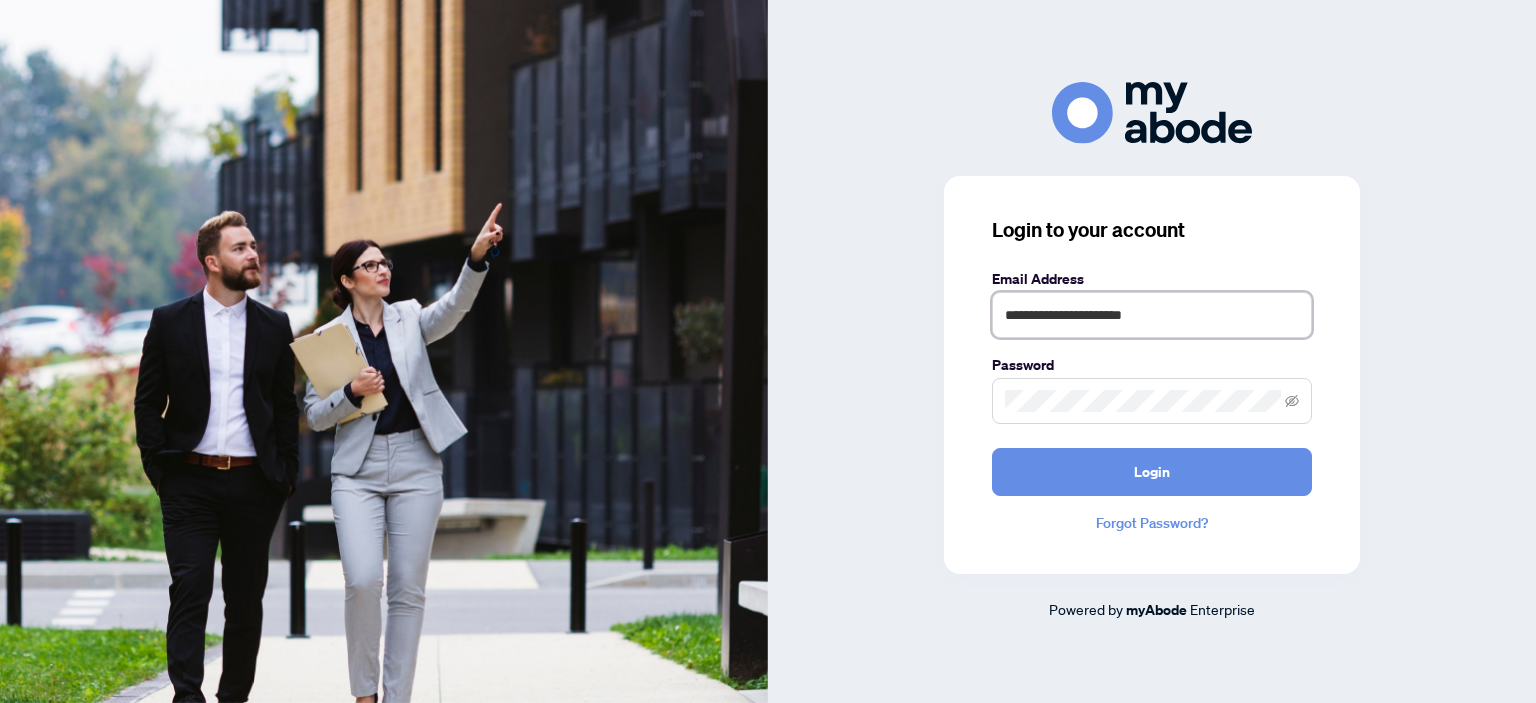 type on "**********" 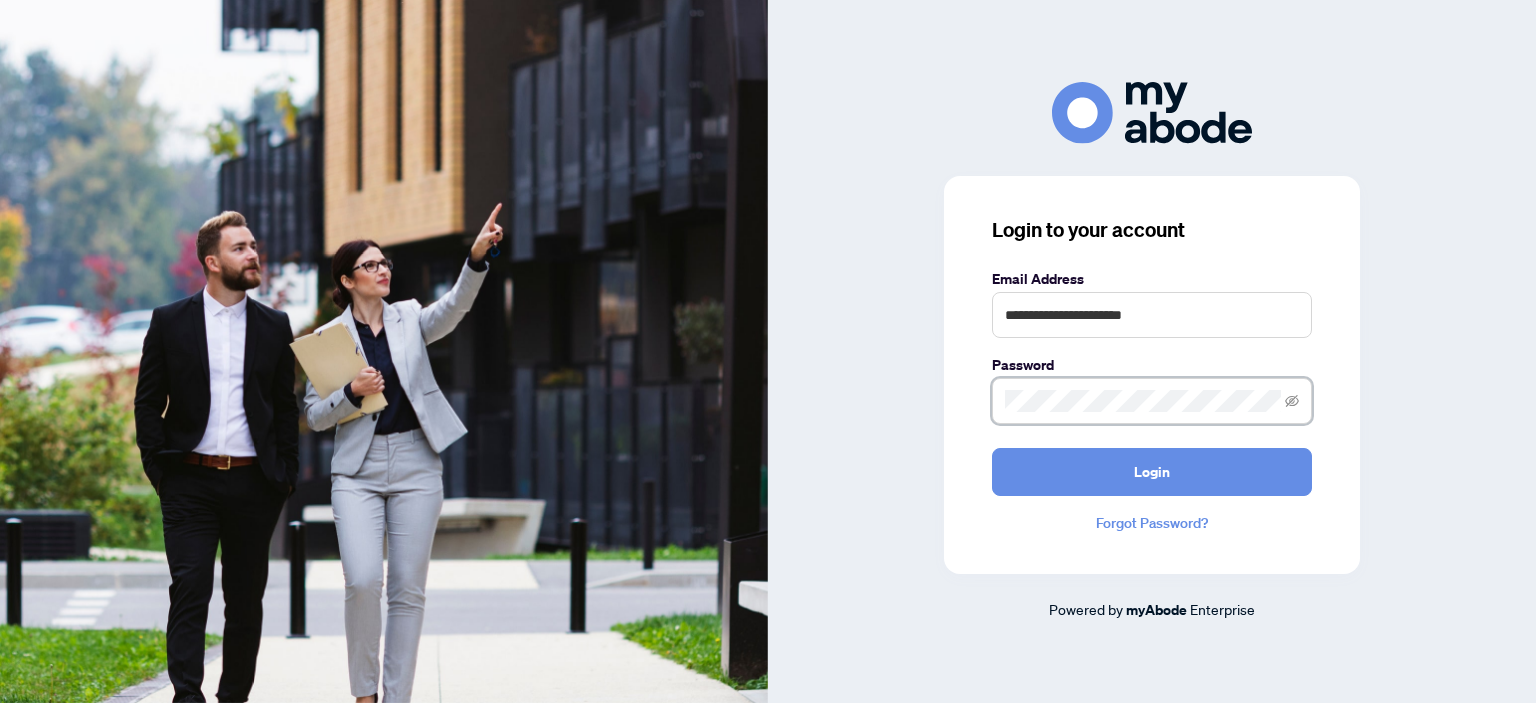 click on "Login" at bounding box center [1152, 472] 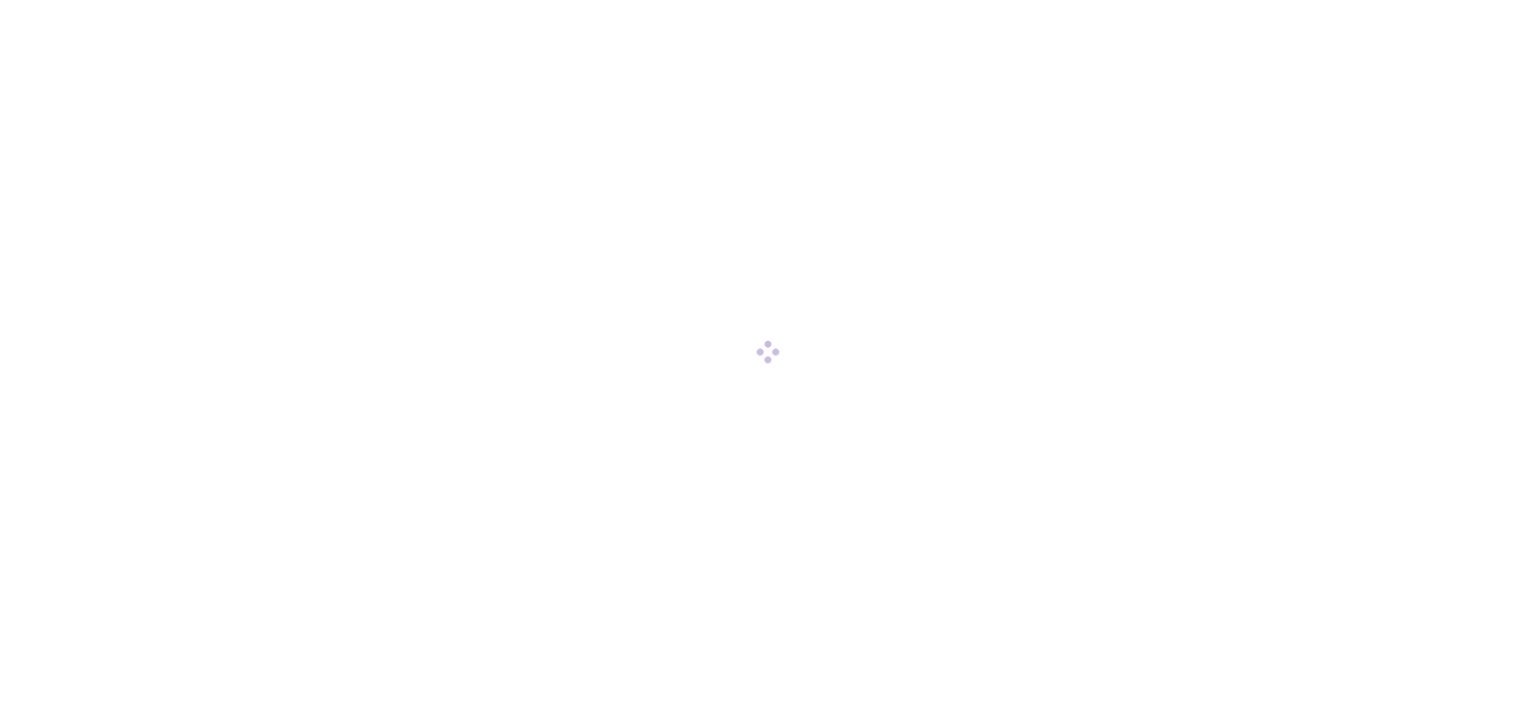 scroll, scrollTop: 0, scrollLeft: 0, axis: both 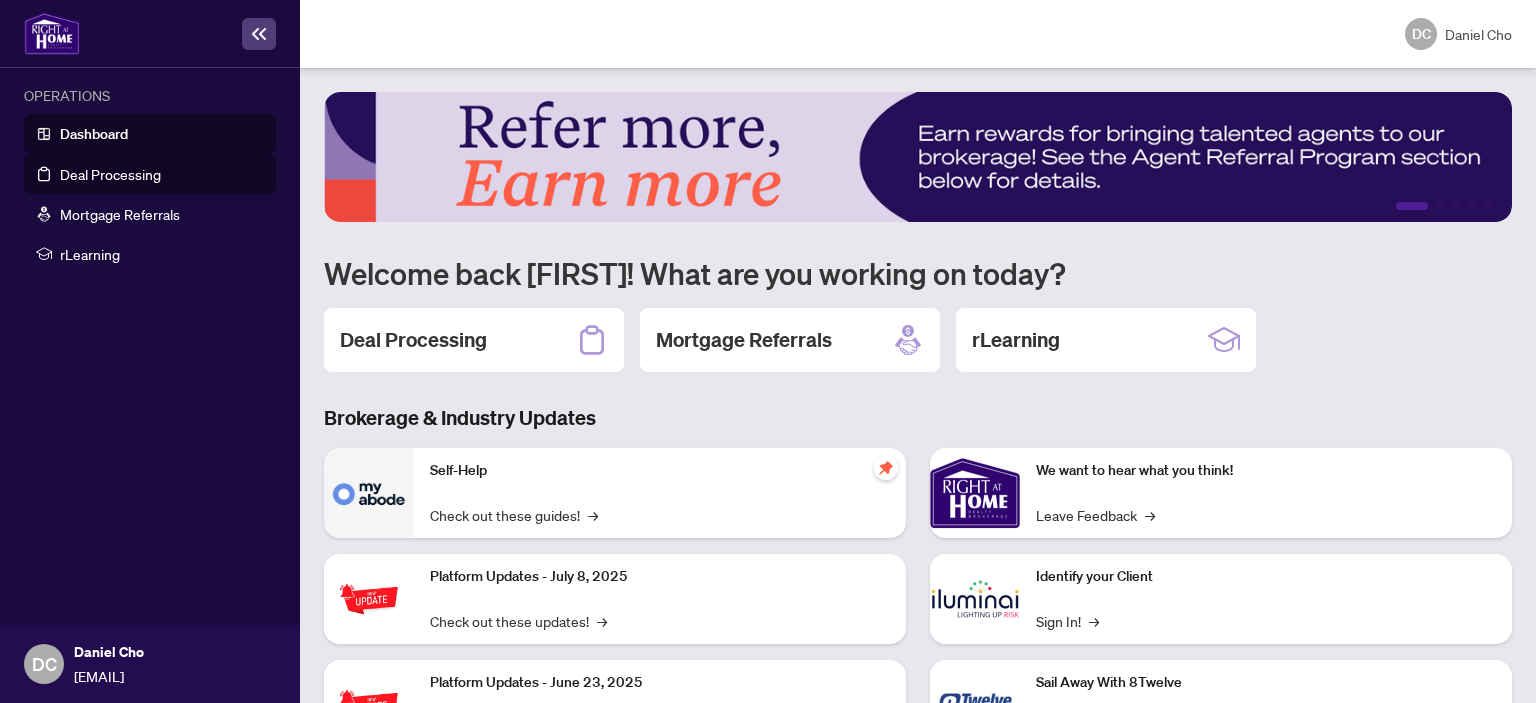 click on "Deal Processing" at bounding box center (110, 174) 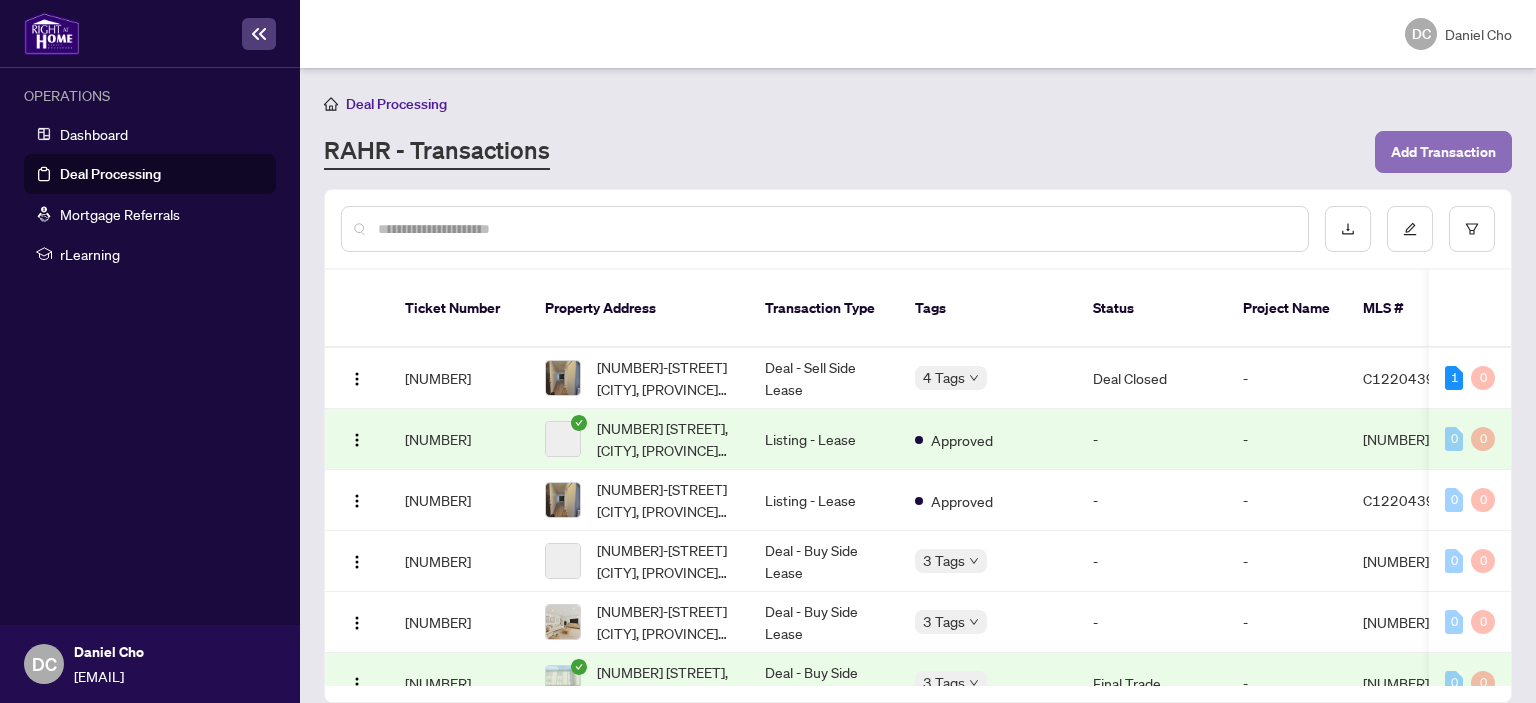 click on "Add Transaction" at bounding box center (1443, 152) 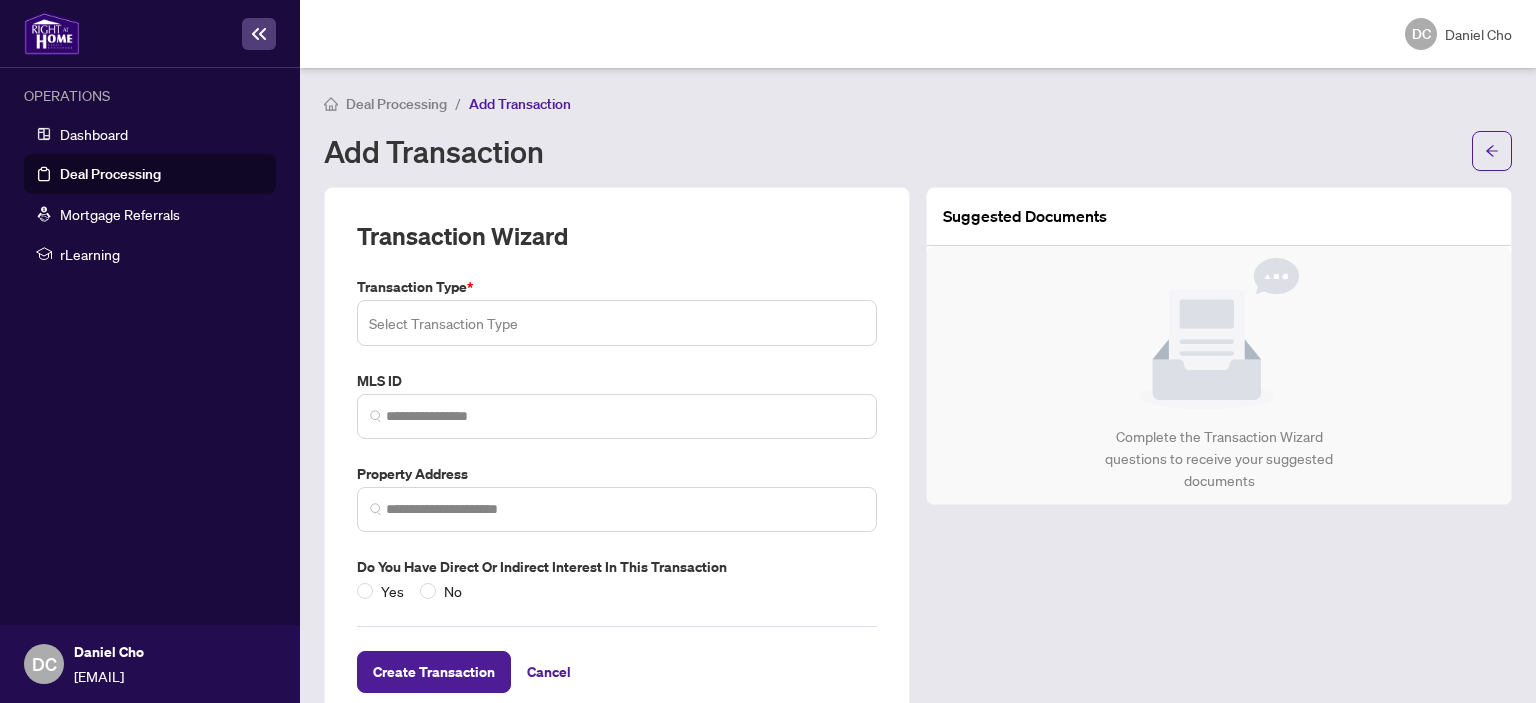 click at bounding box center (617, 323) 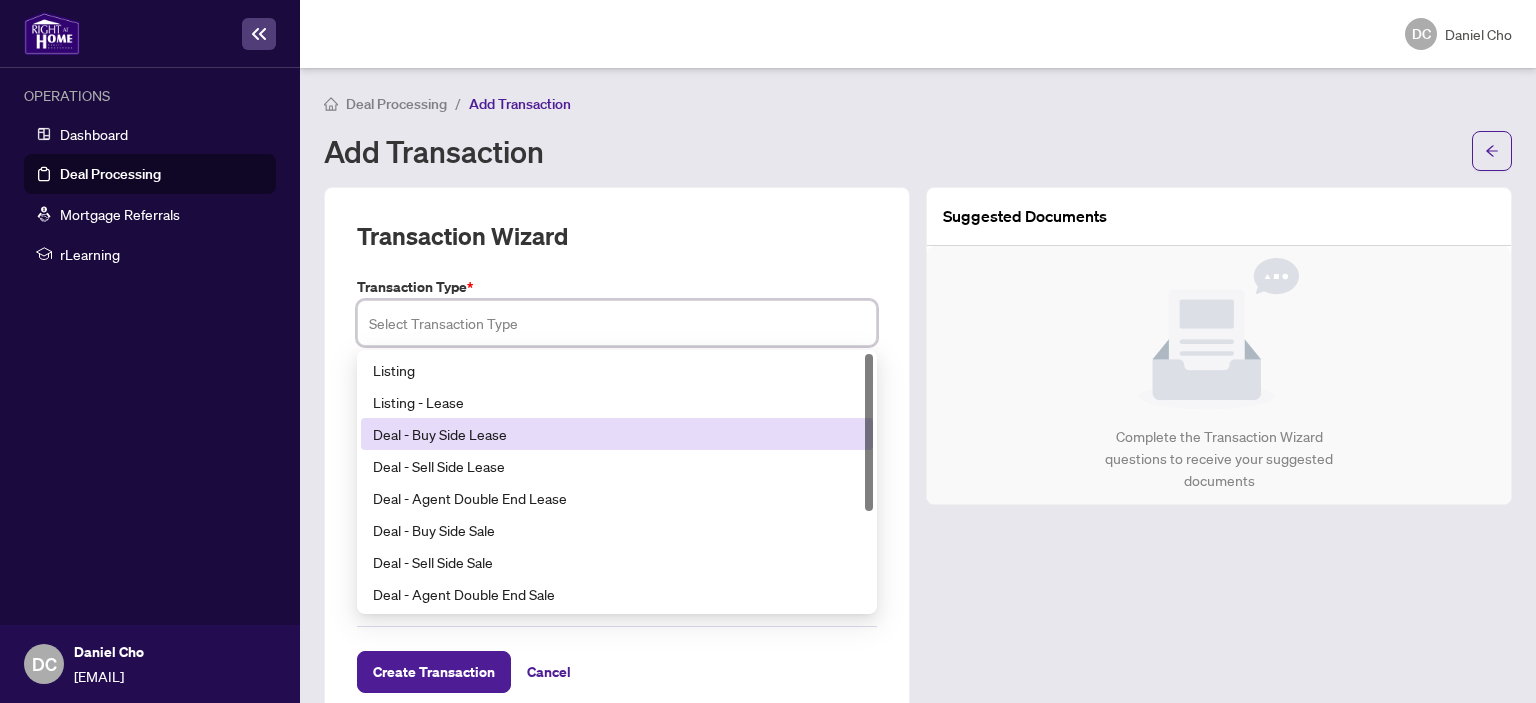 click on "Deal - Buy Side Lease" at bounding box center (617, 434) 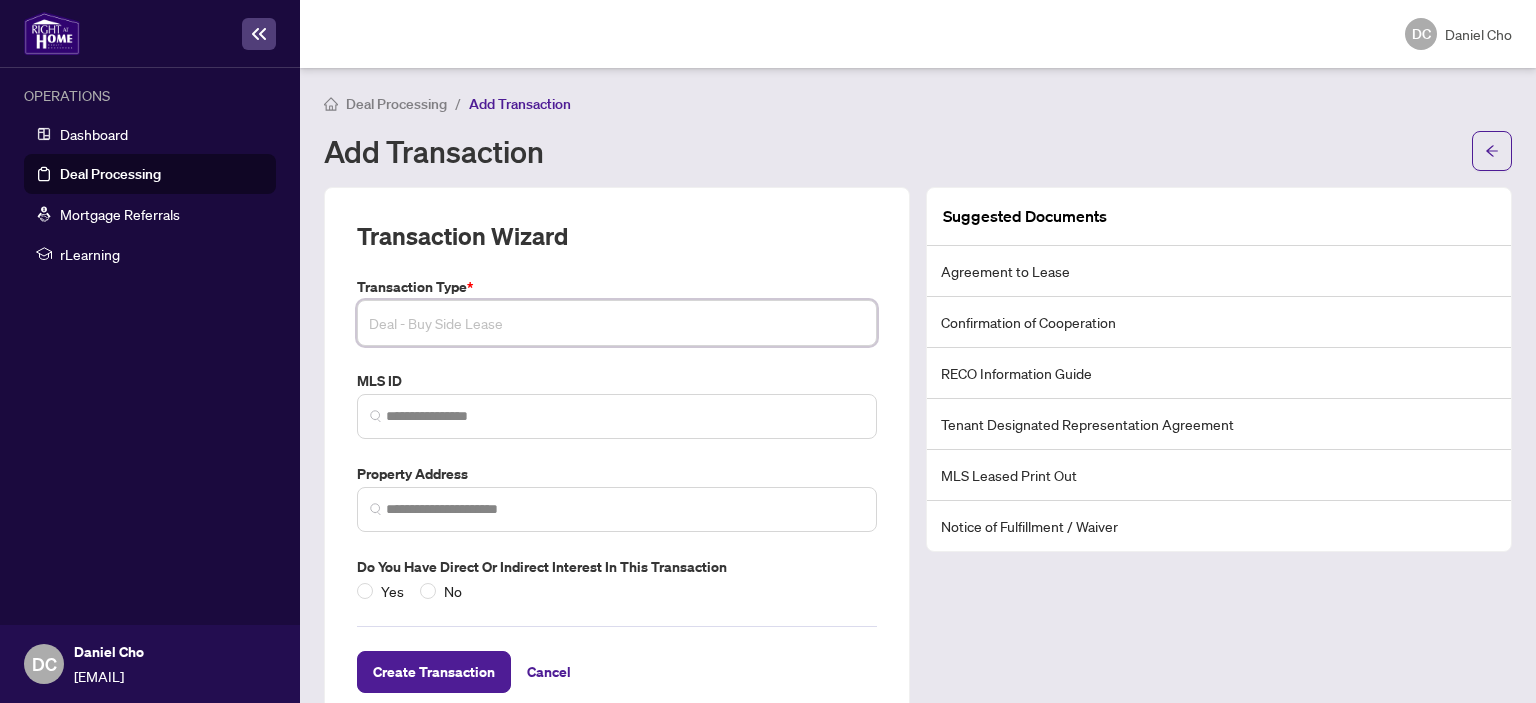click on "Deal - Buy Side Lease" at bounding box center (617, 323) 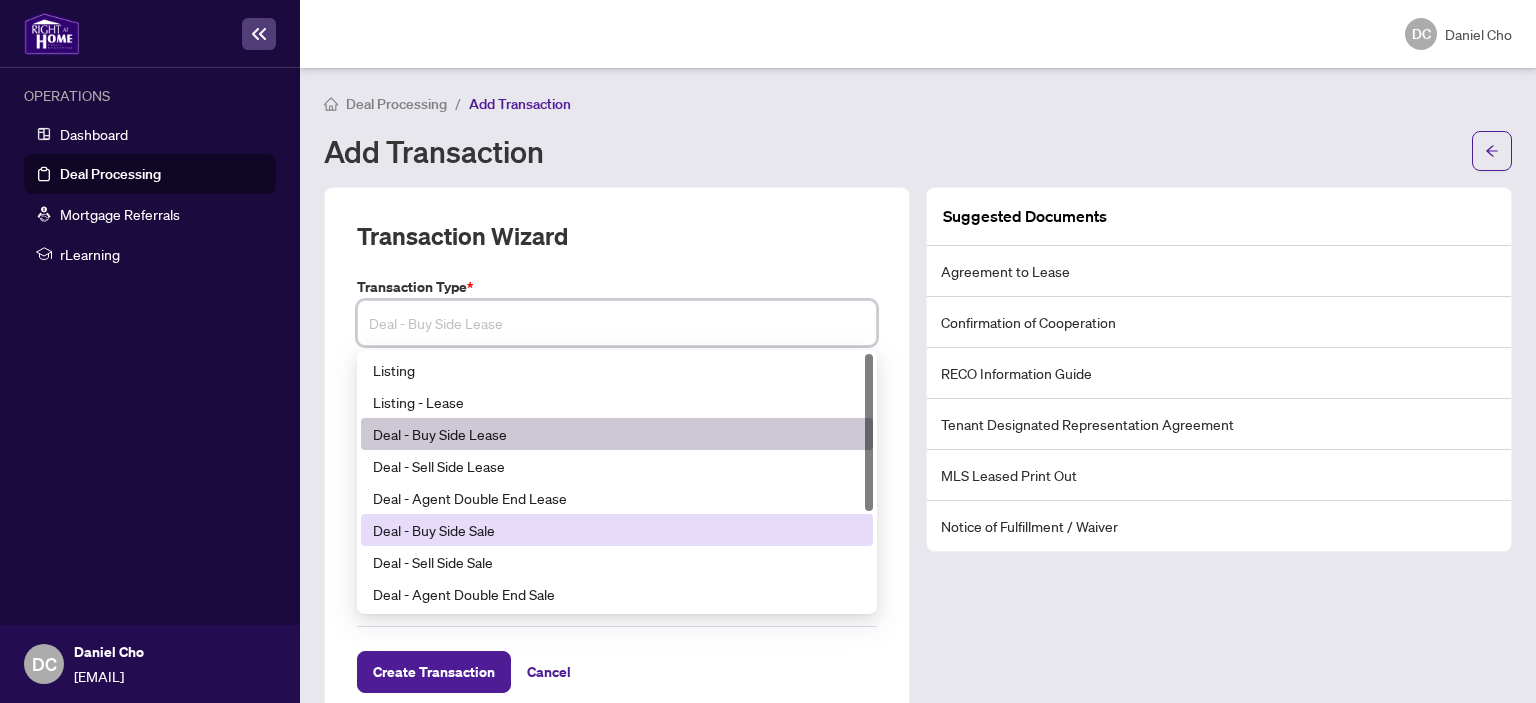 click on "Deal - Buy Side Sale" at bounding box center (617, 530) 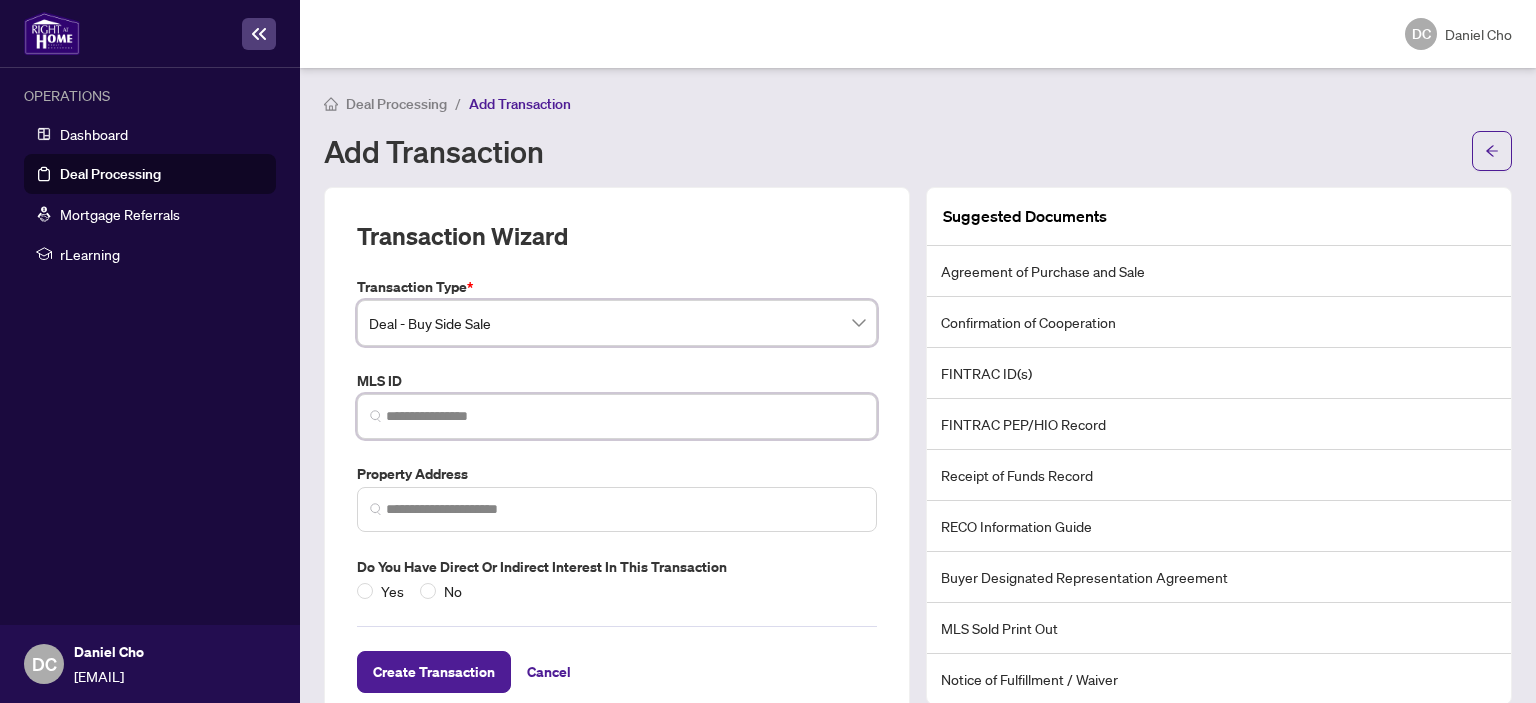 click at bounding box center [625, 416] 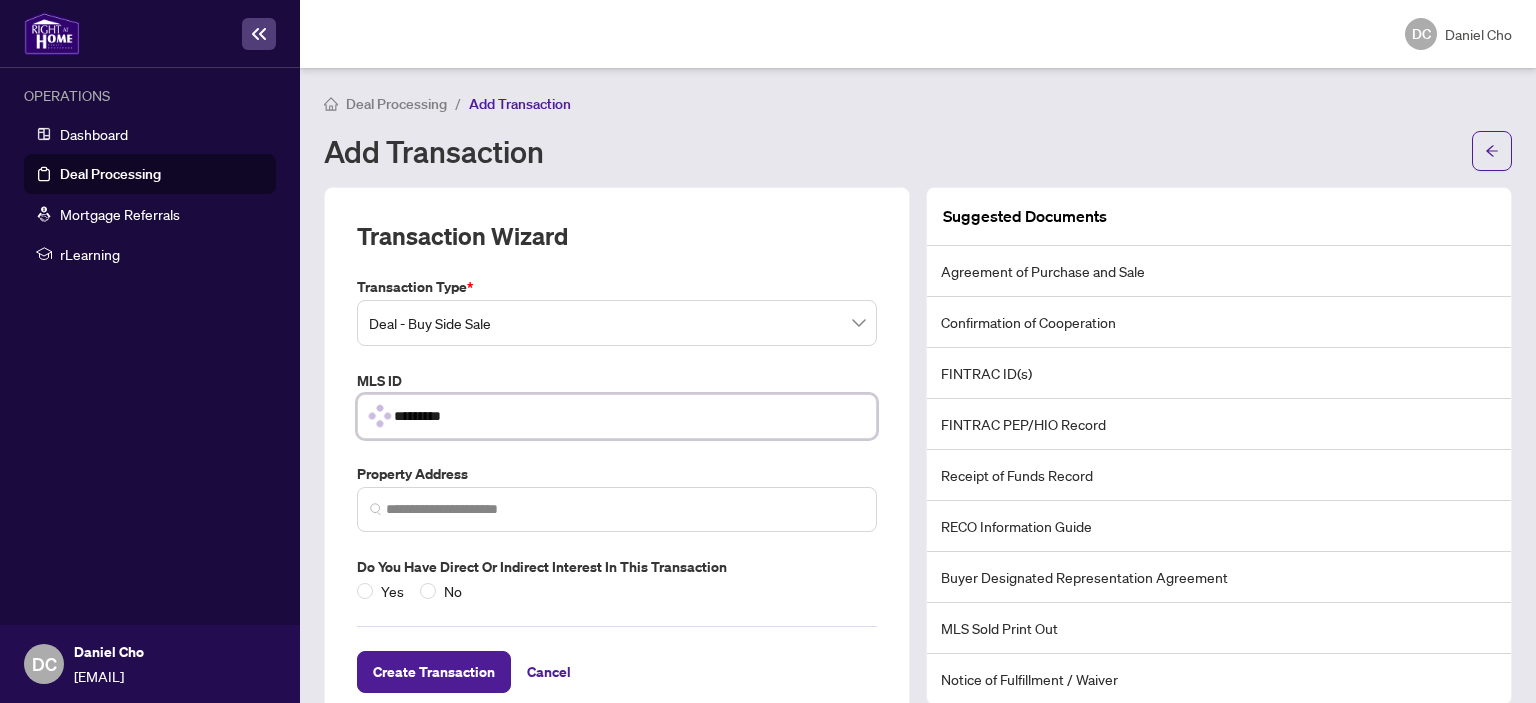 type on "*********" 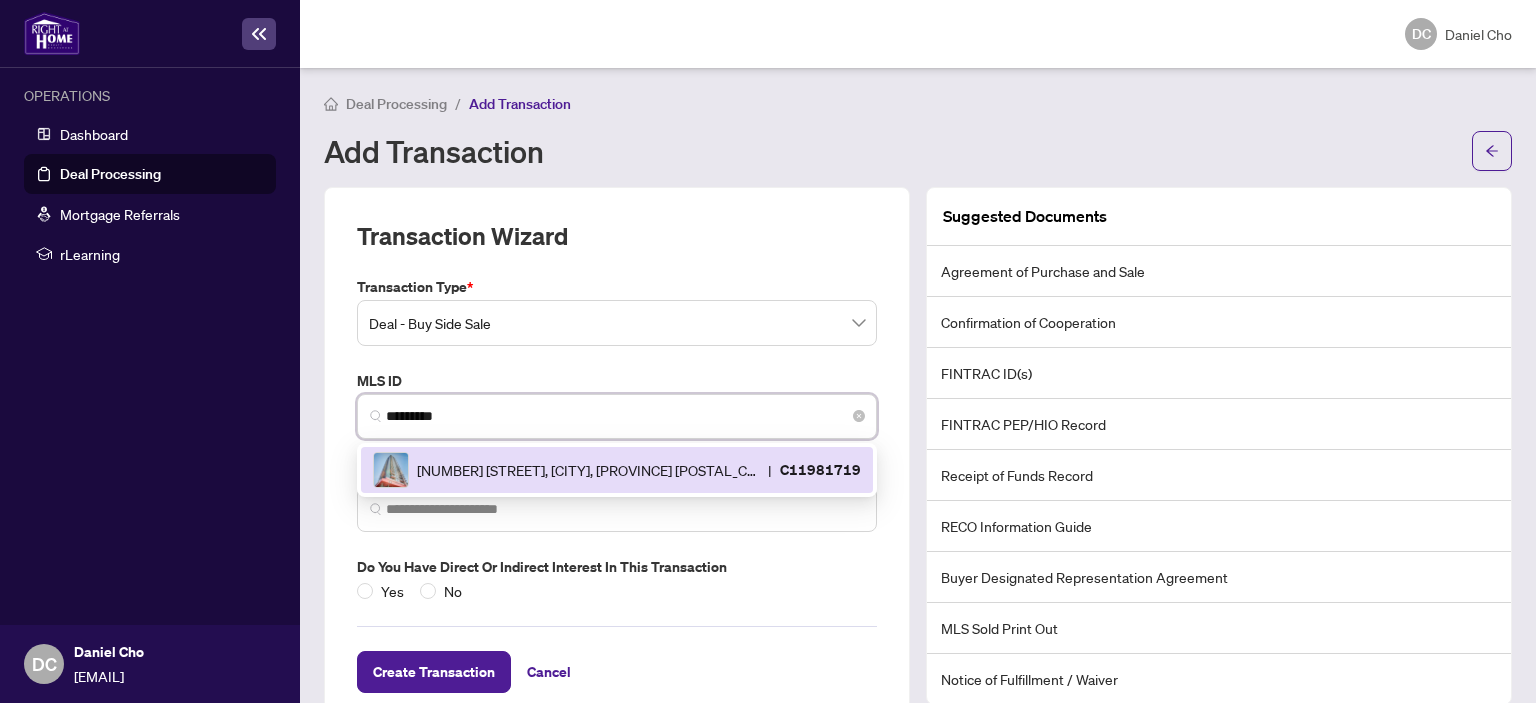 click on "88 Sheppard Ave, Toronto, Ontario M2N 6Y2, Canada" at bounding box center (588, 470) 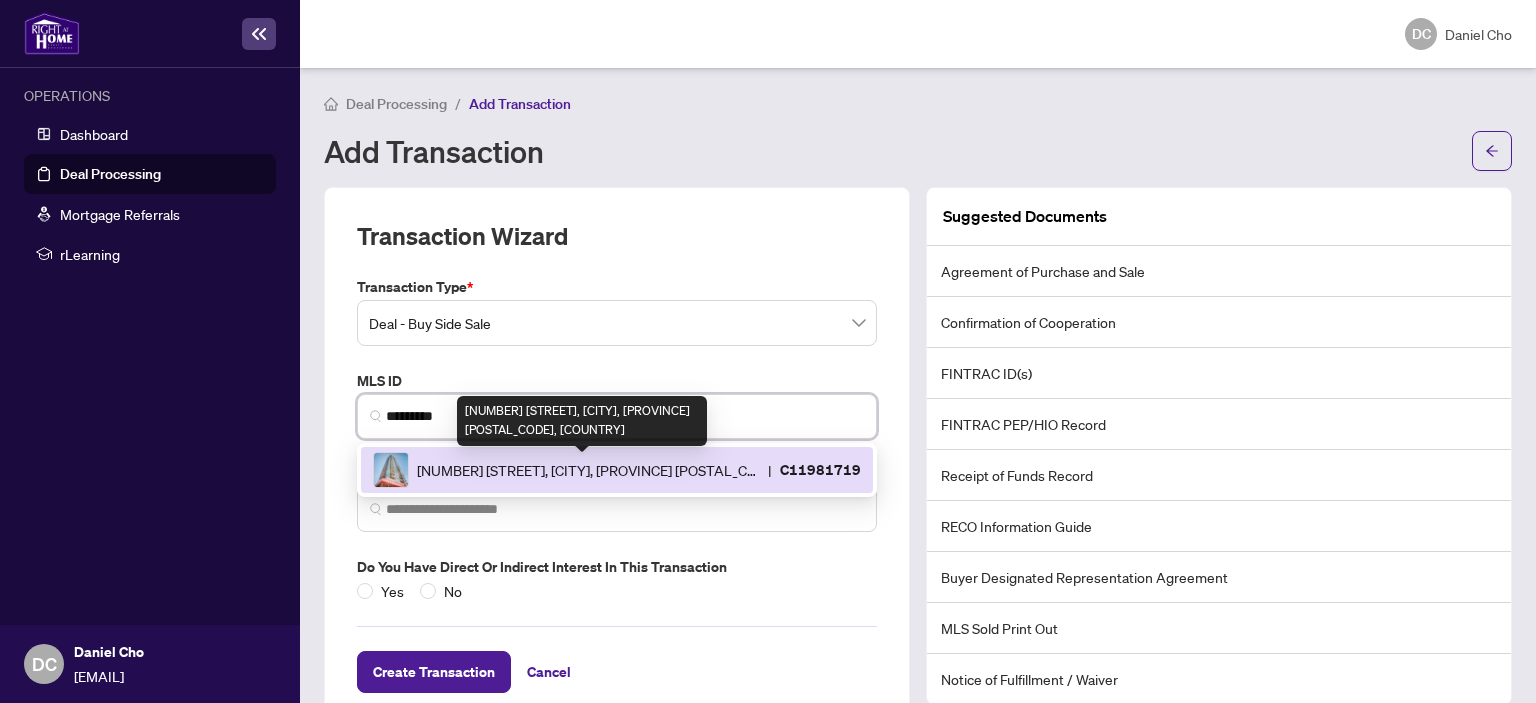 type on "**********" 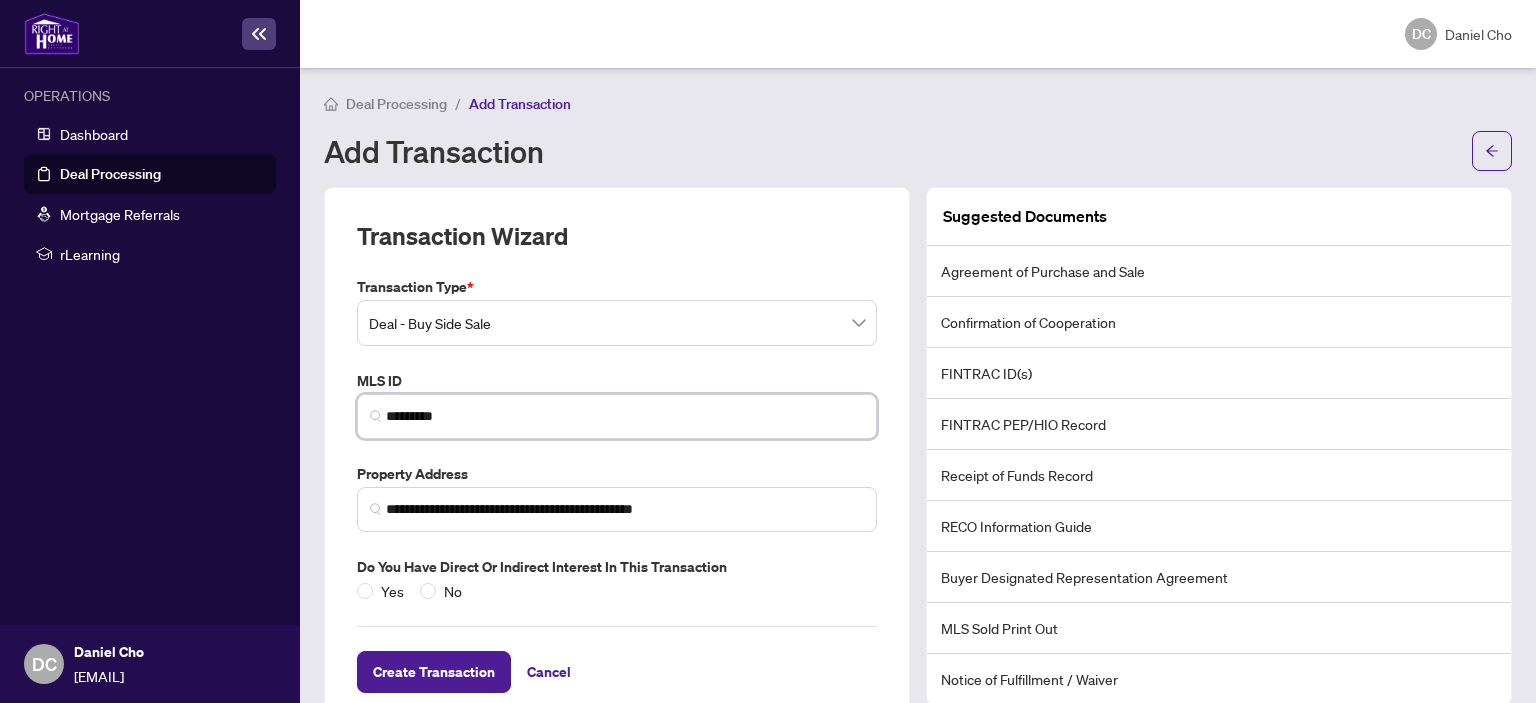 type on "*********" 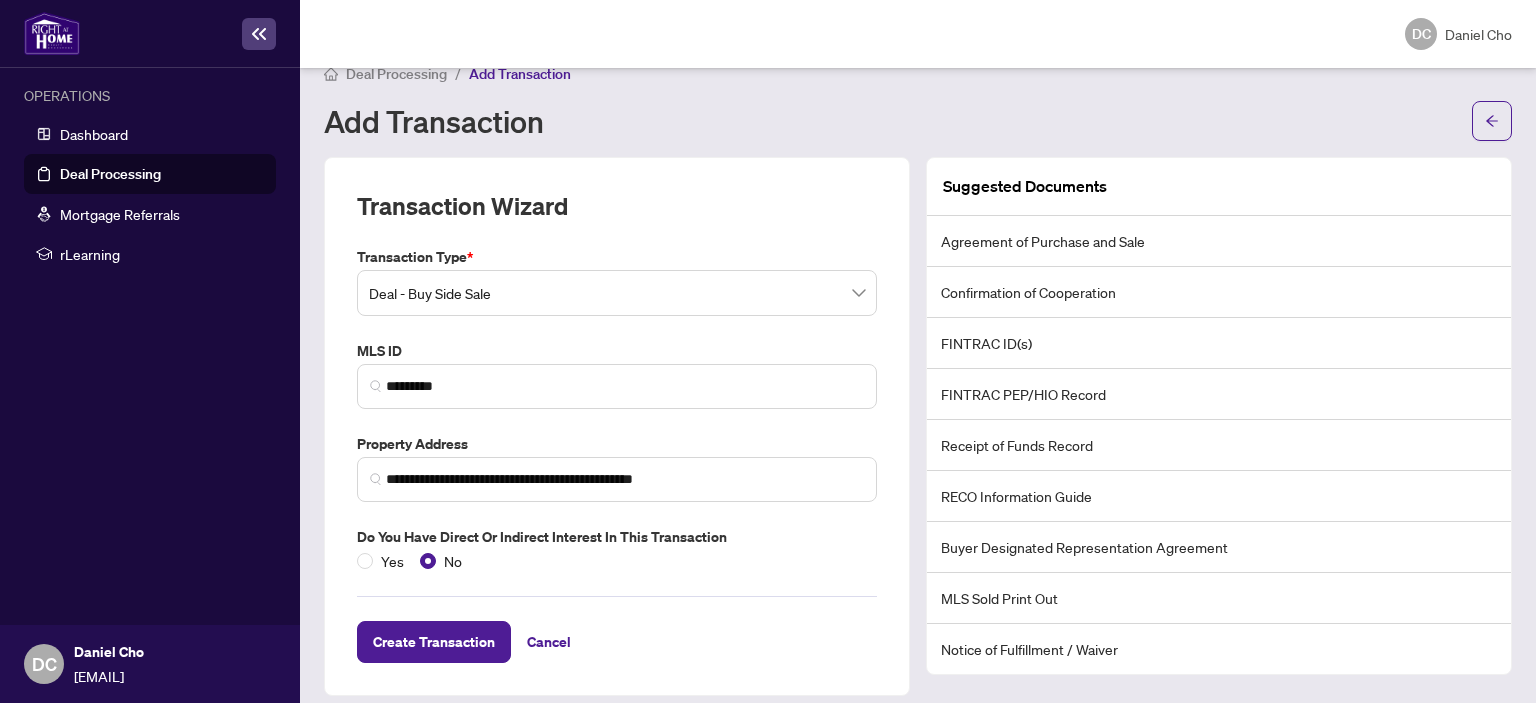 scroll, scrollTop: 44, scrollLeft: 0, axis: vertical 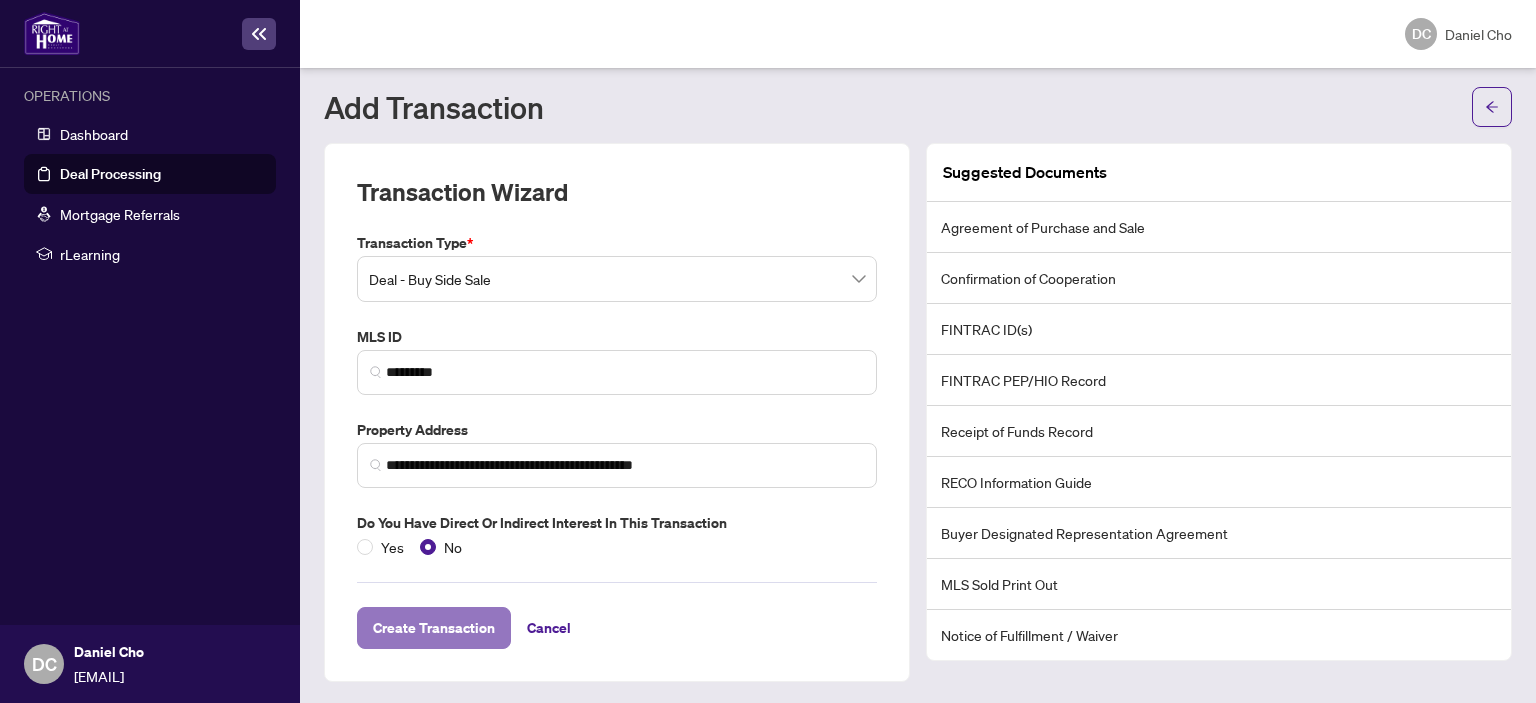 click on "Create Transaction" at bounding box center (434, 628) 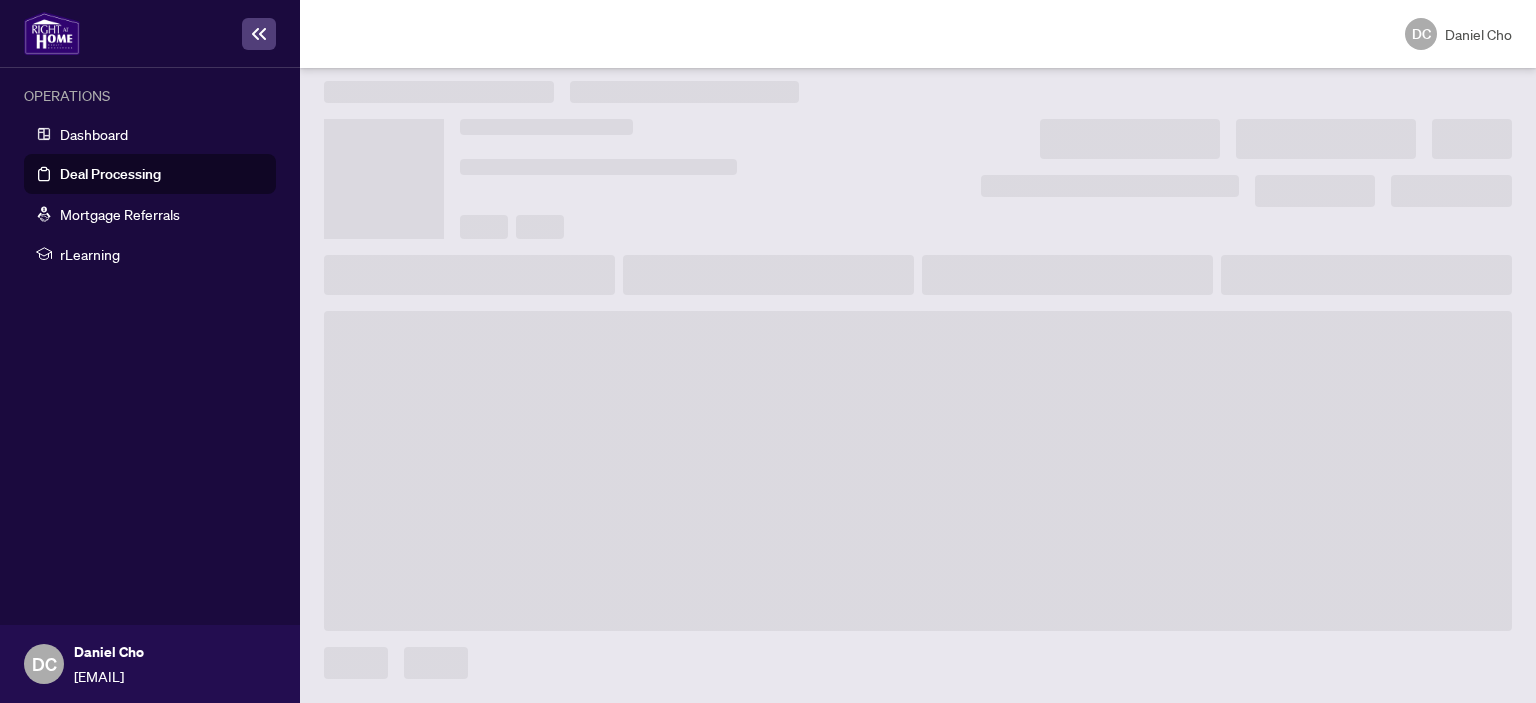 scroll, scrollTop: 11, scrollLeft: 0, axis: vertical 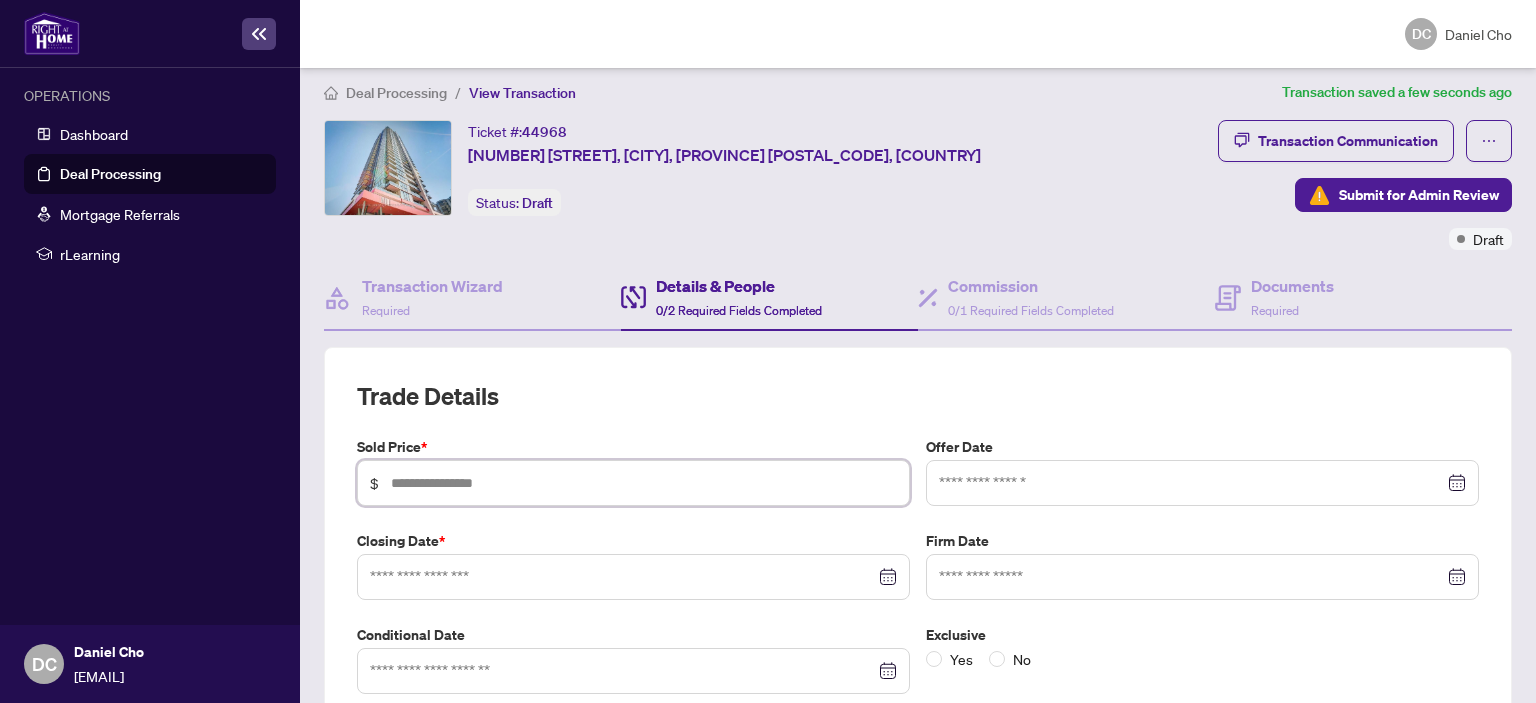 click at bounding box center (644, 483) 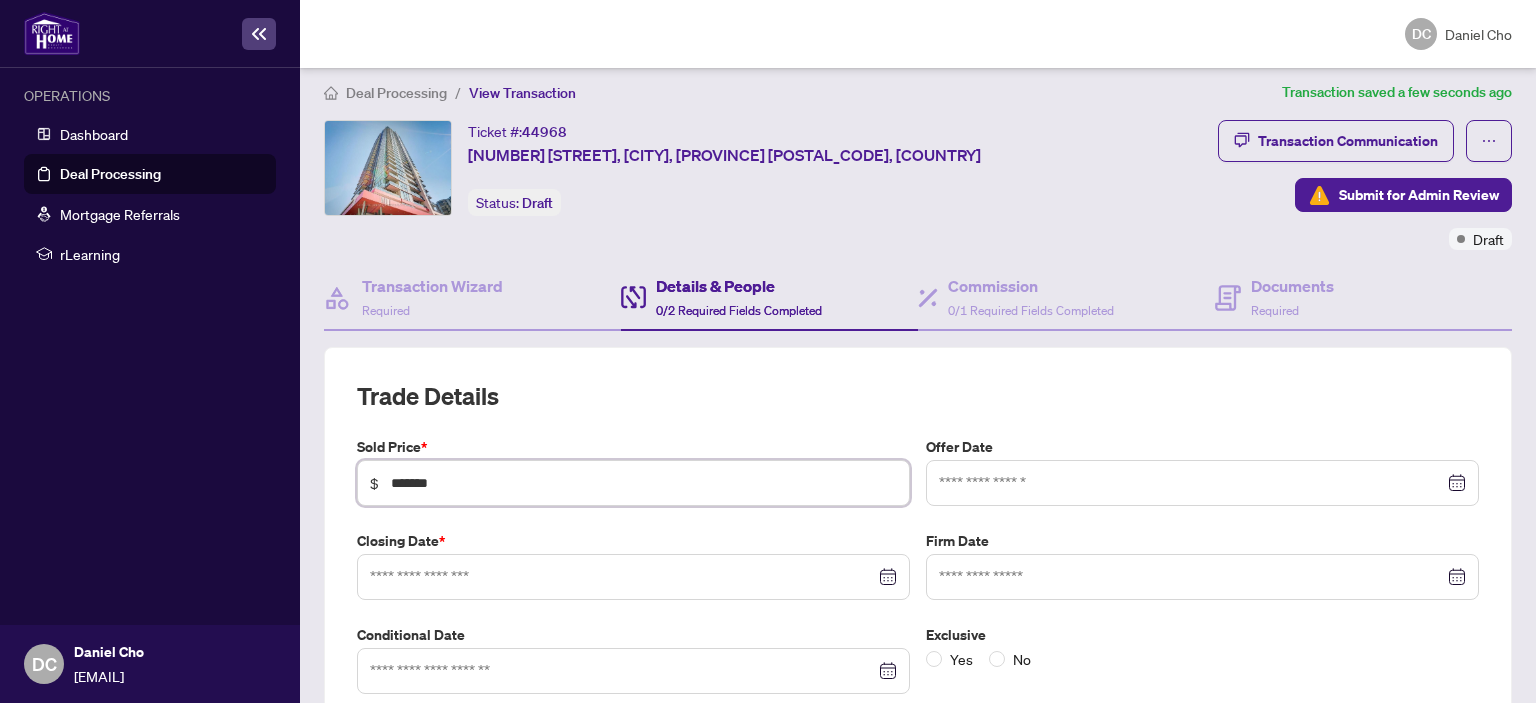 type on "*******" 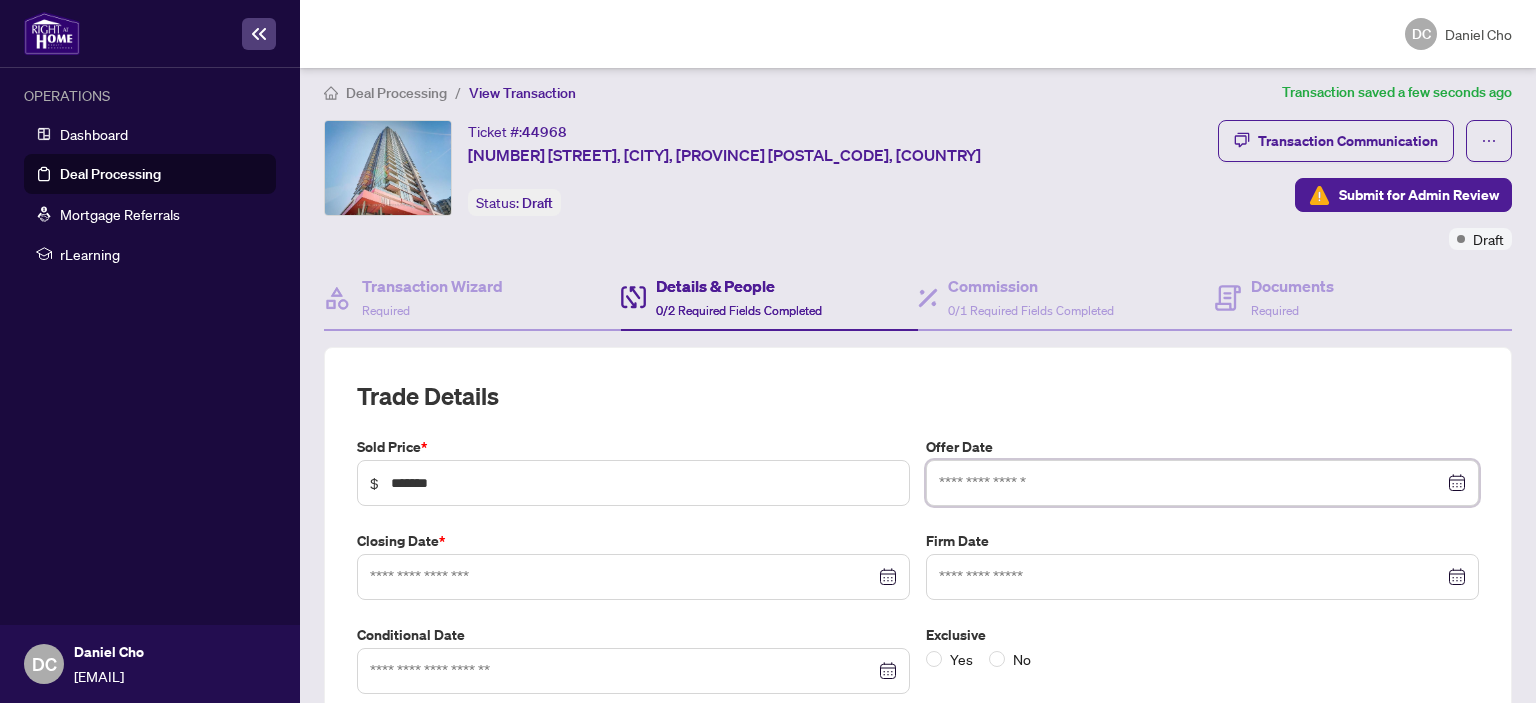 click at bounding box center (1191, 483) 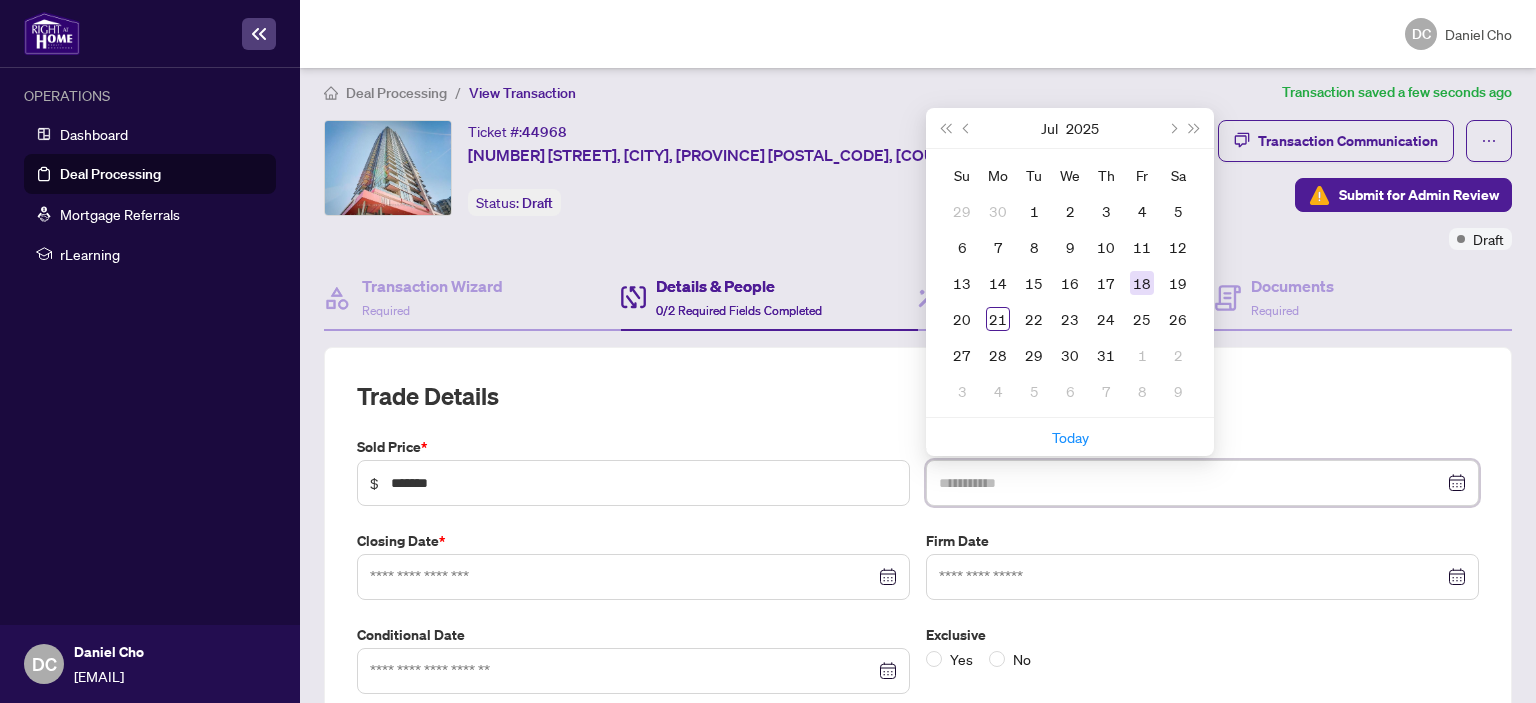 type on "**********" 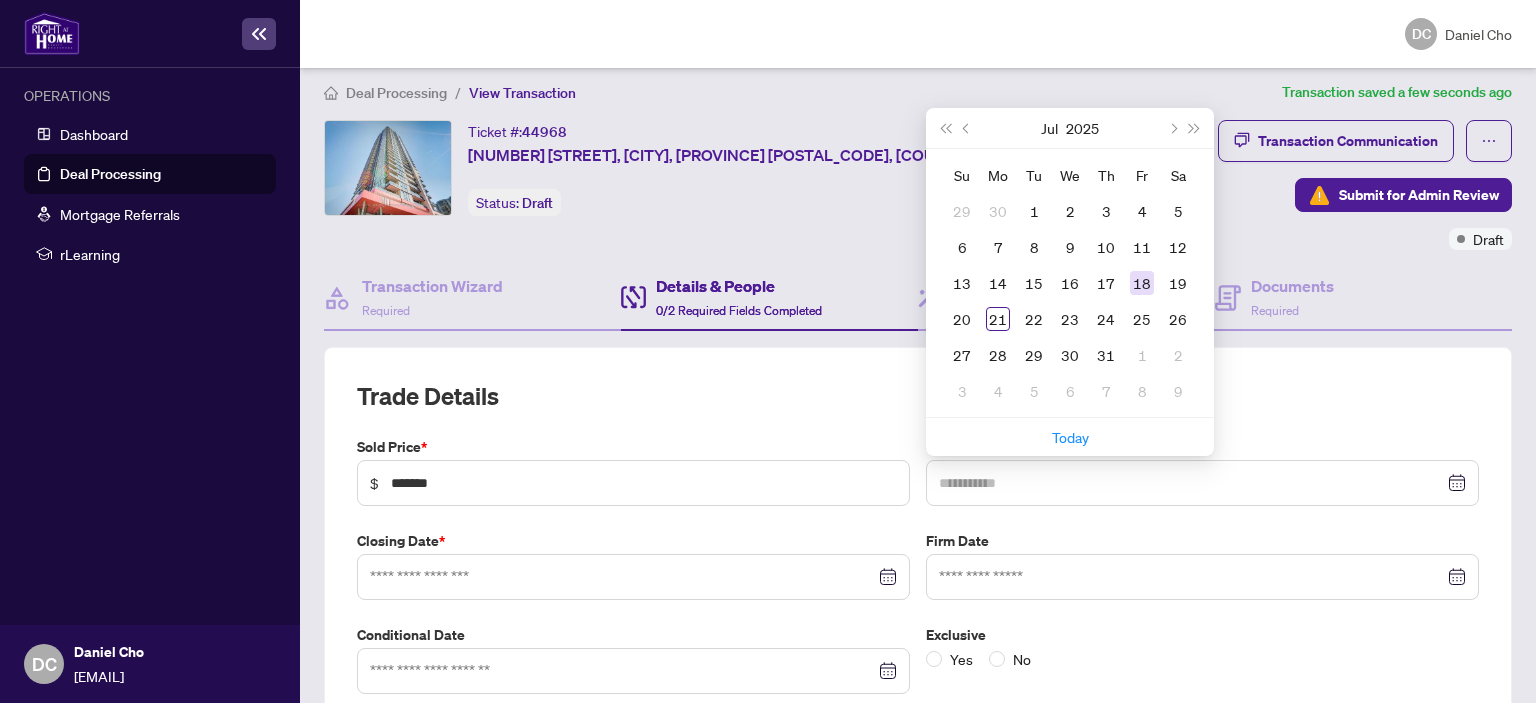 click on "18" at bounding box center (1142, 283) 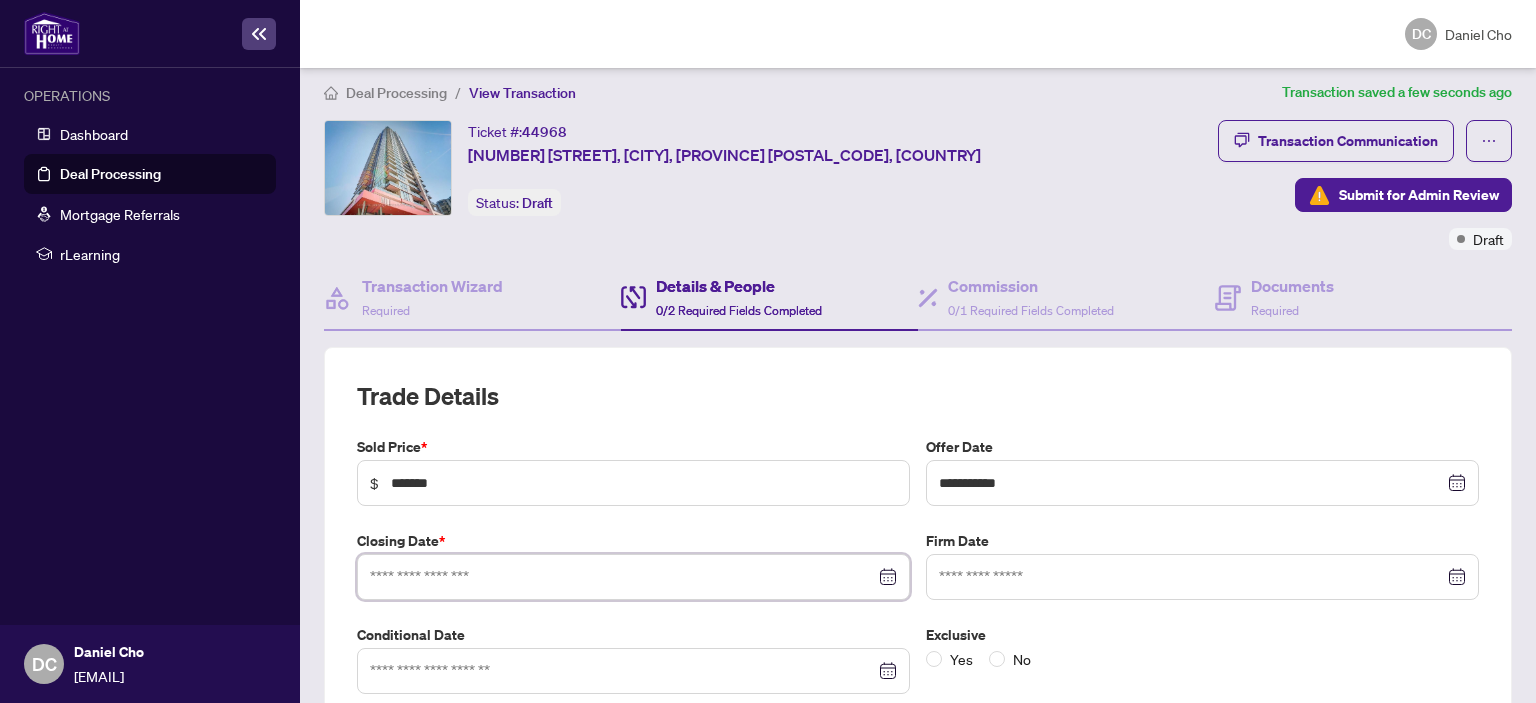 click at bounding box center (622, 577) 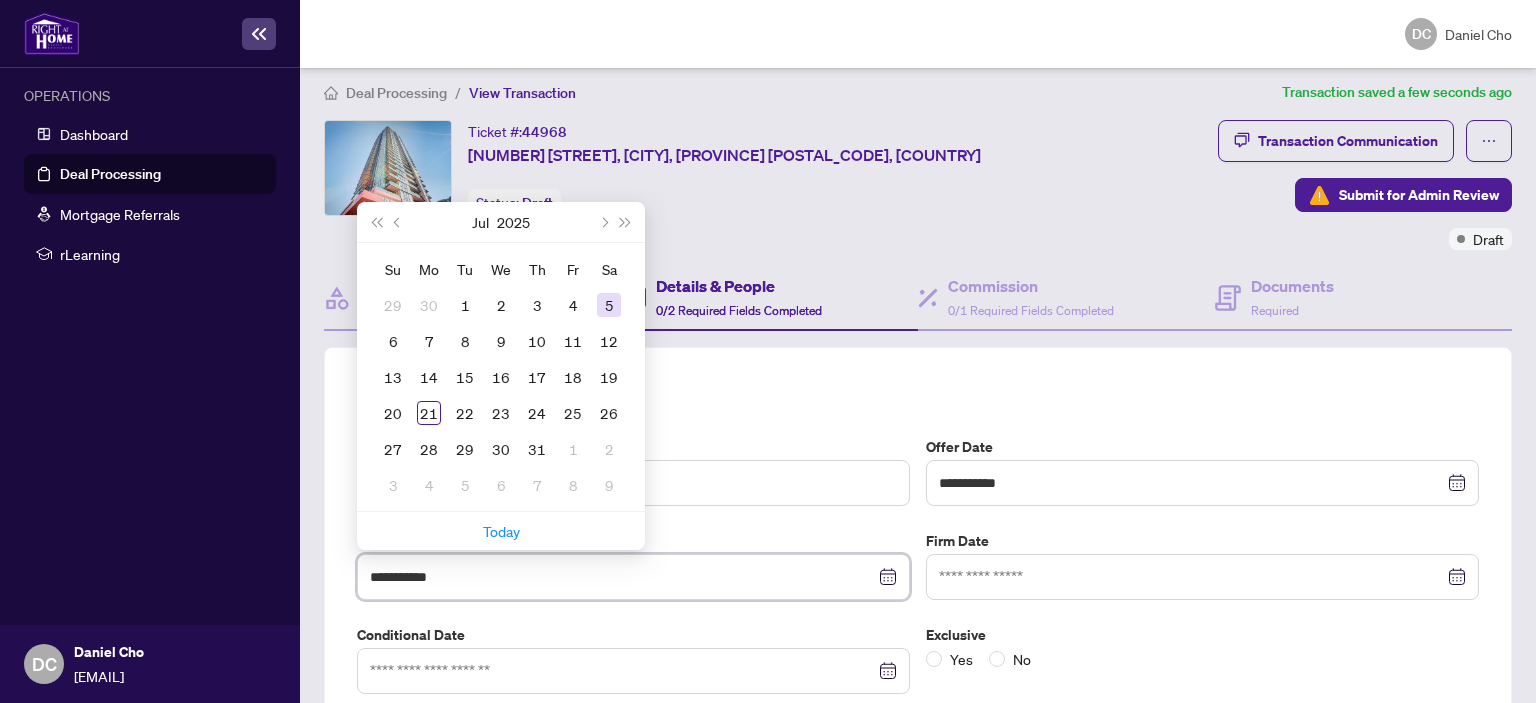 type on "**********" 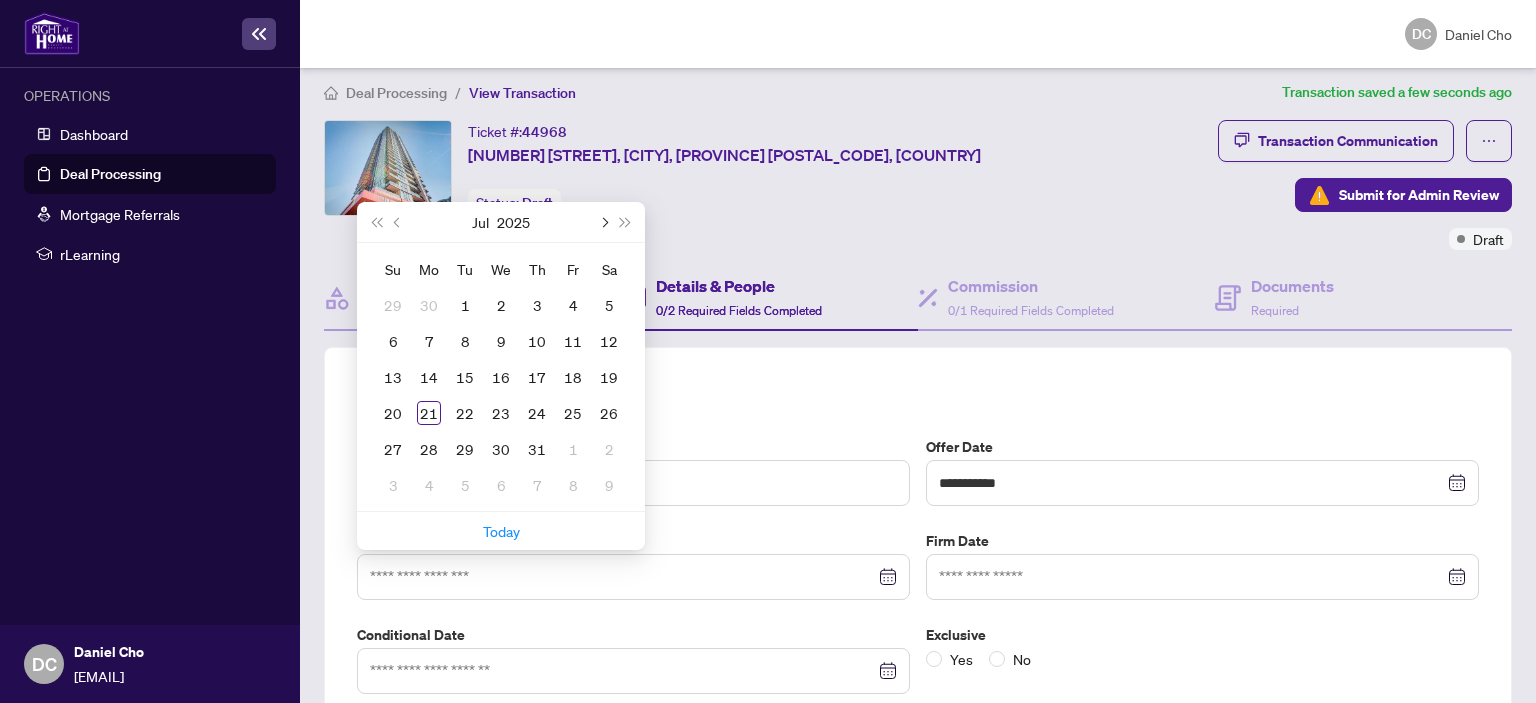 click at bounding box center (603, 222) 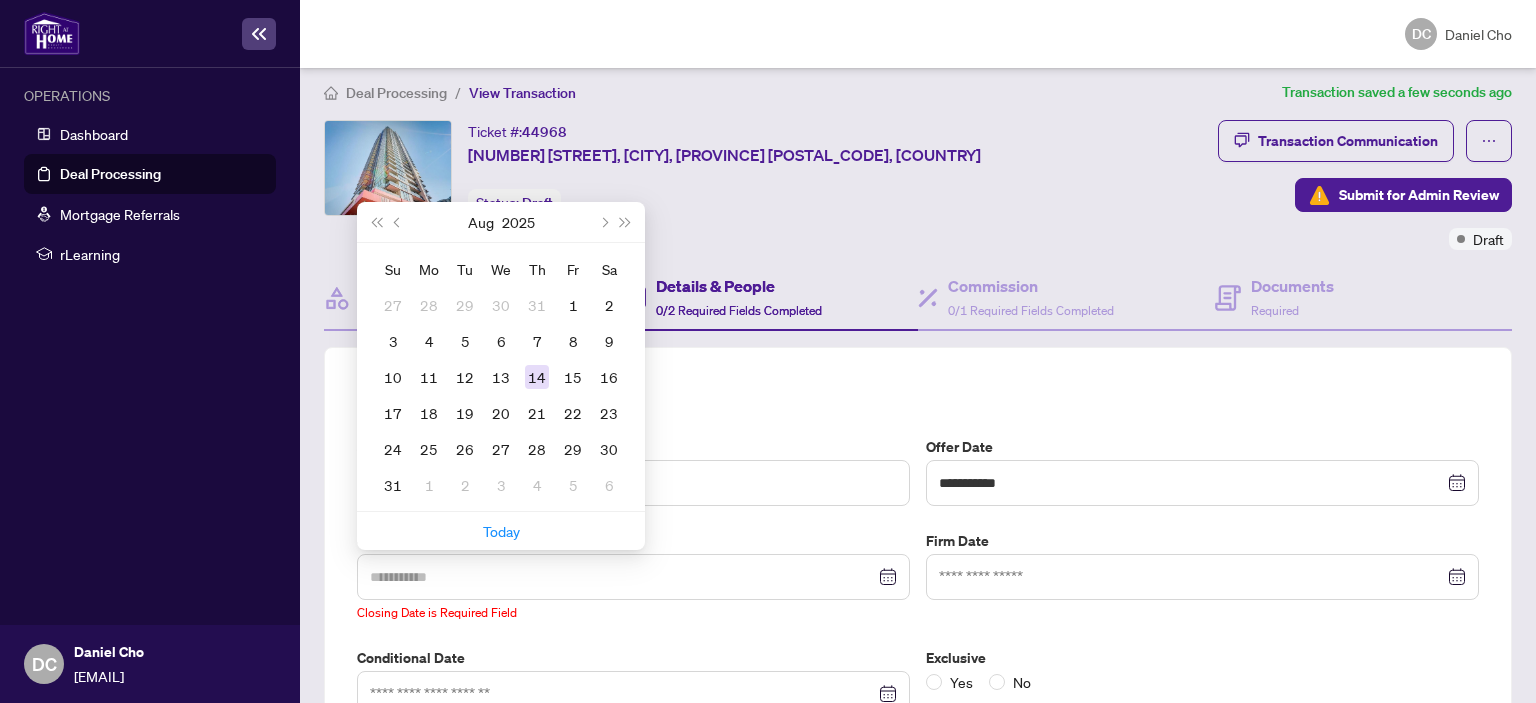 type on "**********" 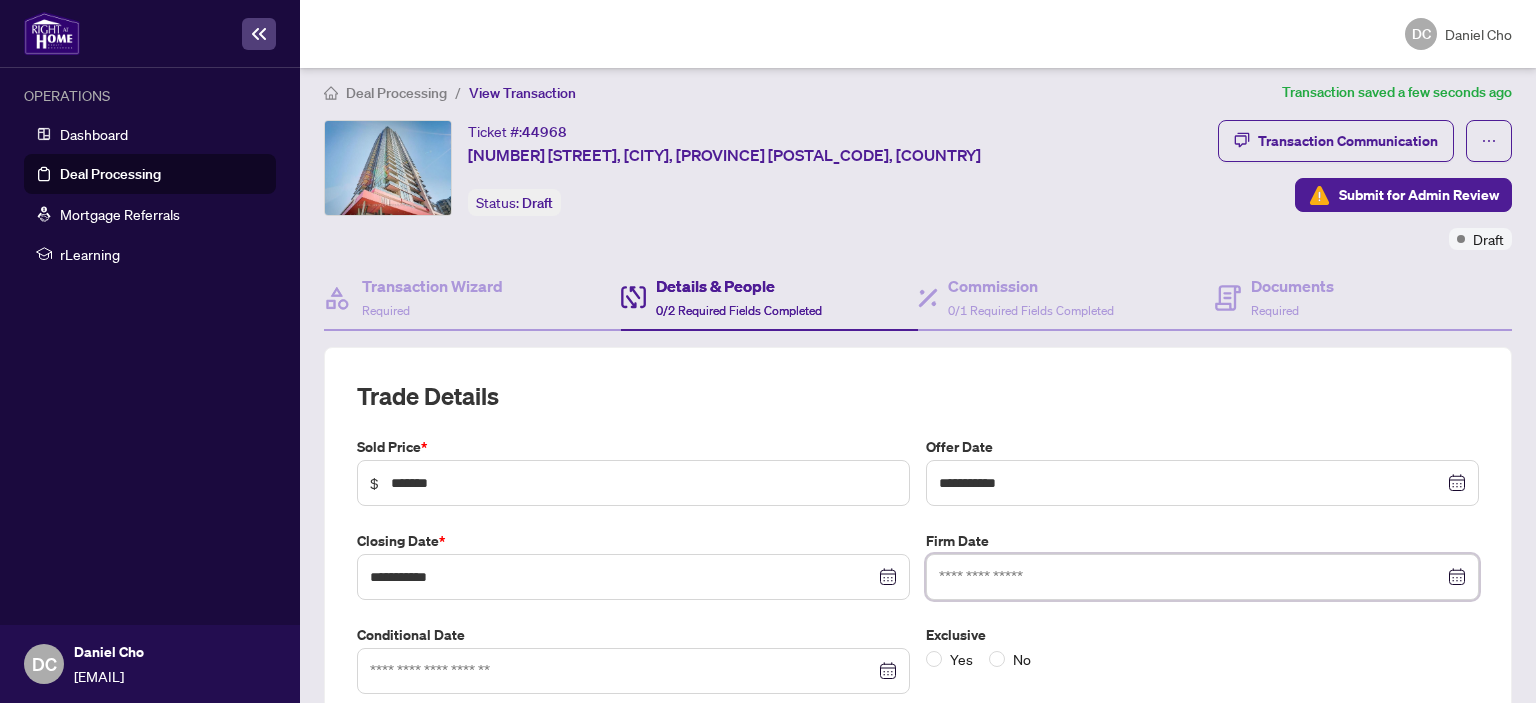 click at bounding box center (1191, 577) 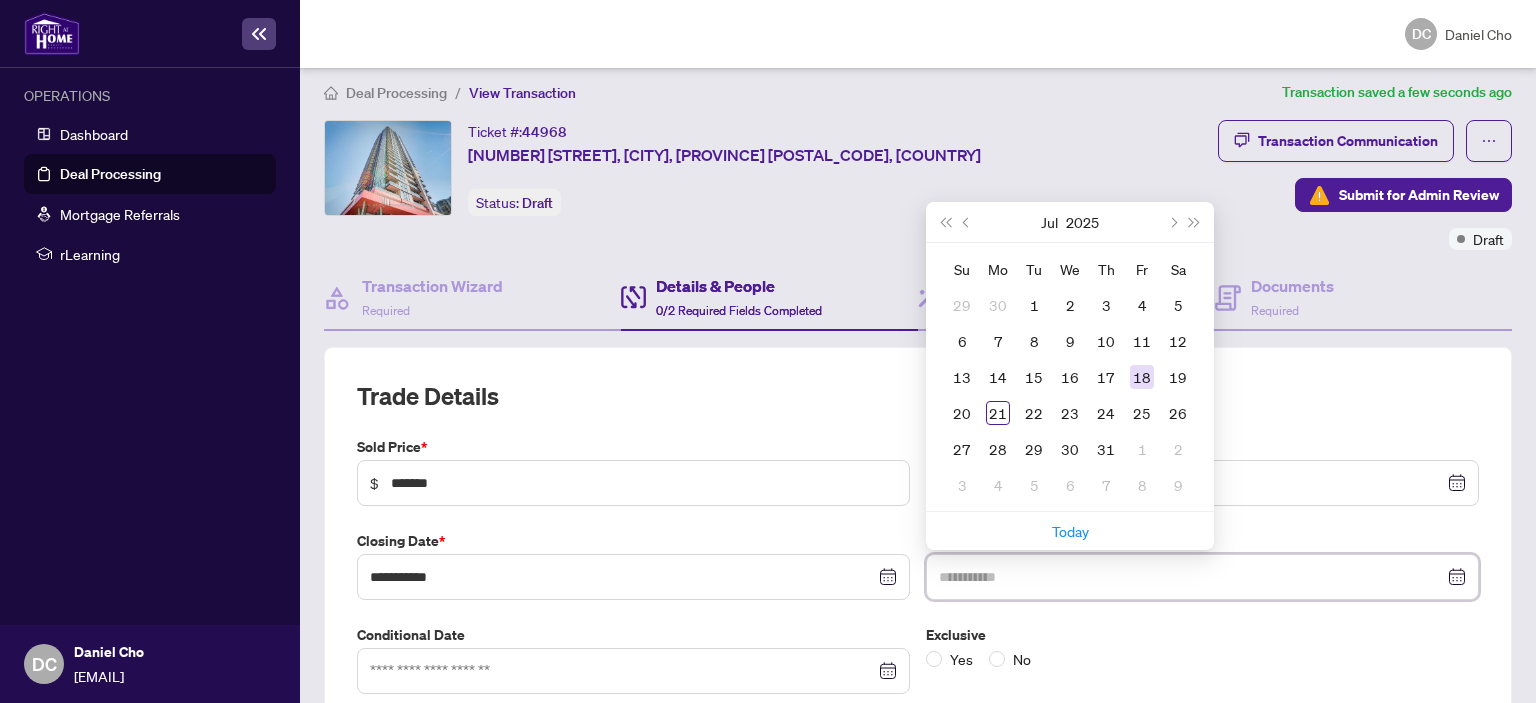 type on "**********" 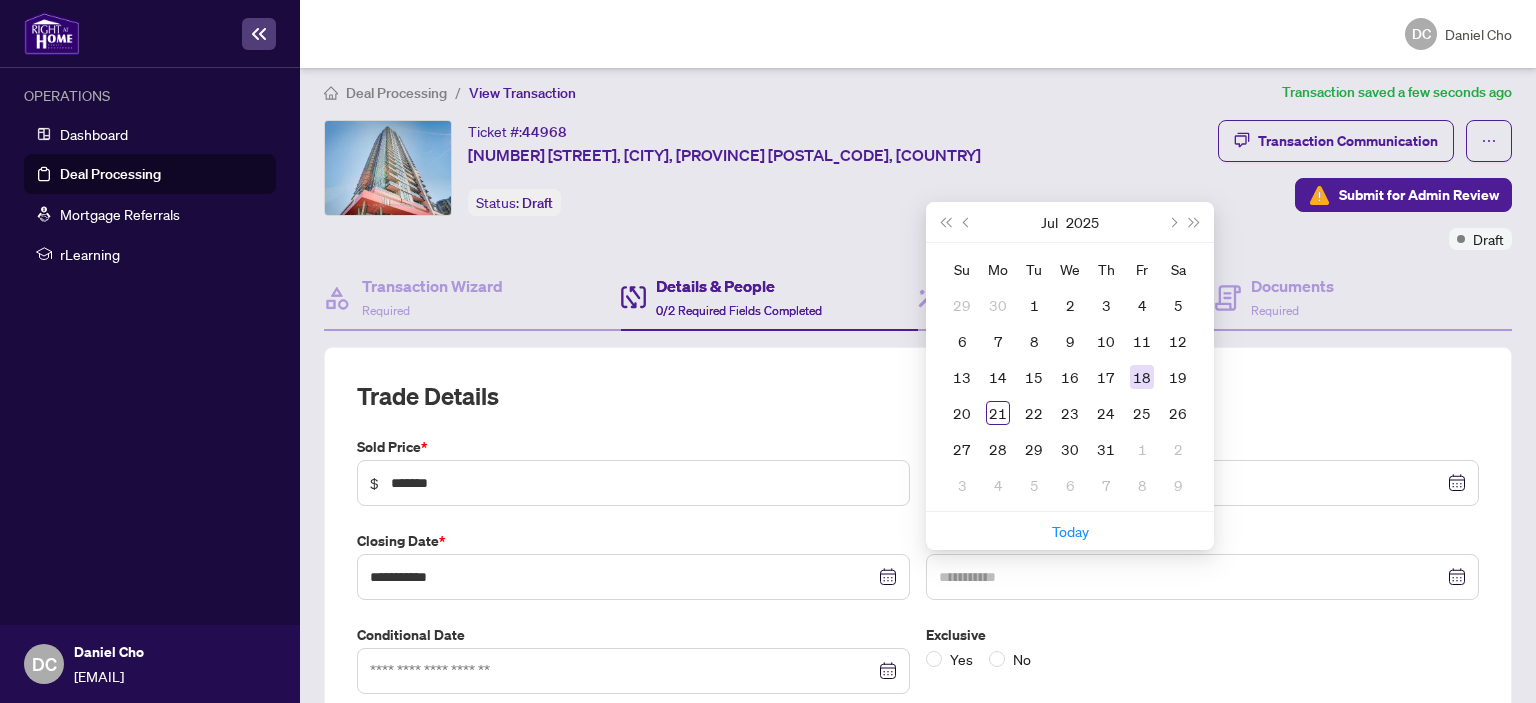 click on "18" at bounding box center (1142, 377) 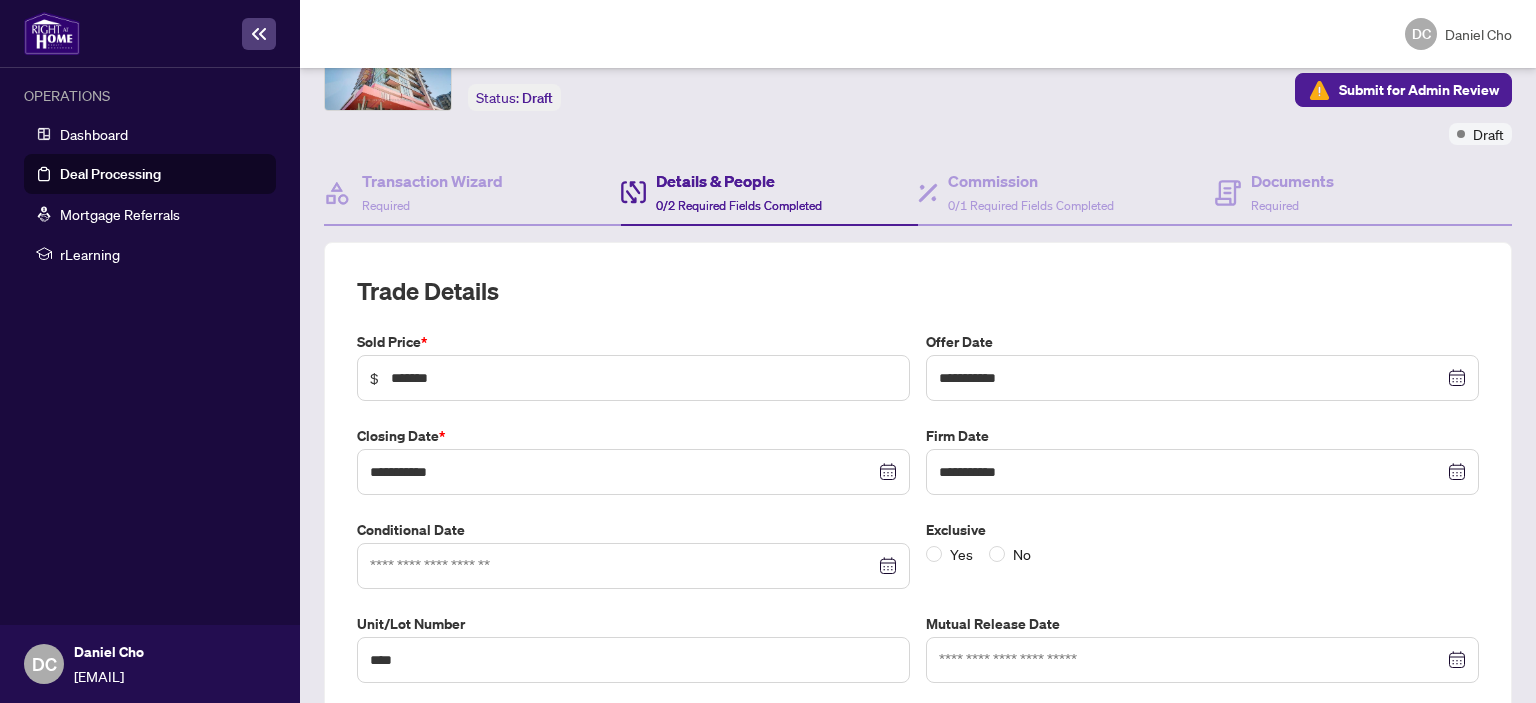 scroll, scrollTop: 117, scrollLeft: 0, axis: vertical 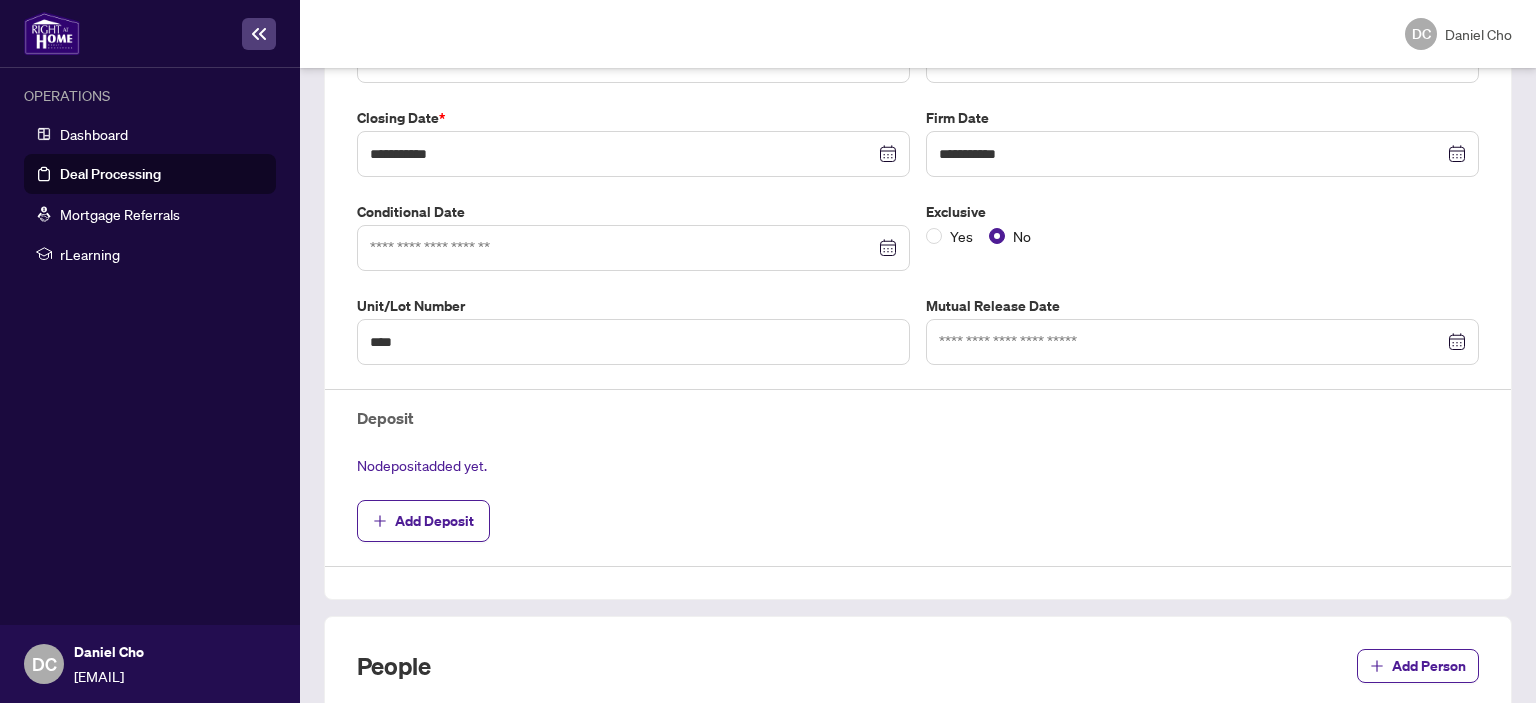 click on "Deposit" at bounding box center (918, 418) 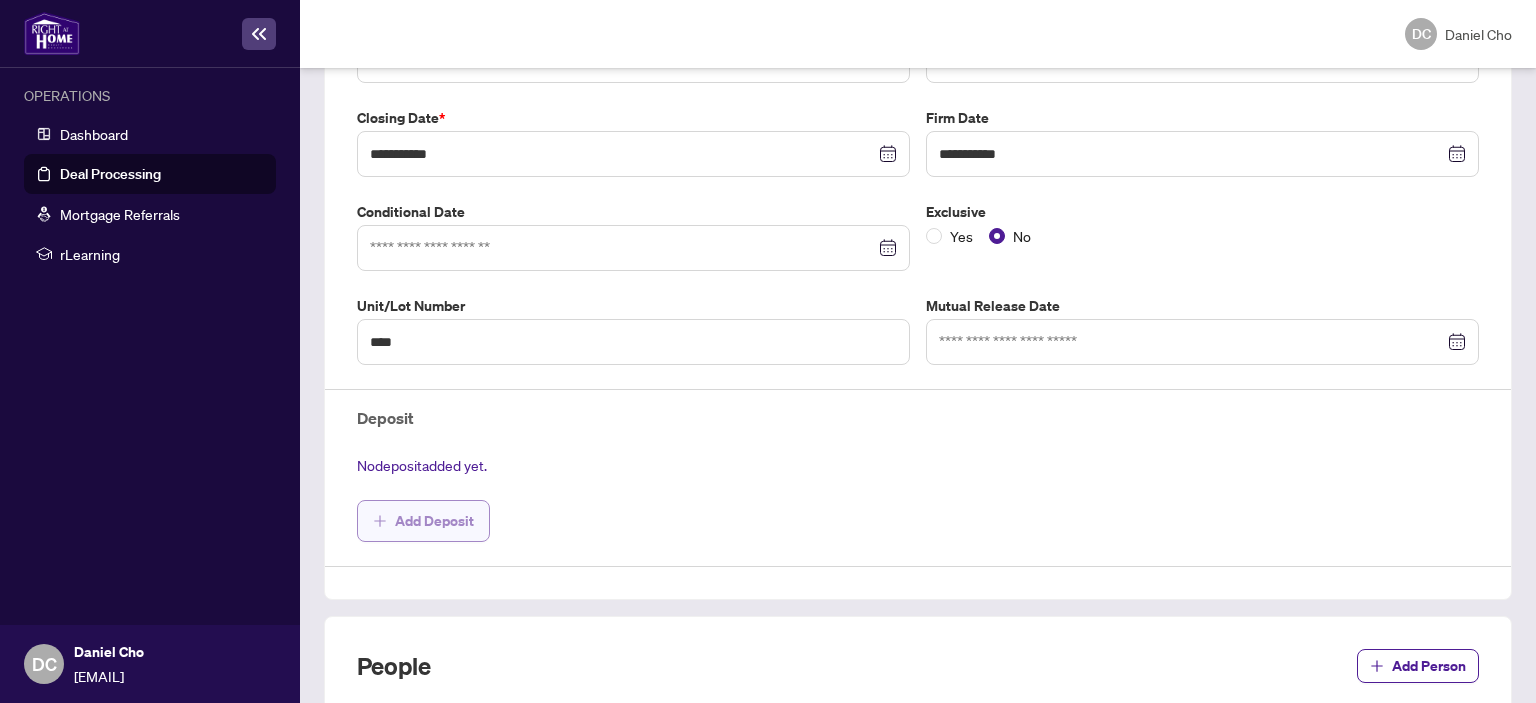 click on "Add Deposit" at bounding box center (434, 521) 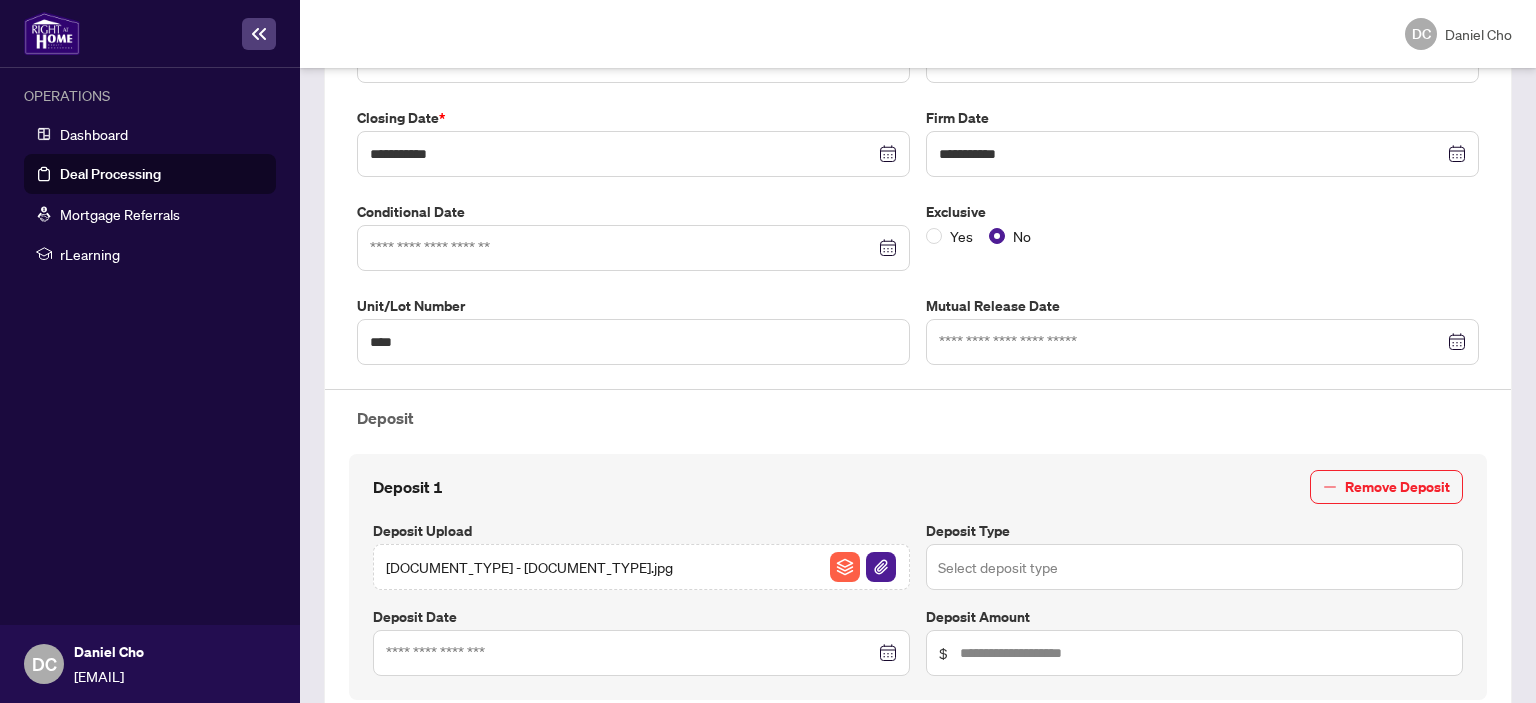 click at bounding box center (1194, 567) 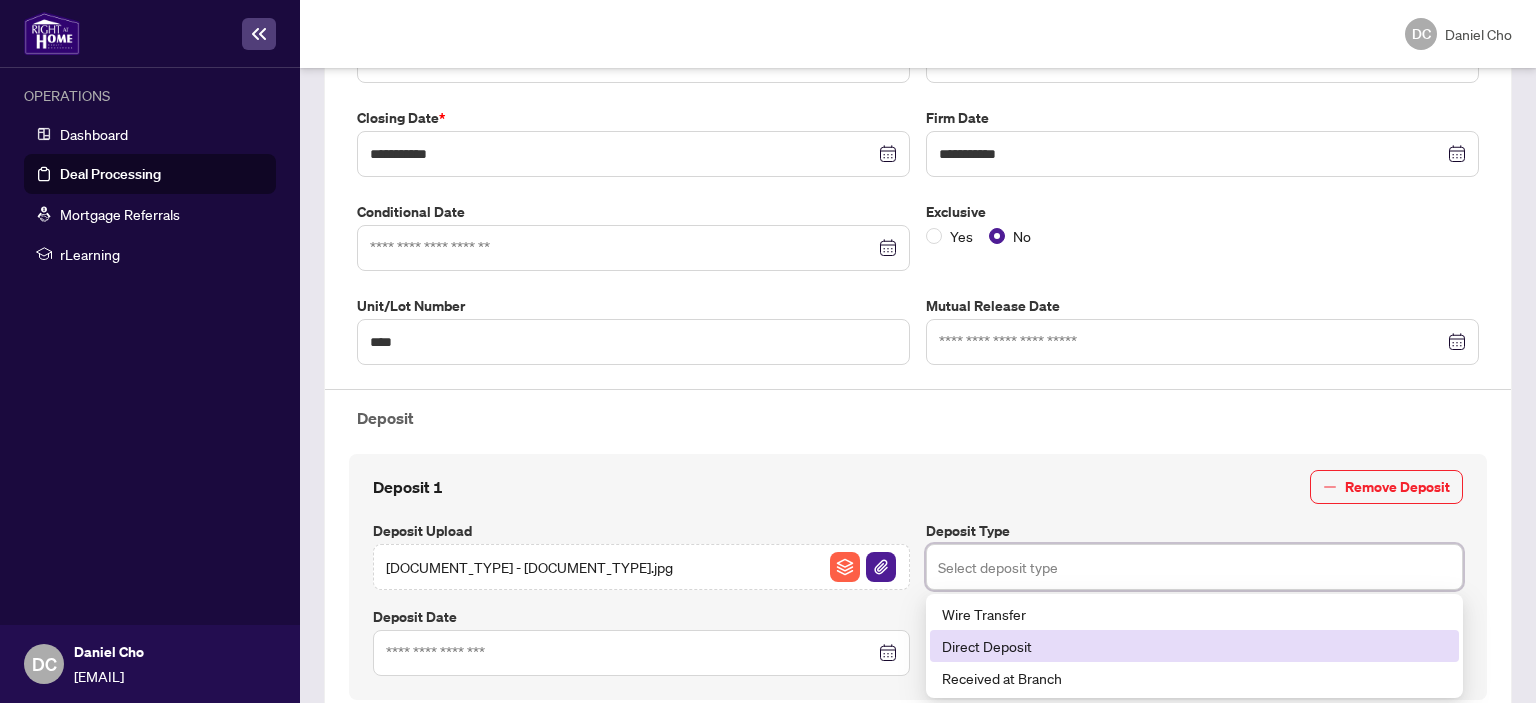 click on "Direct Deposit" at bounding box center [1194, 646] 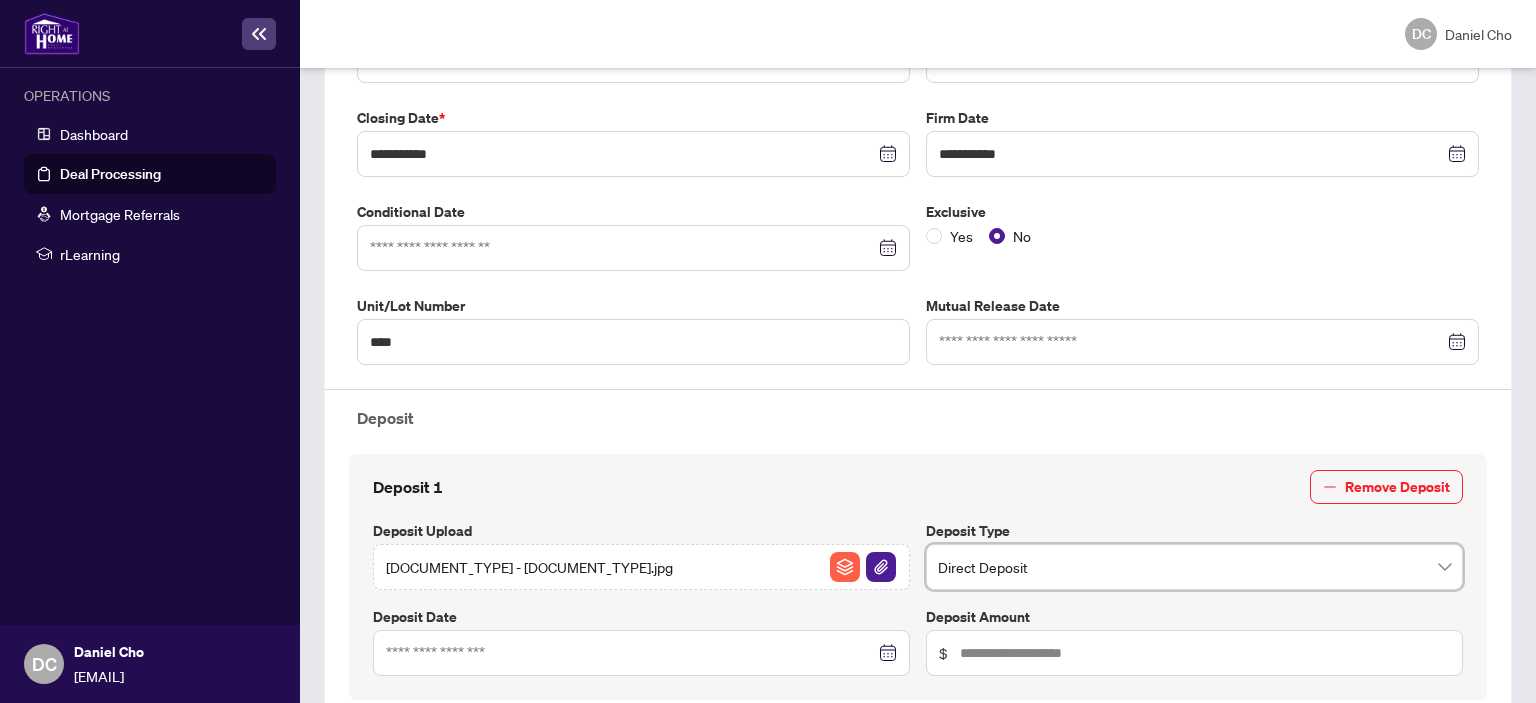 scroll, scrollTop: 539, scrollLeft: 0, axis: vertical 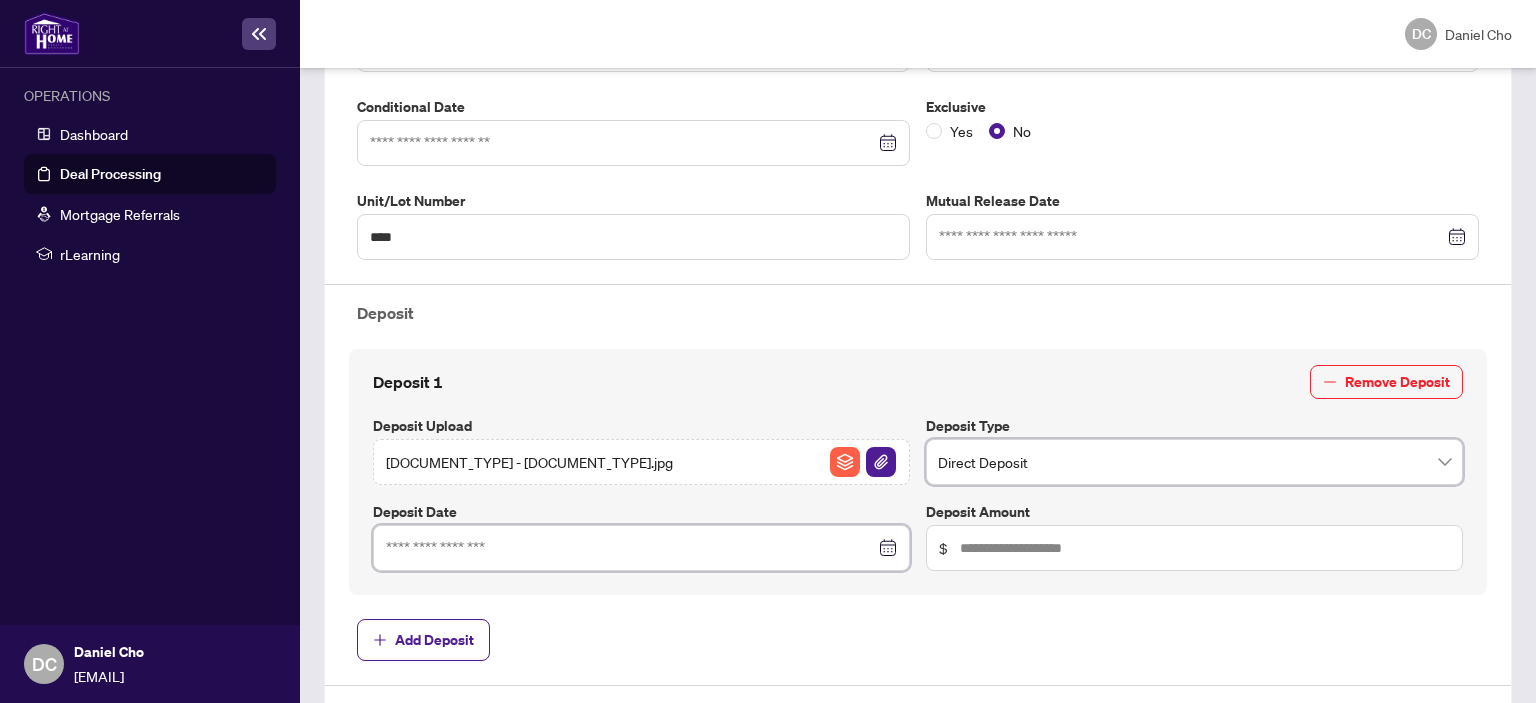 click at bounding box center (630, 548) 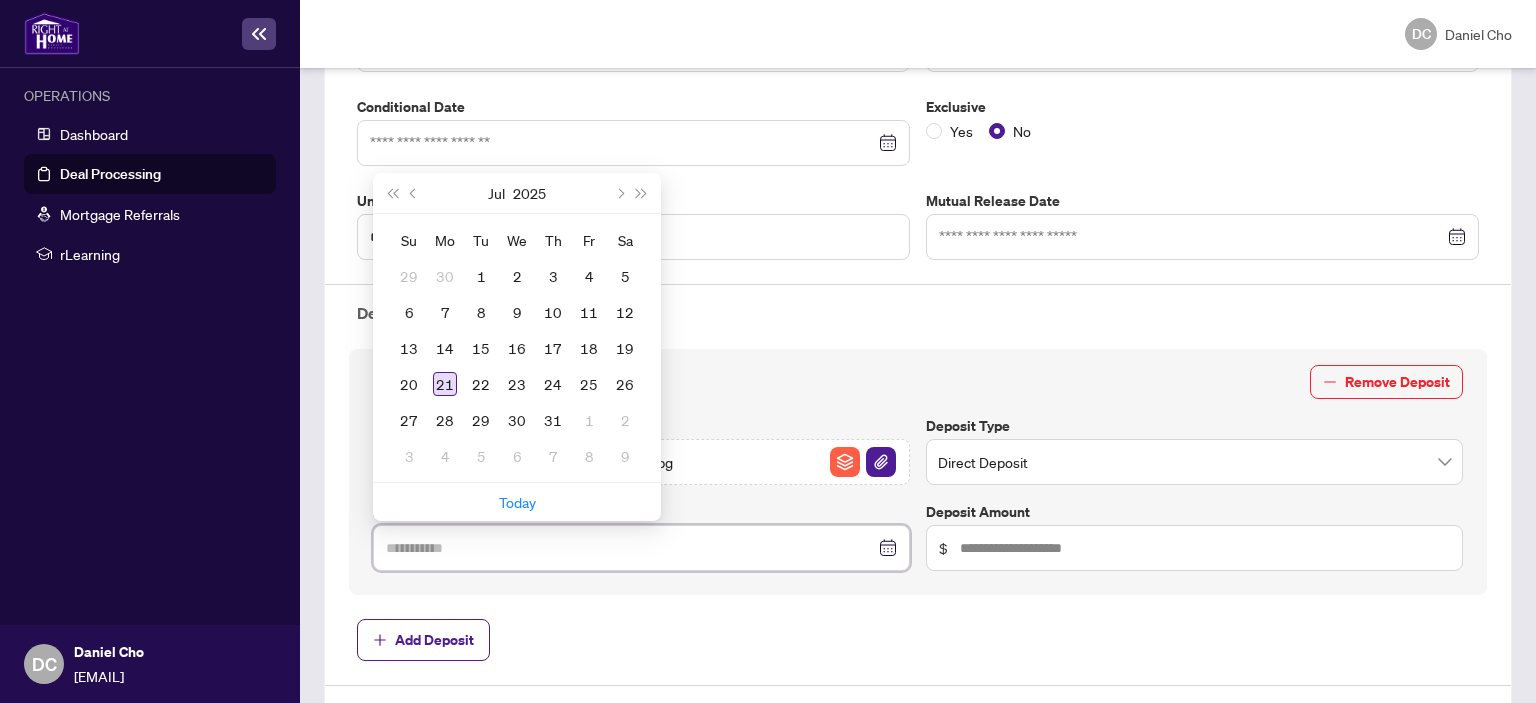 type on "**********" 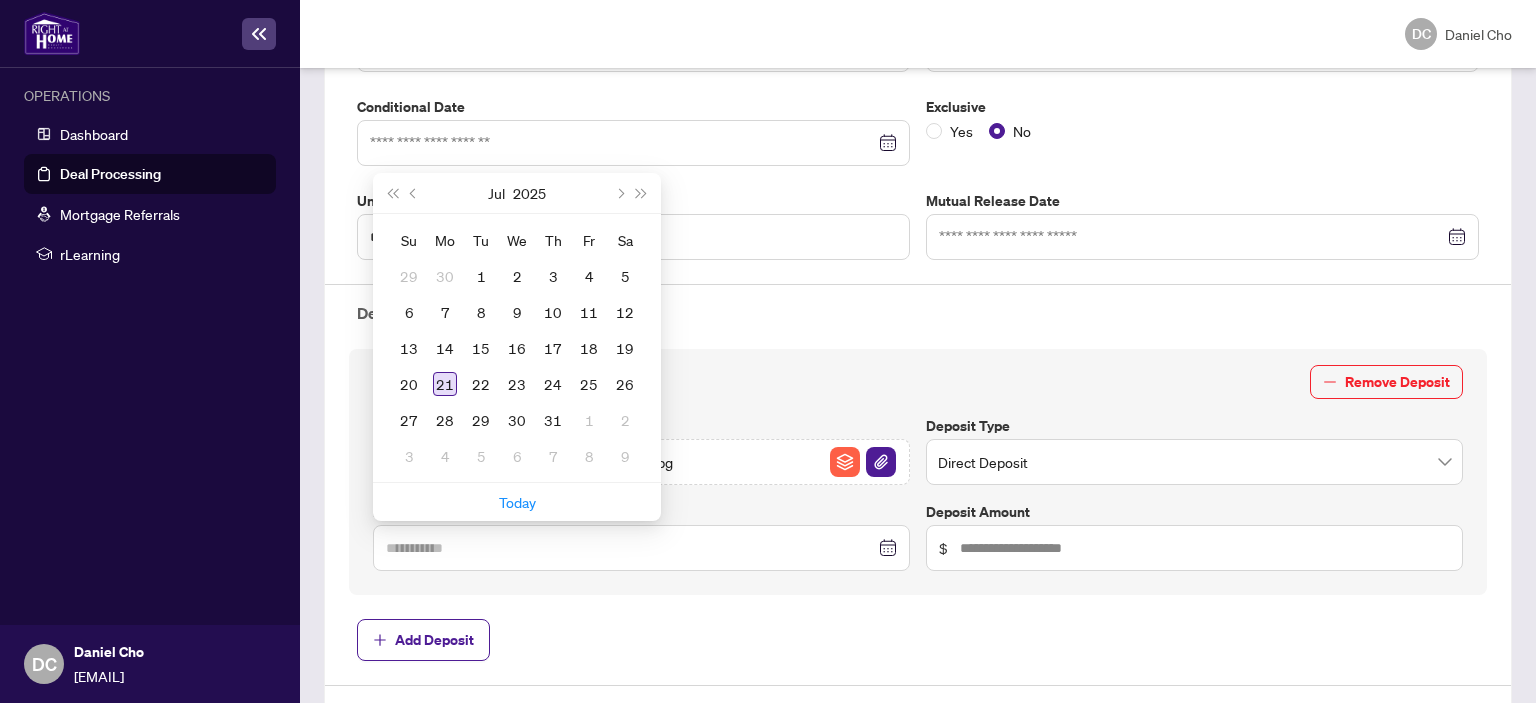 click on "21" at bounding box center [445, 384] 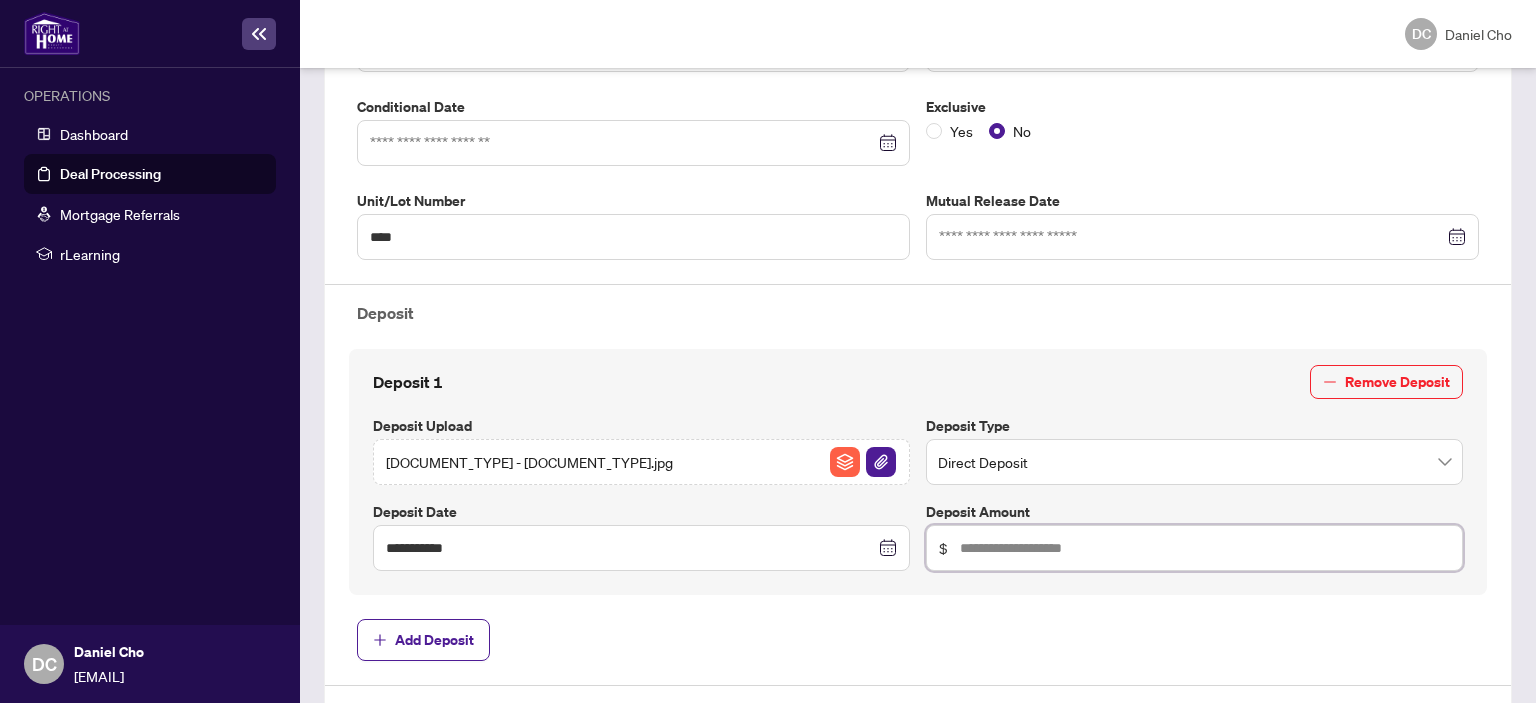 click at bounding box center (1205, 548) 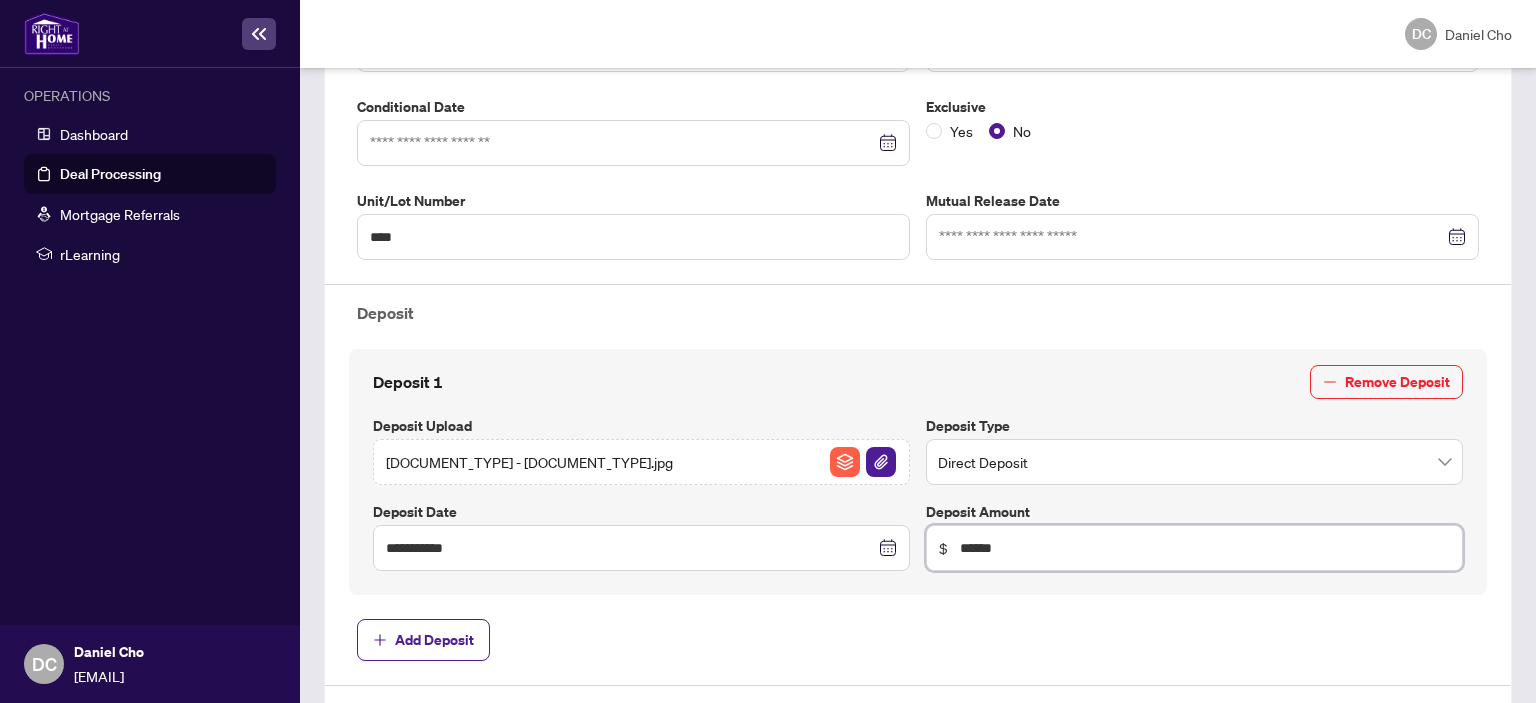 type on "******" 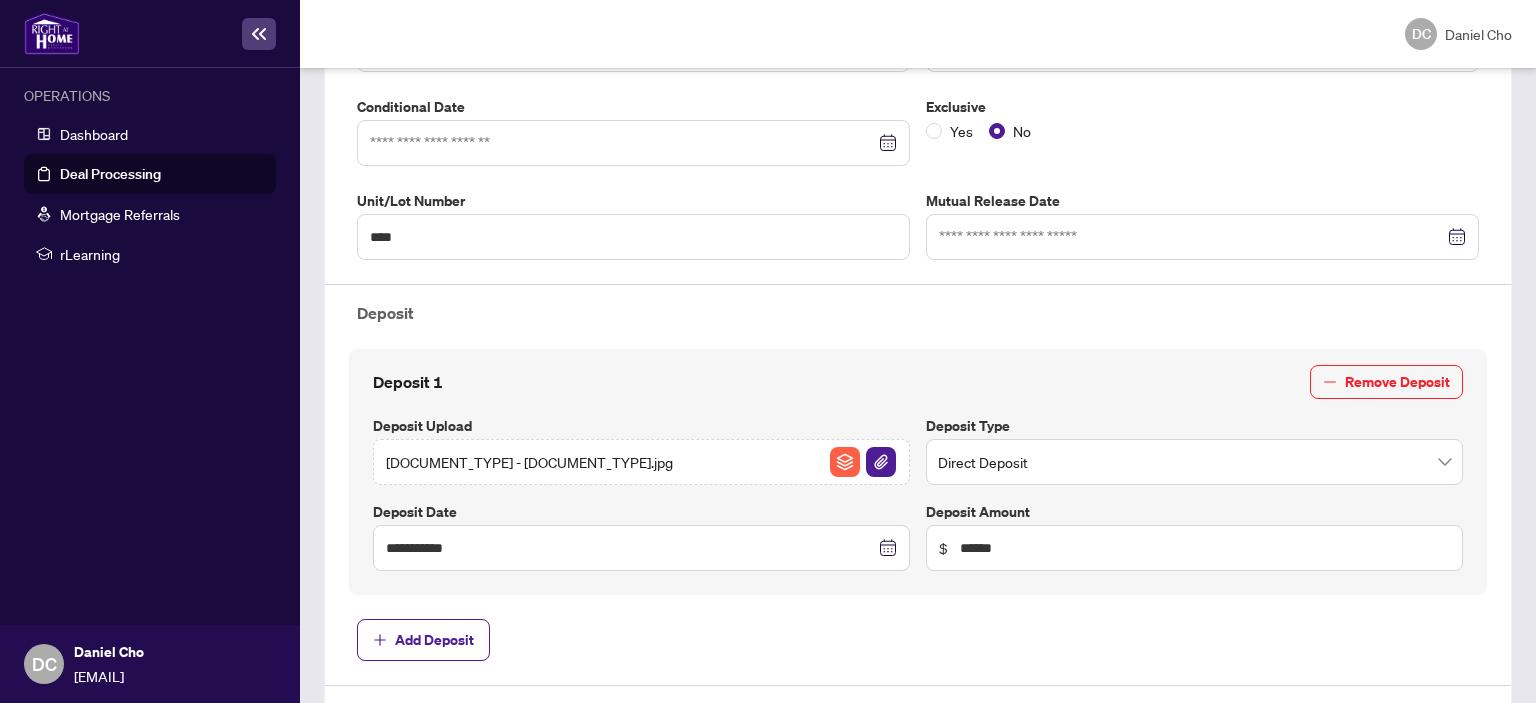 drag, startPoint x: 736, startPoint y: 593, endPoint x: 735, endPoint y: 606, distance: 13.038404 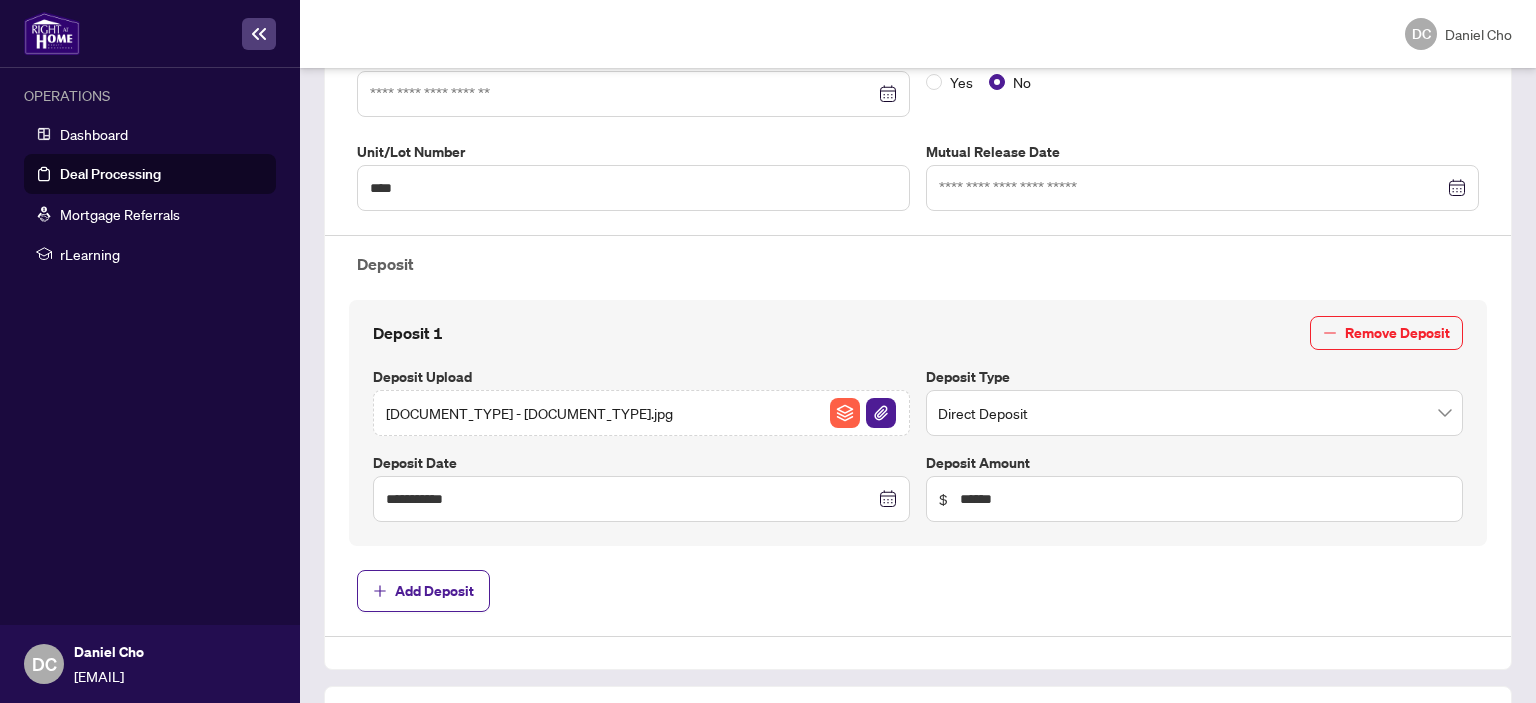 scroll, scrollTop: 0, scrollLeft: 0, axis: both 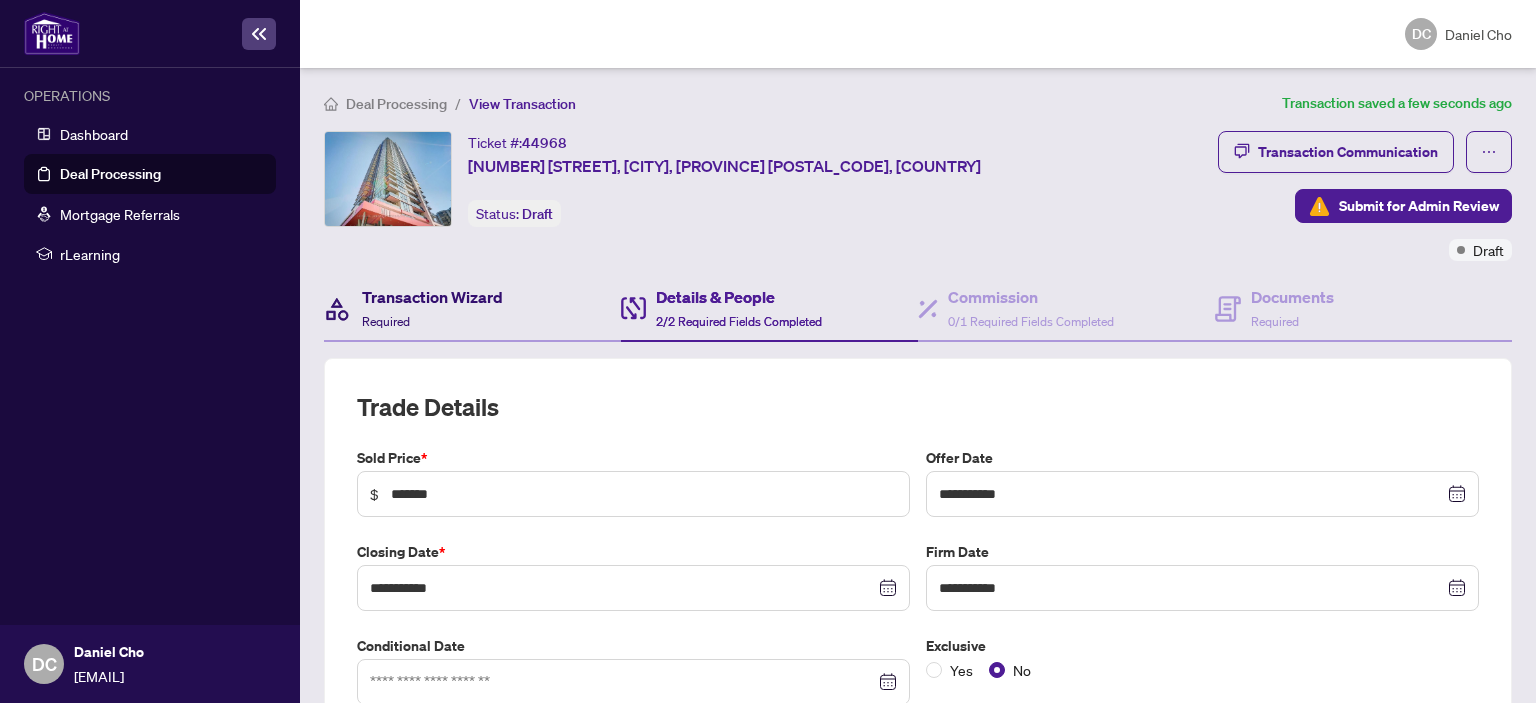 click on "Transaction Wizard Required" at bounding box center (432, 308) 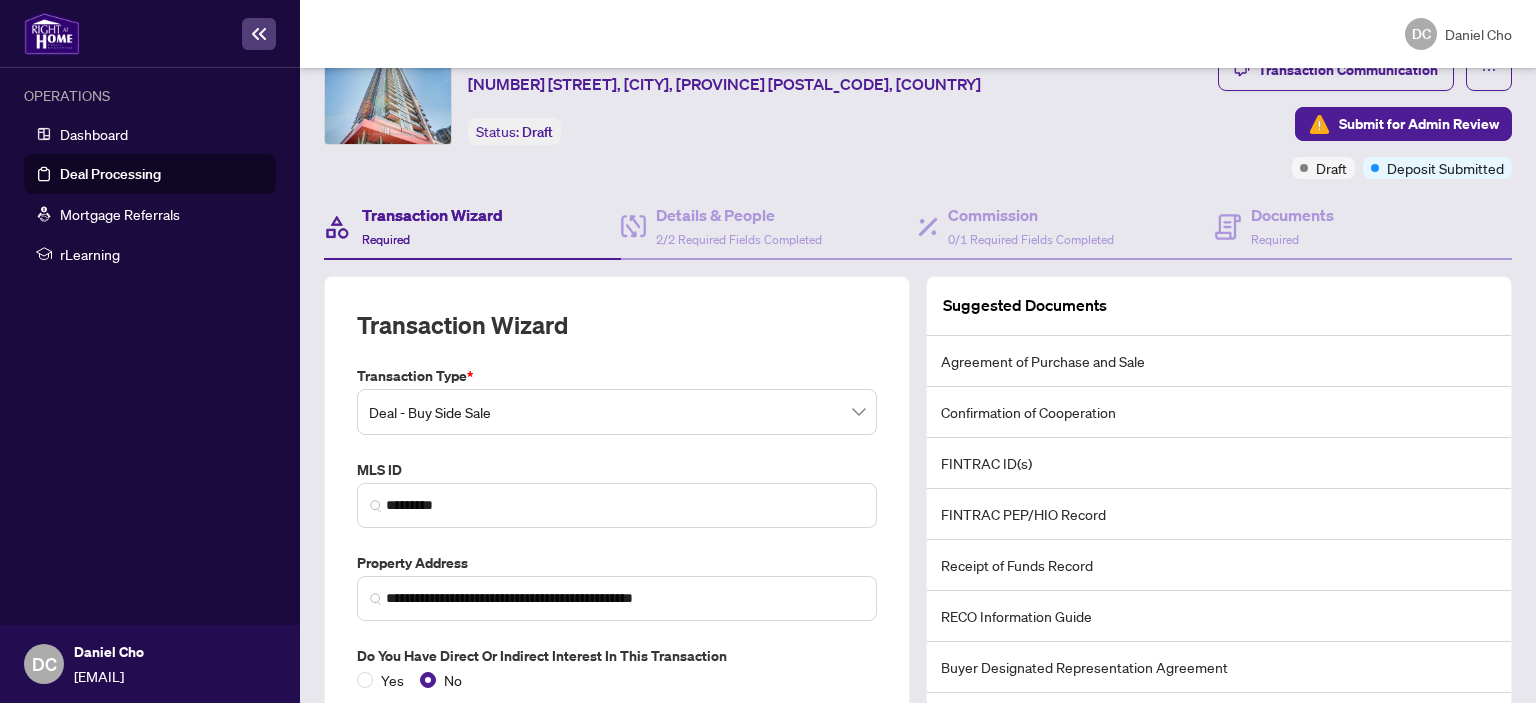 scroll, scrollTop: 0, scrollLeft: 0, axis: both 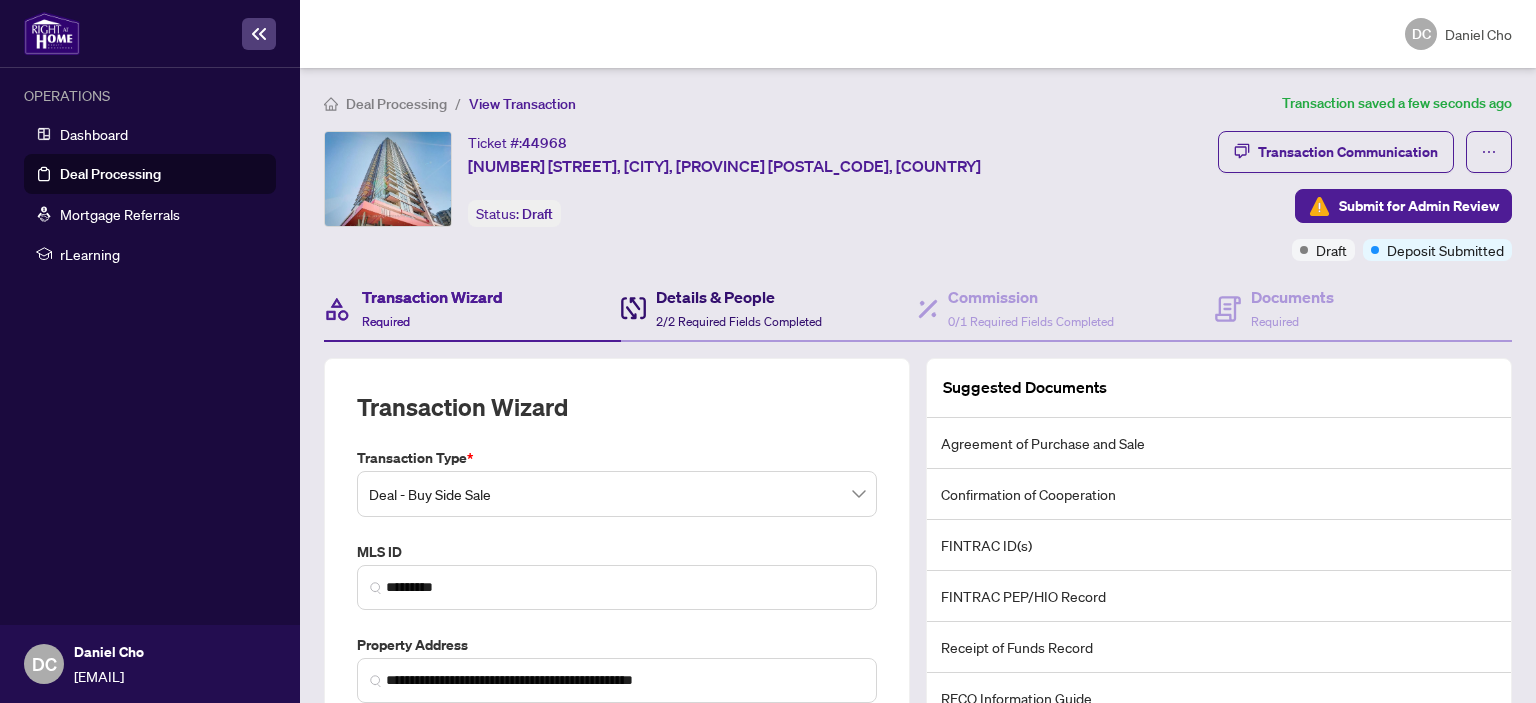 click on "Details & People" at bounding box center [739, 297] 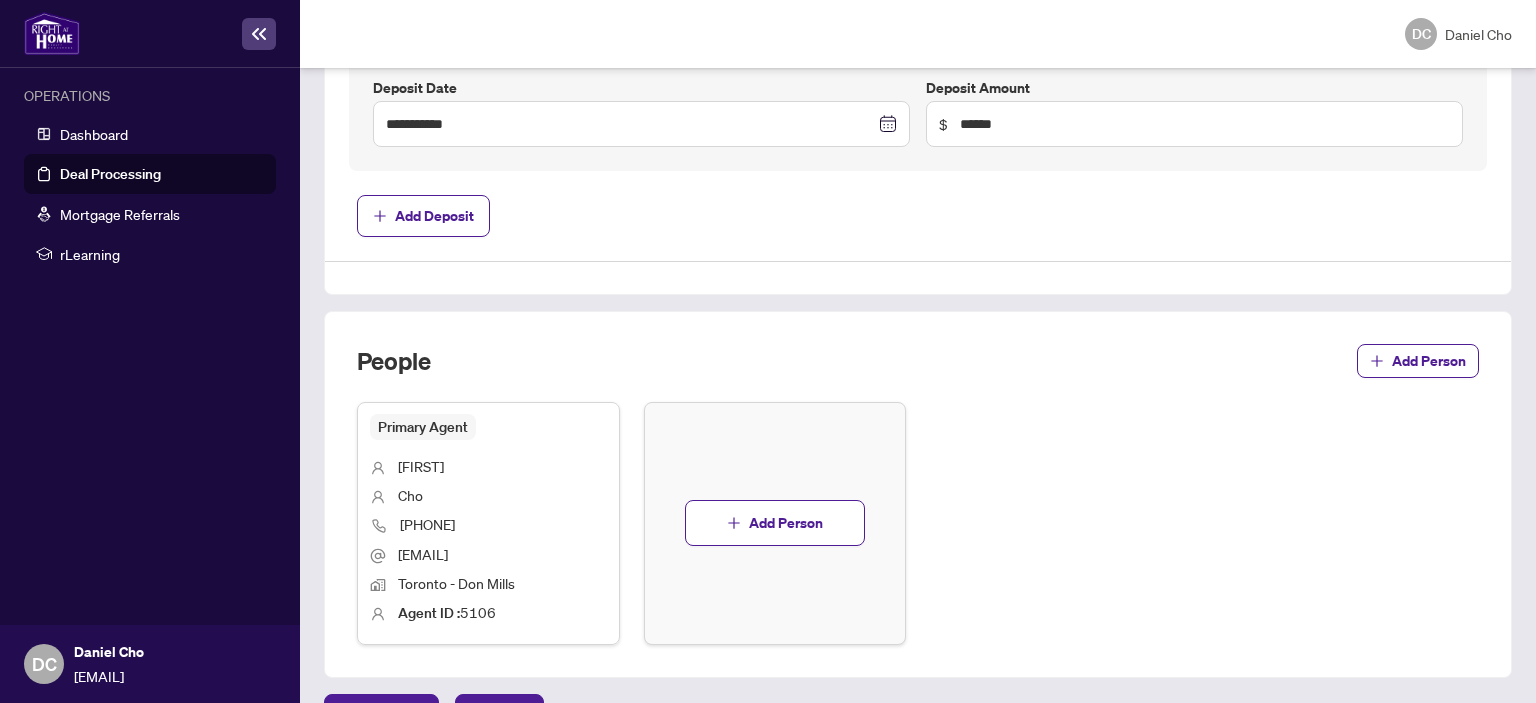 scroll, scrollTop: 1010, scrollLeft: 0, axis: vertical 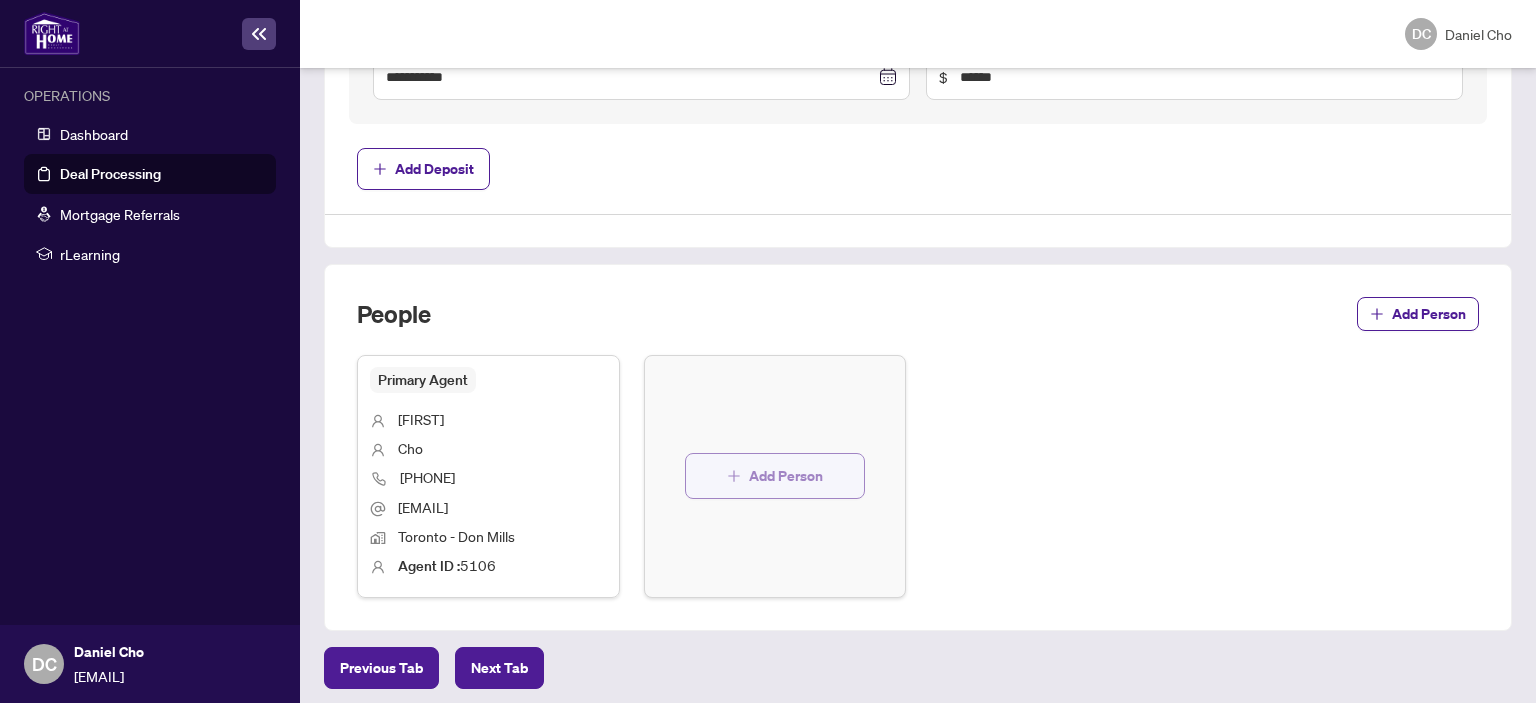 click on "Add Person" at bounding box center [786, 476] 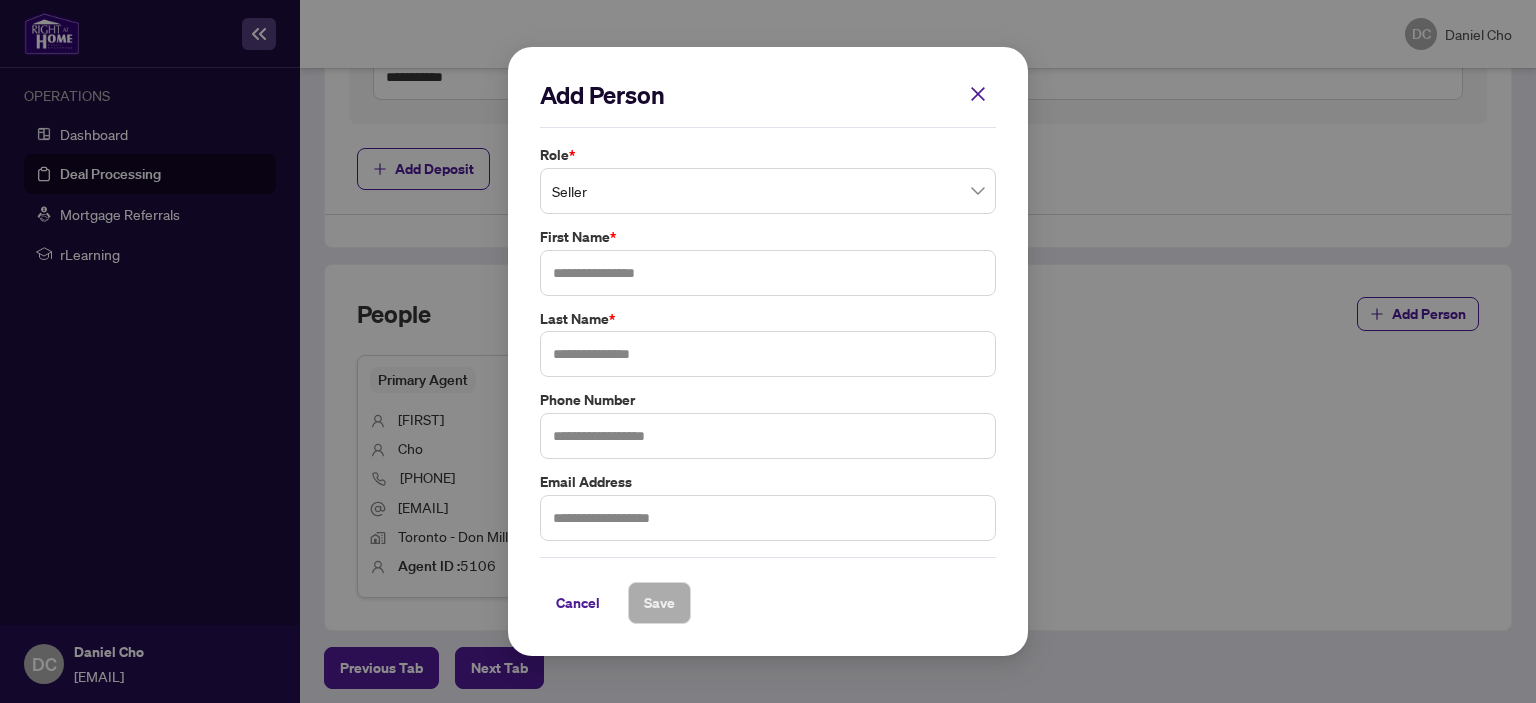 click on "Seller" at bounding box center (768, 191) 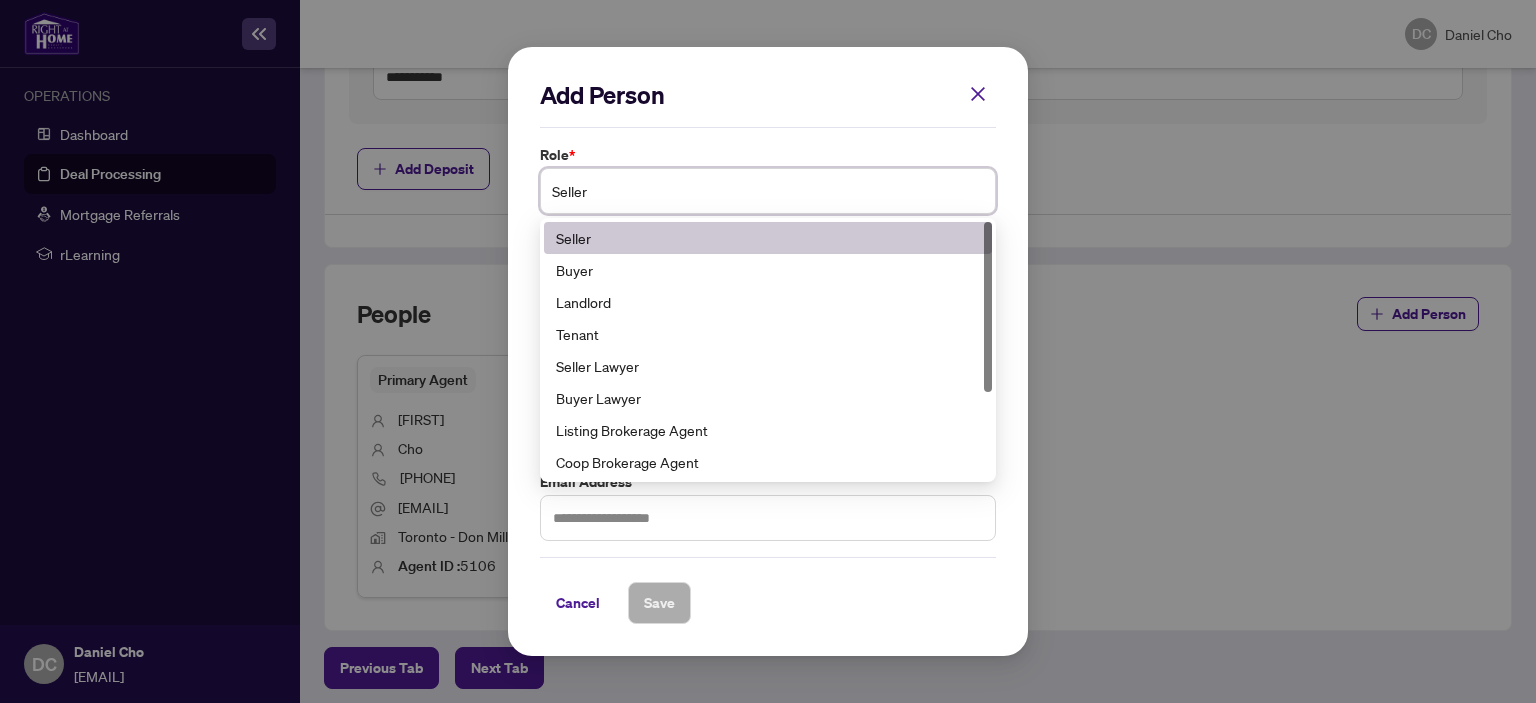click on "Seller" at bounding box center [768, 191] 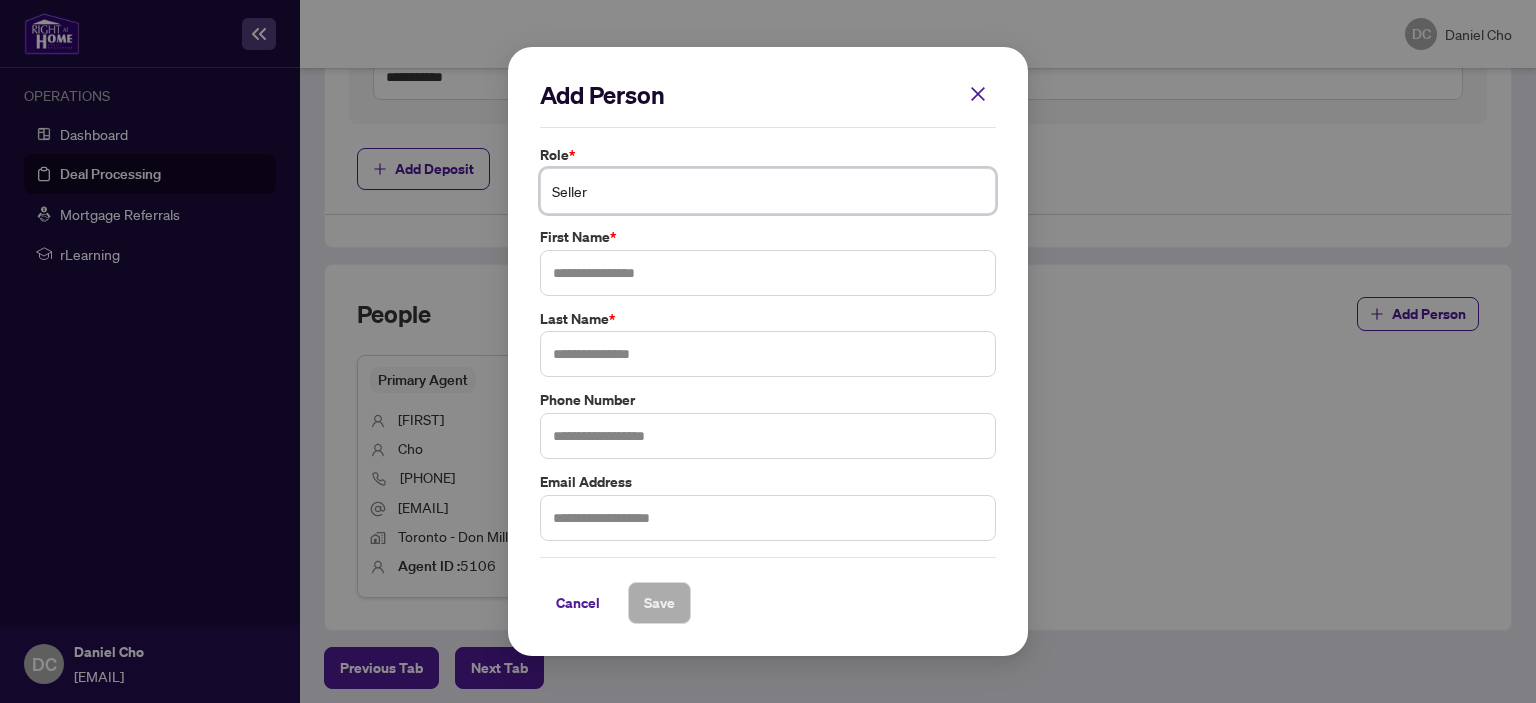click on "Seller" at bounding box center (768, 191) 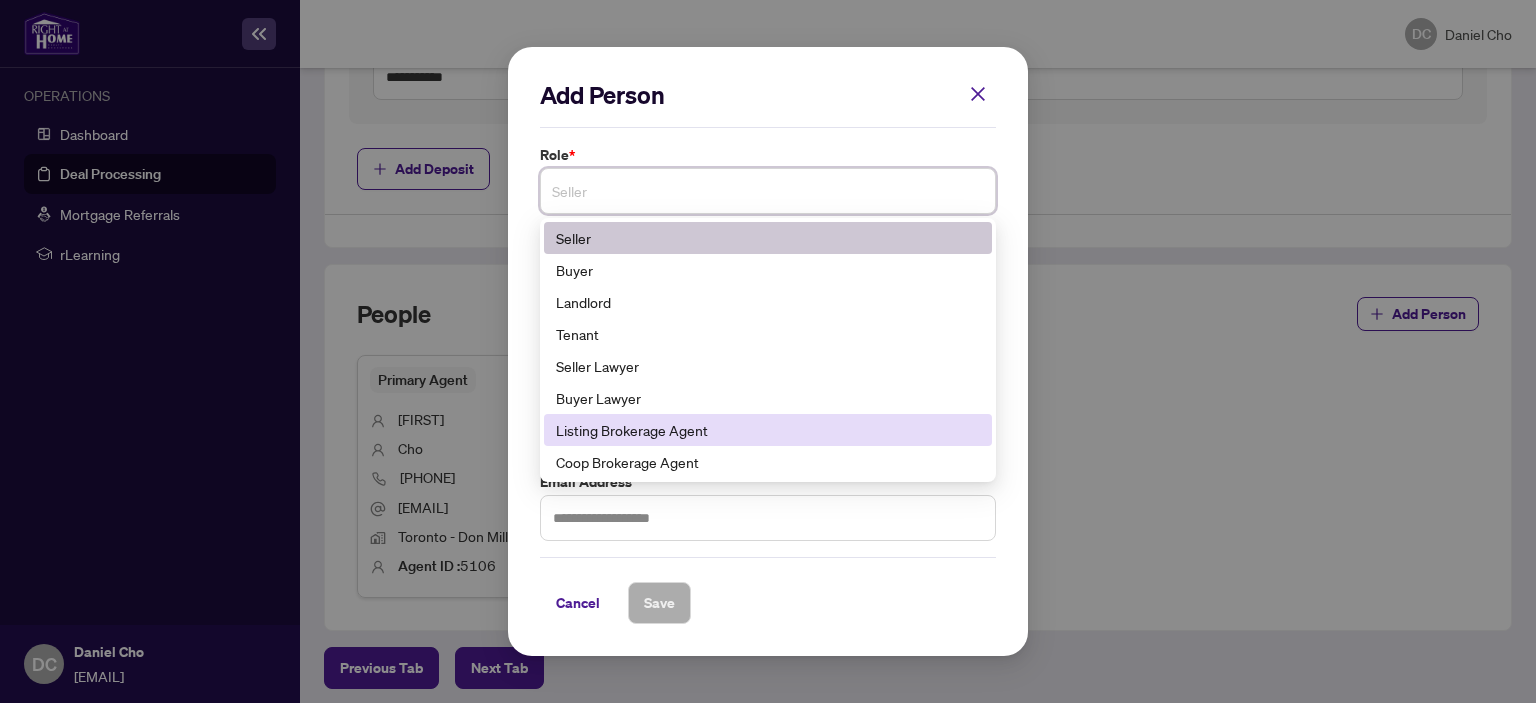 click on "Listing Brokerage Agent" at bounding box center (768, 430) 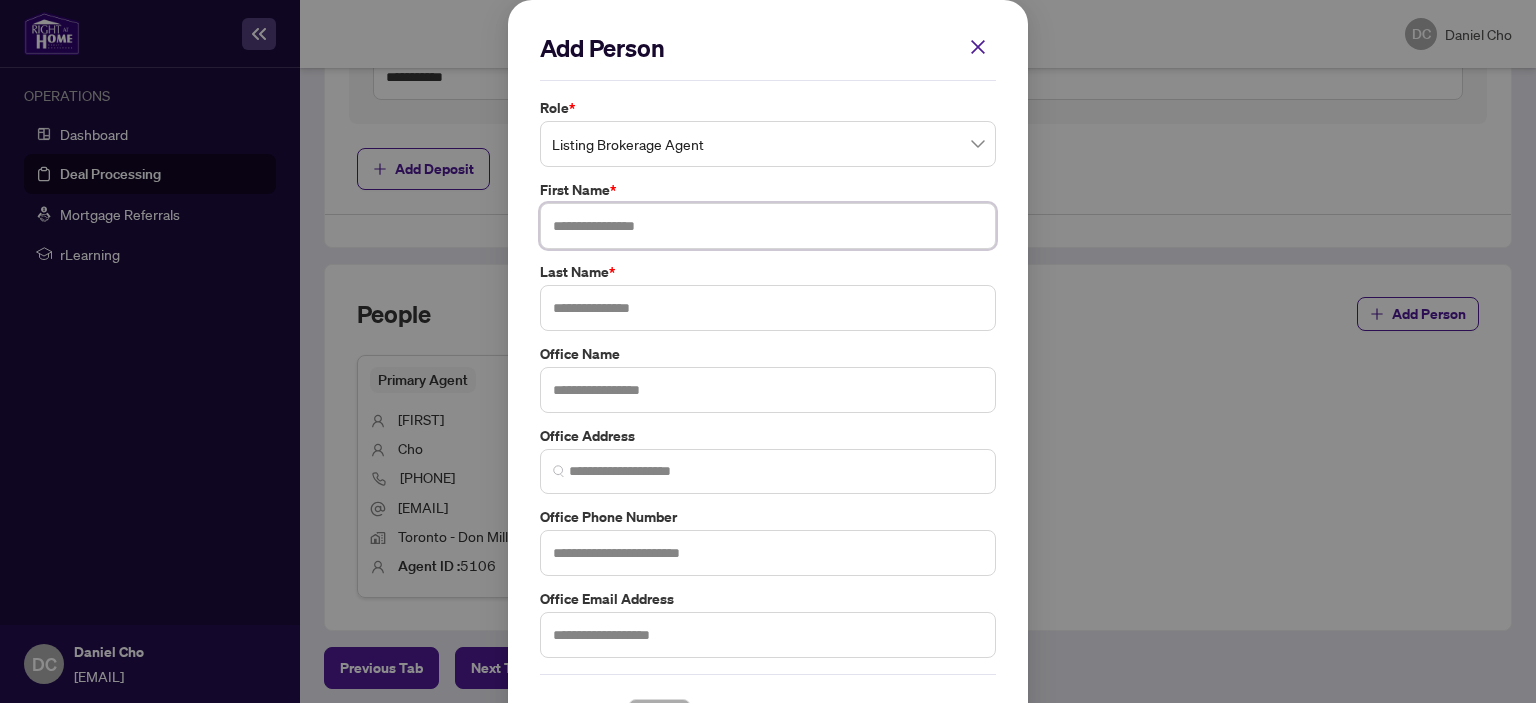 click at bounding box center [768, 226] 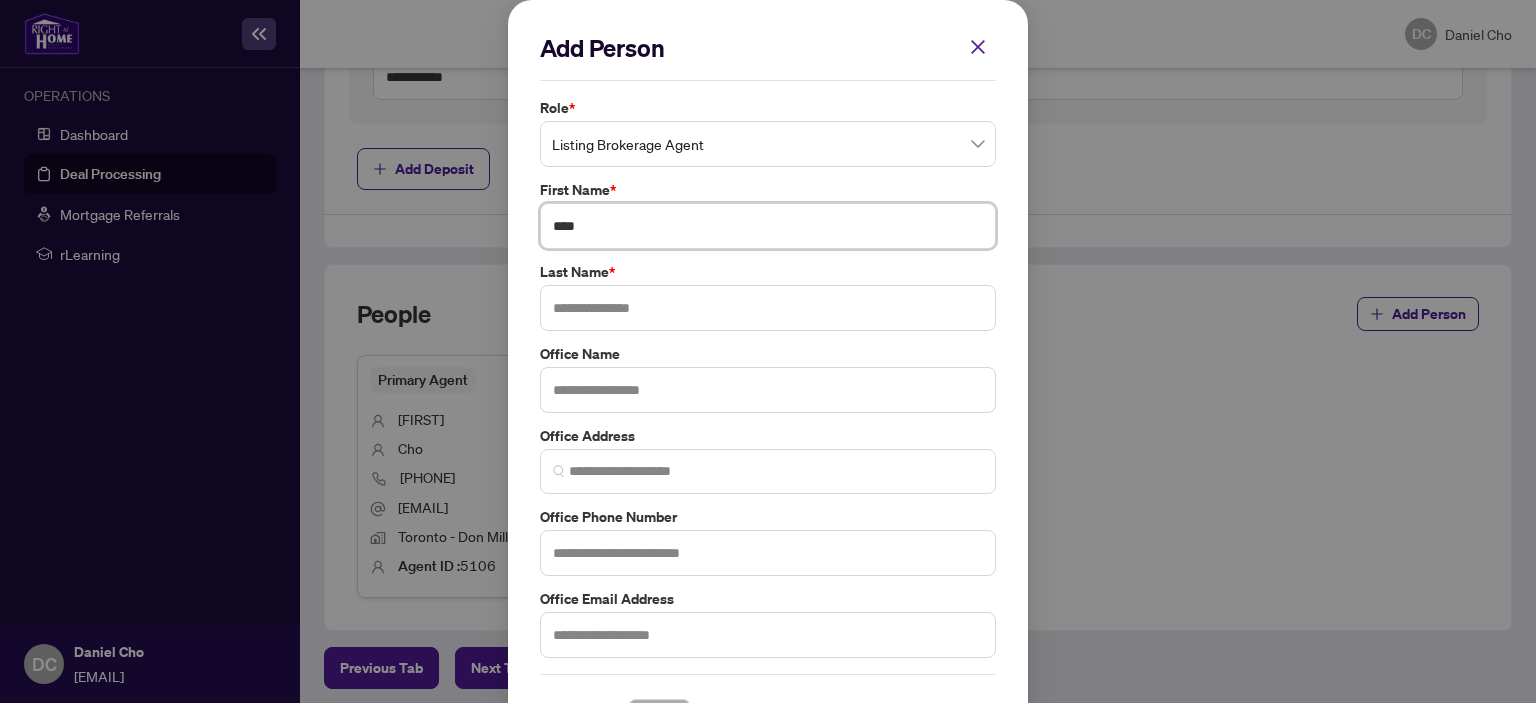 type on "****" 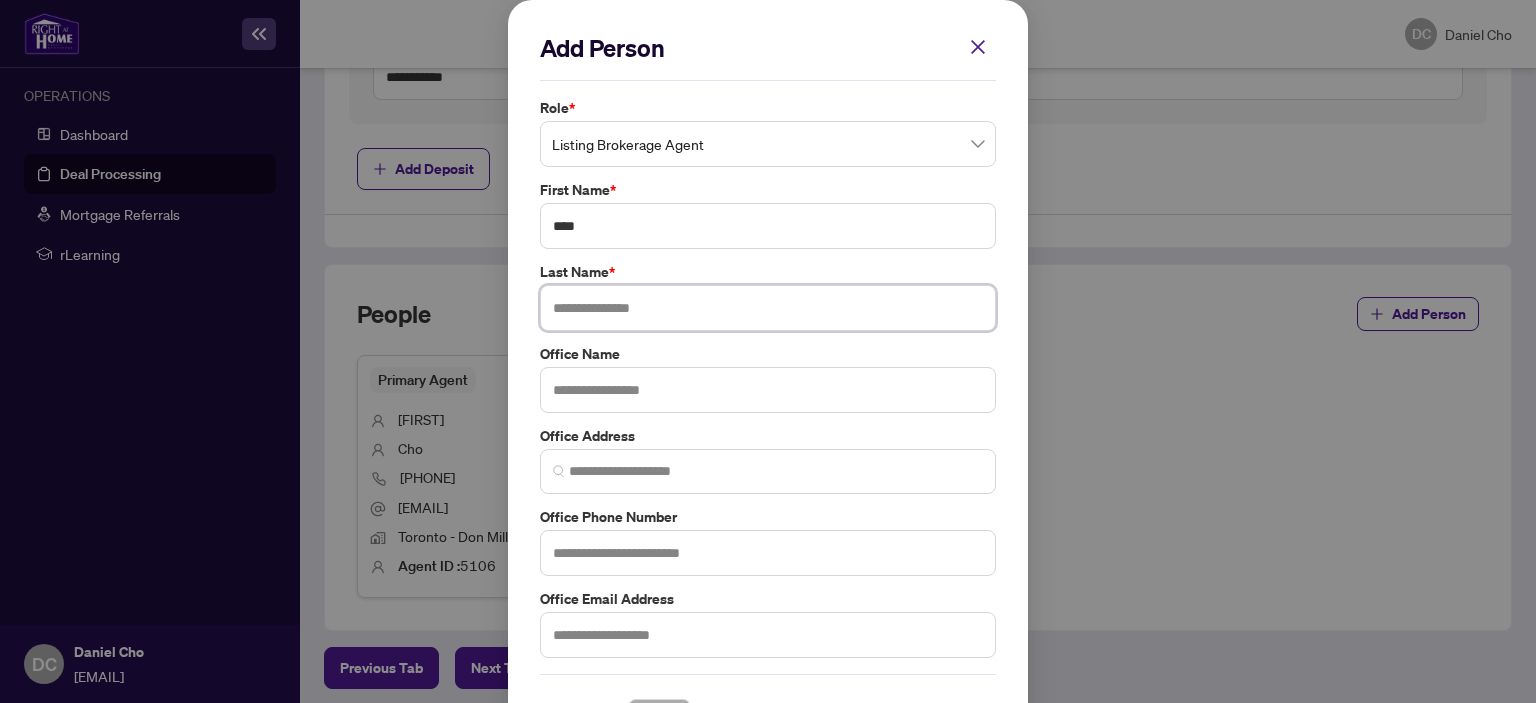 click at bounding box center [768, 308] 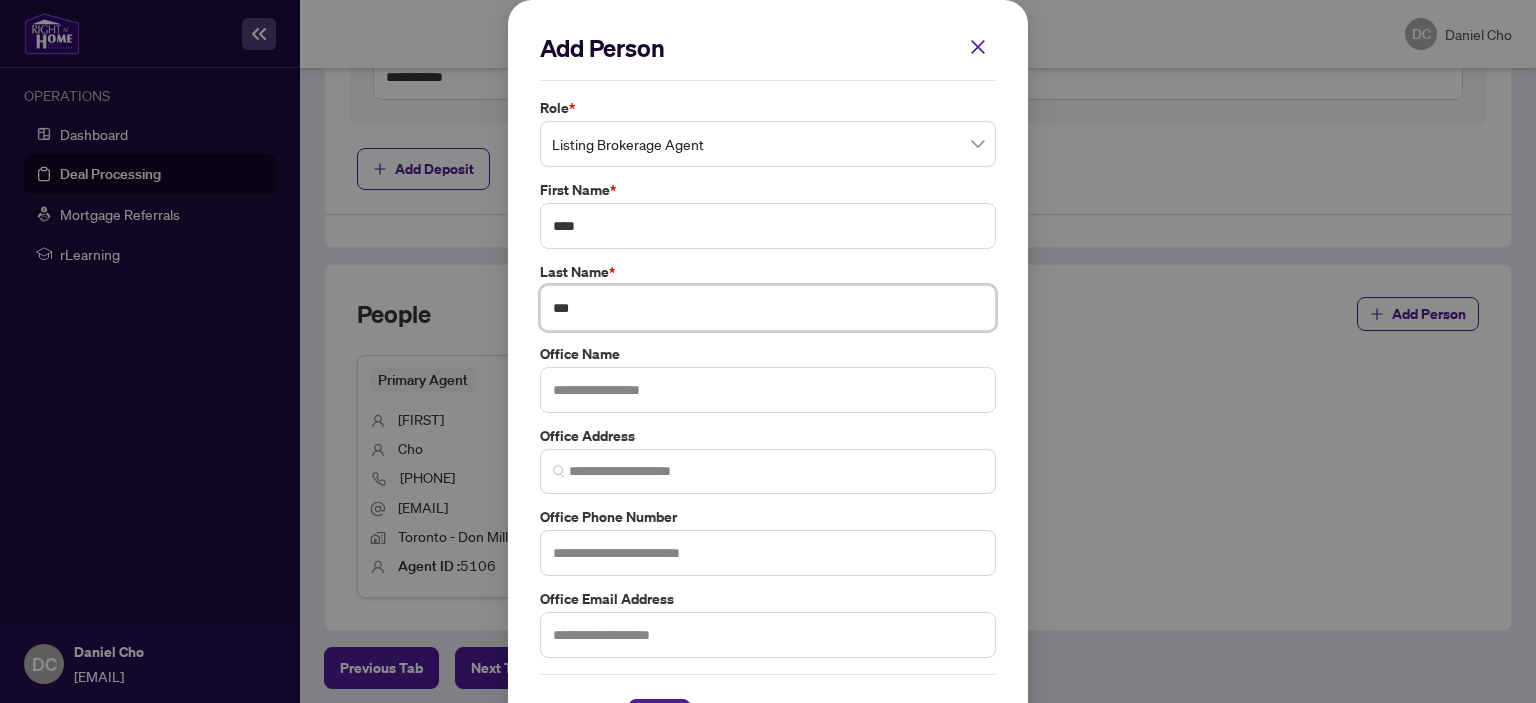type on "***" 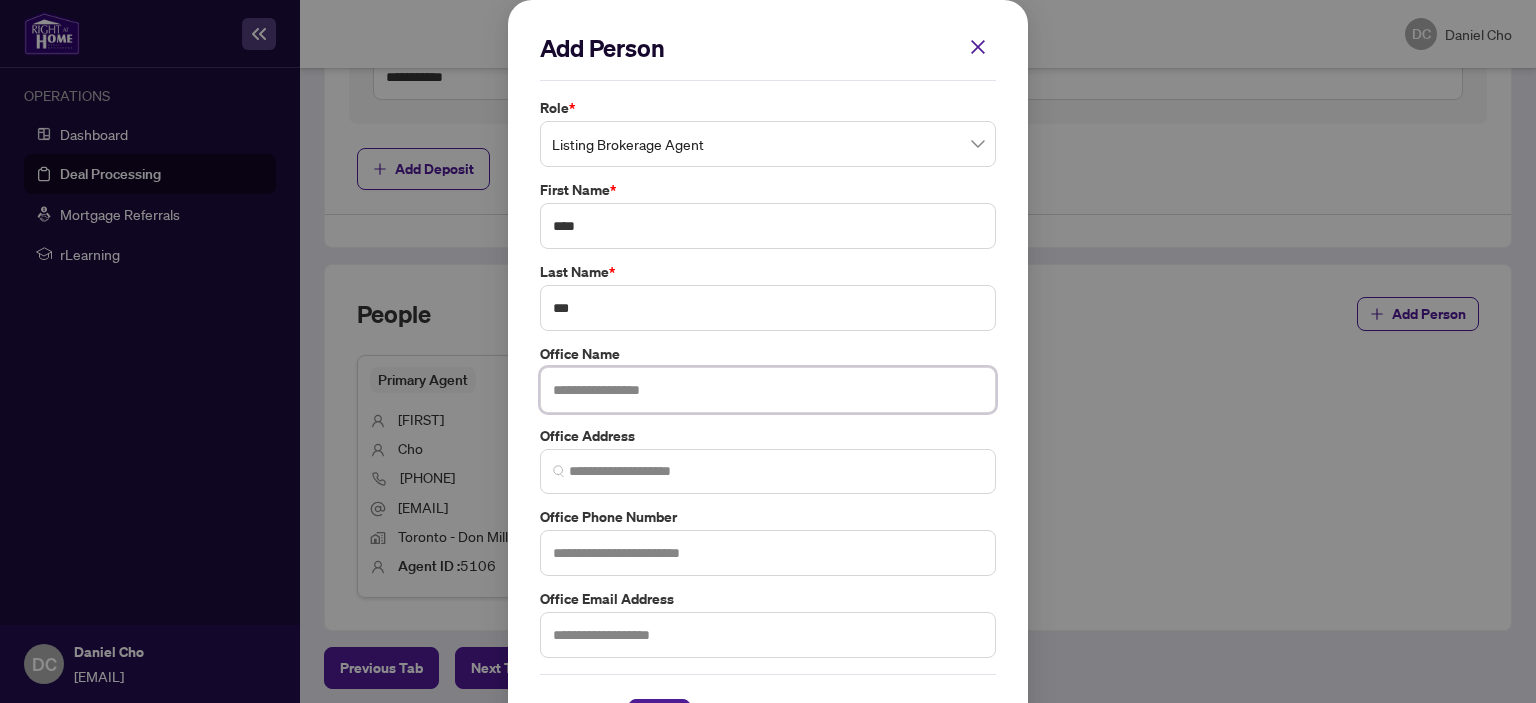 click at bounding box center [768, 390] 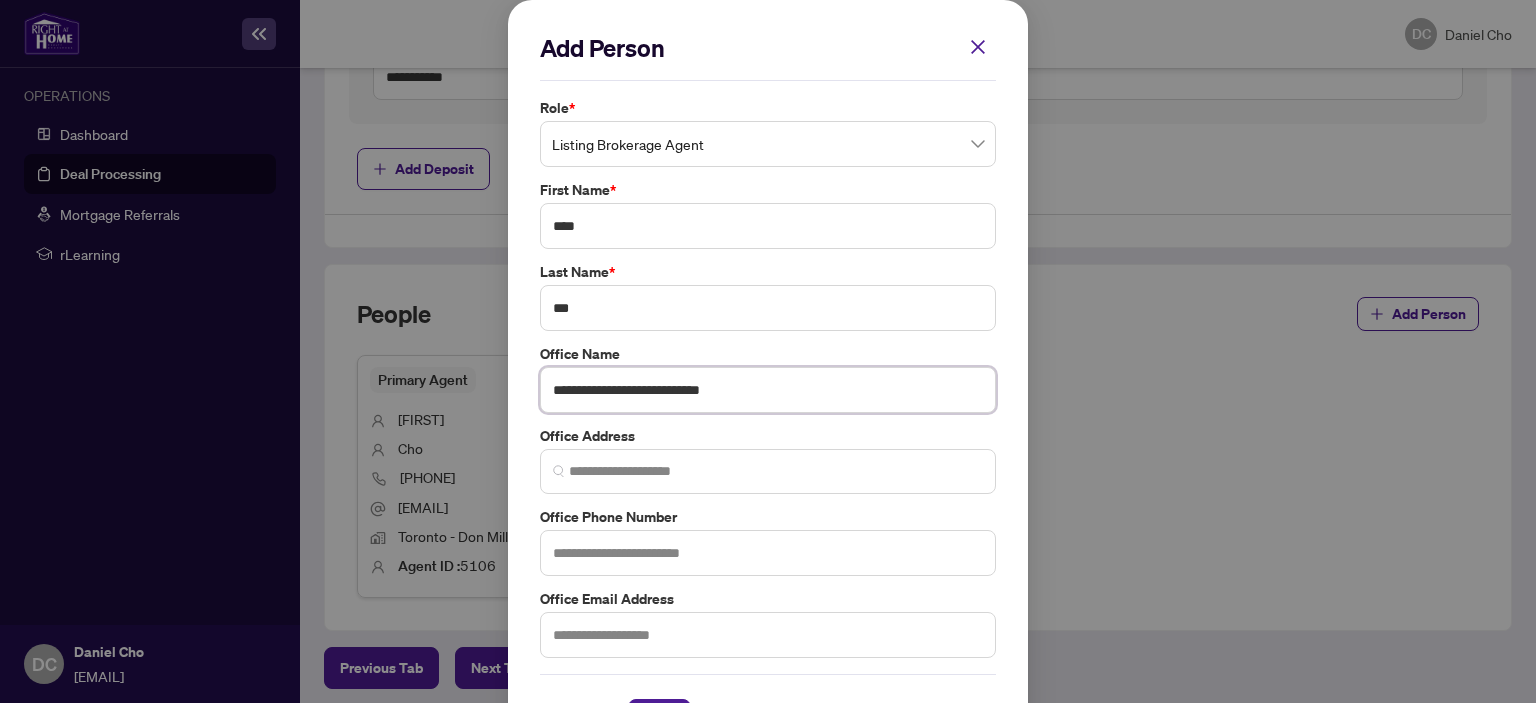 type on "**********" 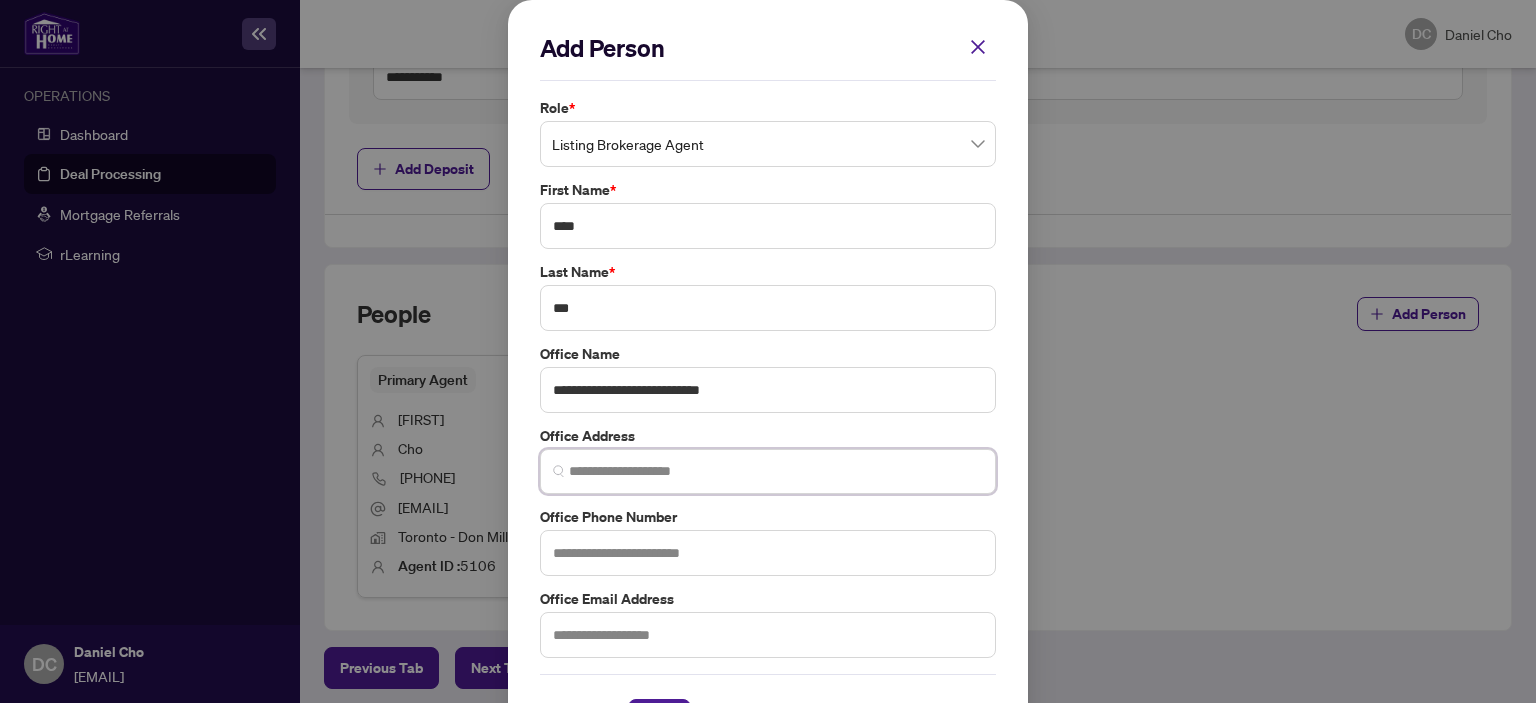 click at bounding box center (776, 471) 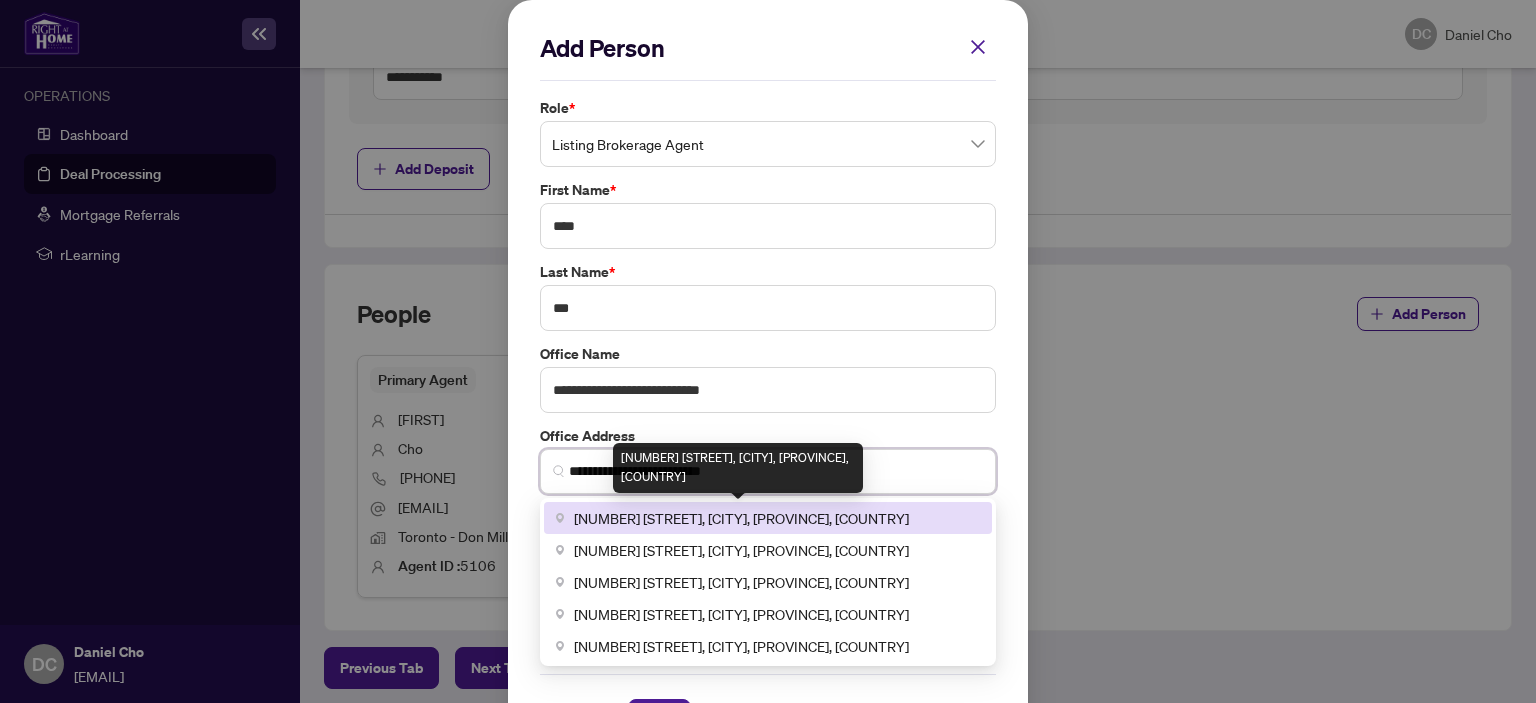 click on "7240 Woodbine Ave unit 103, Markham, ON, Canada" at bounding box center (741, 518) 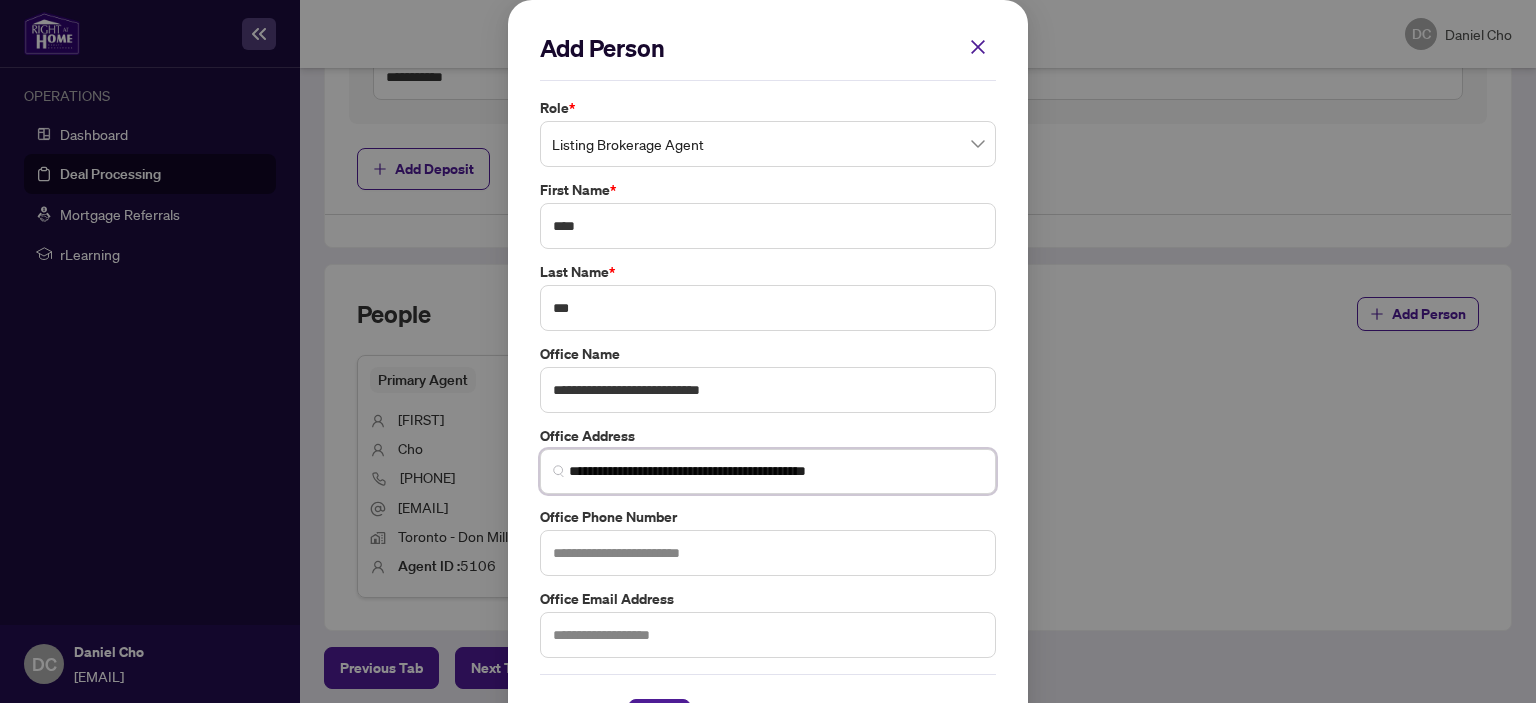 type on "**********" 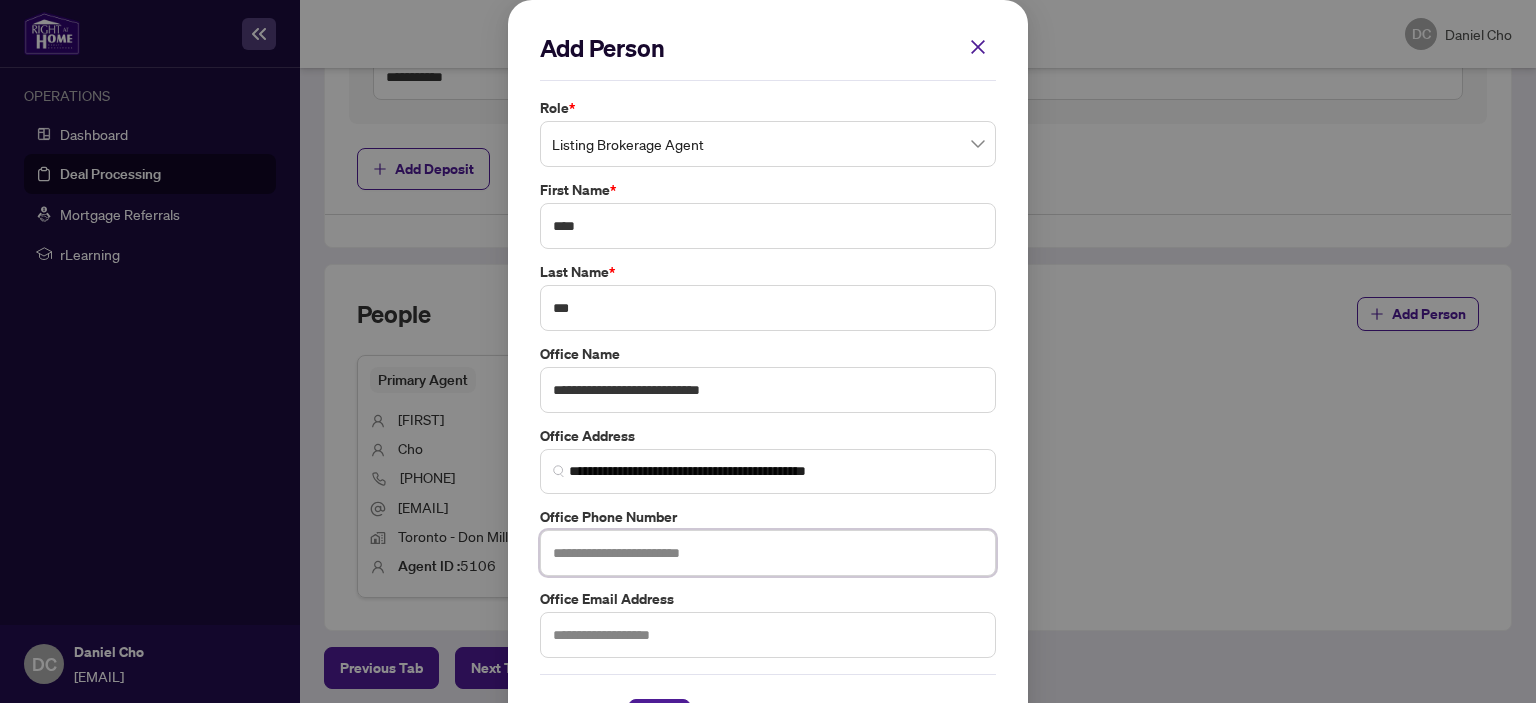 click at bounding box center [768, 553] 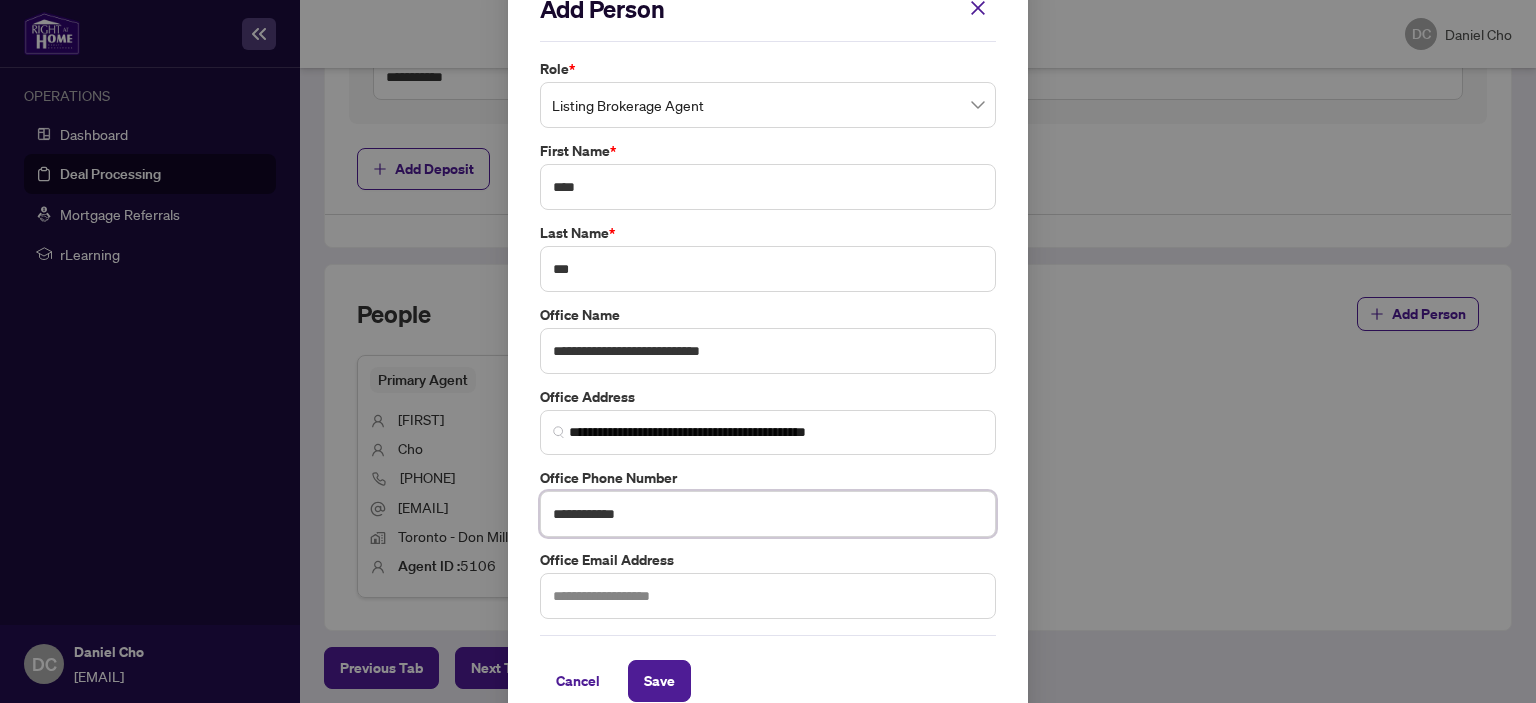 scroll, scrollTop: 66, scrollLeft: 0, axis: vertical 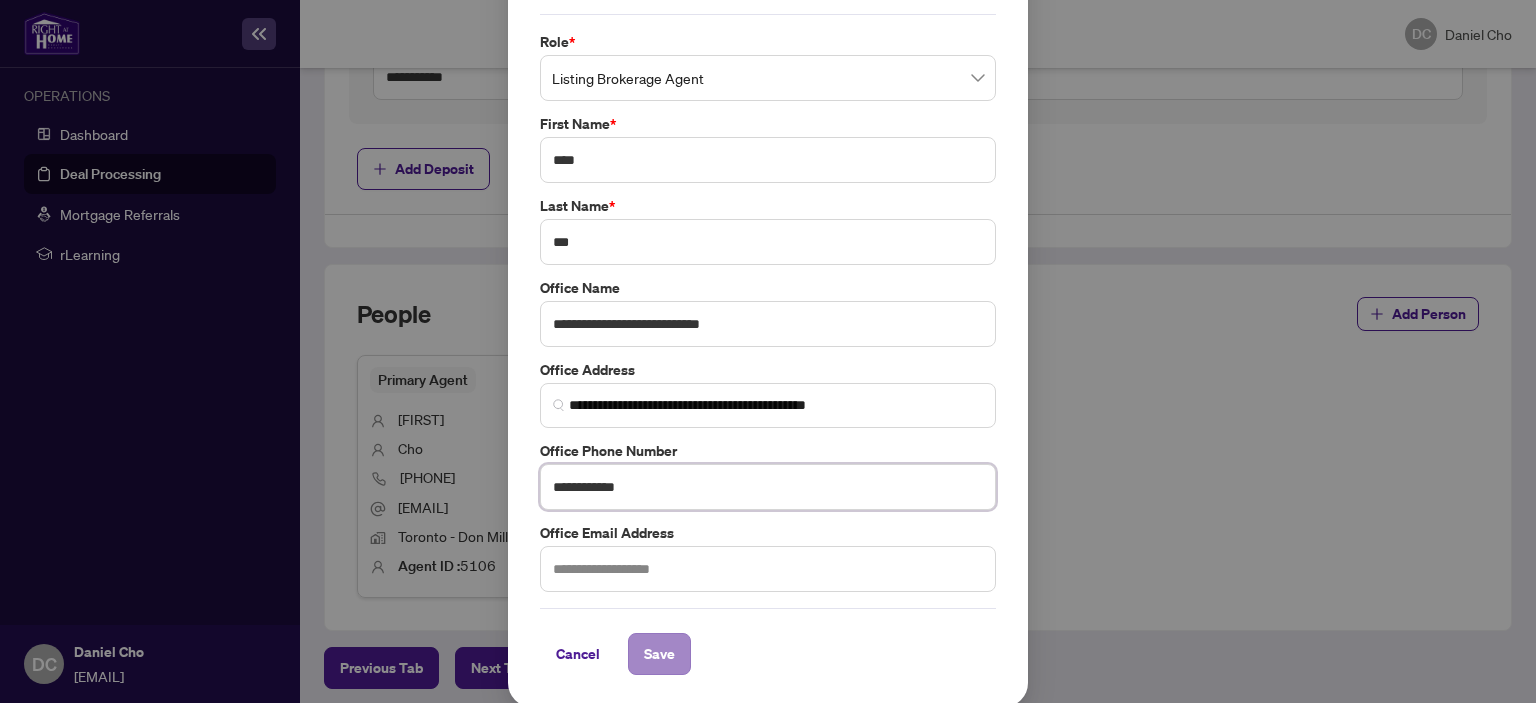 type on "**********" 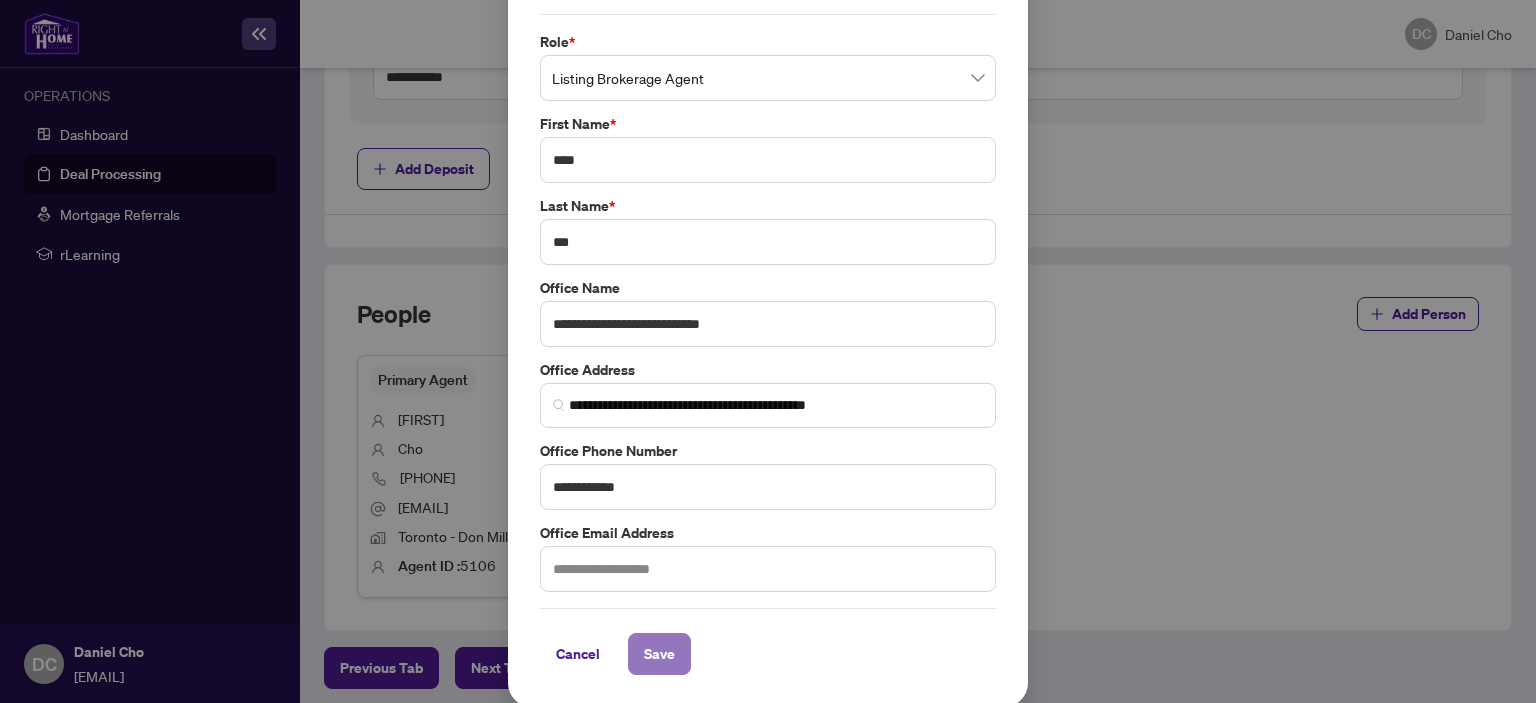 click on "Save" at bounding box center (659, 654) 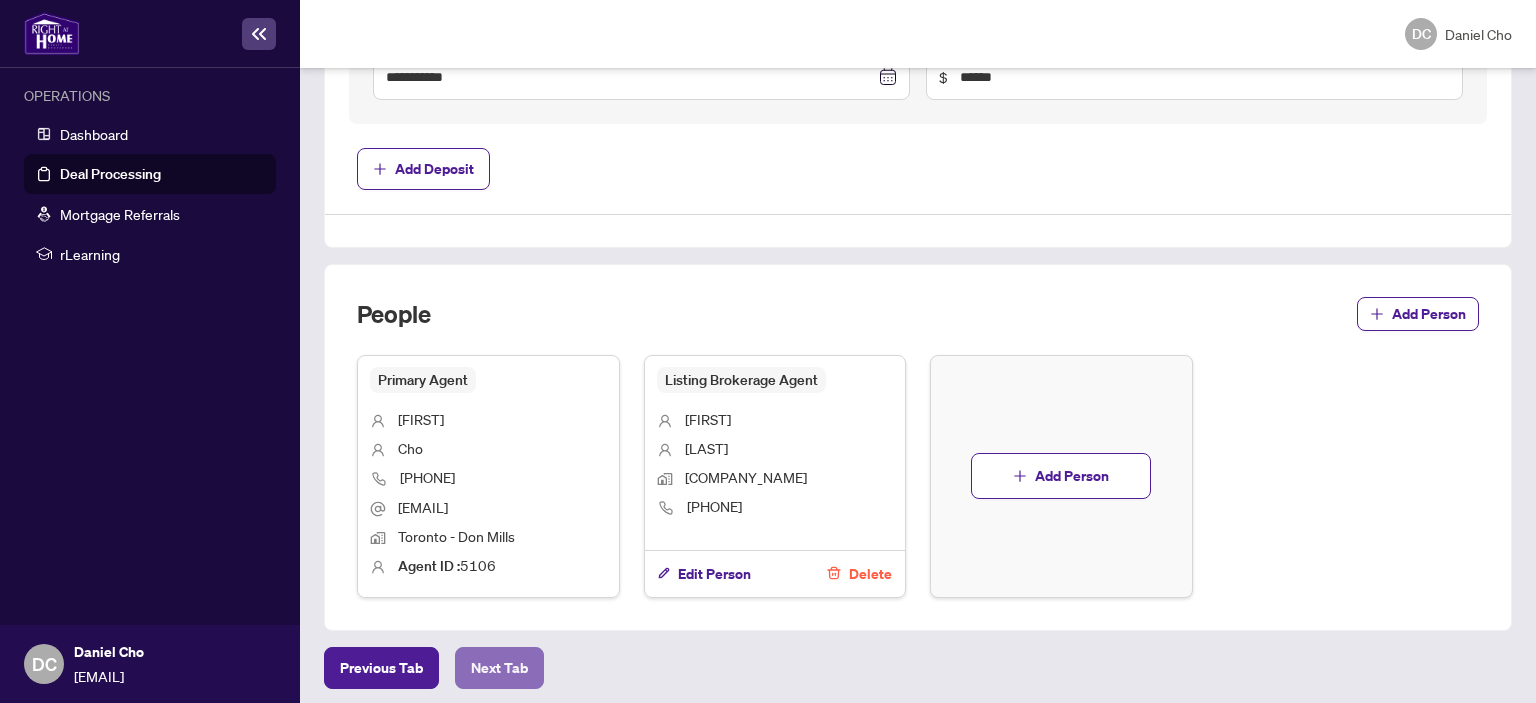 click on "Next Tab" at bounding box center (499, 668) 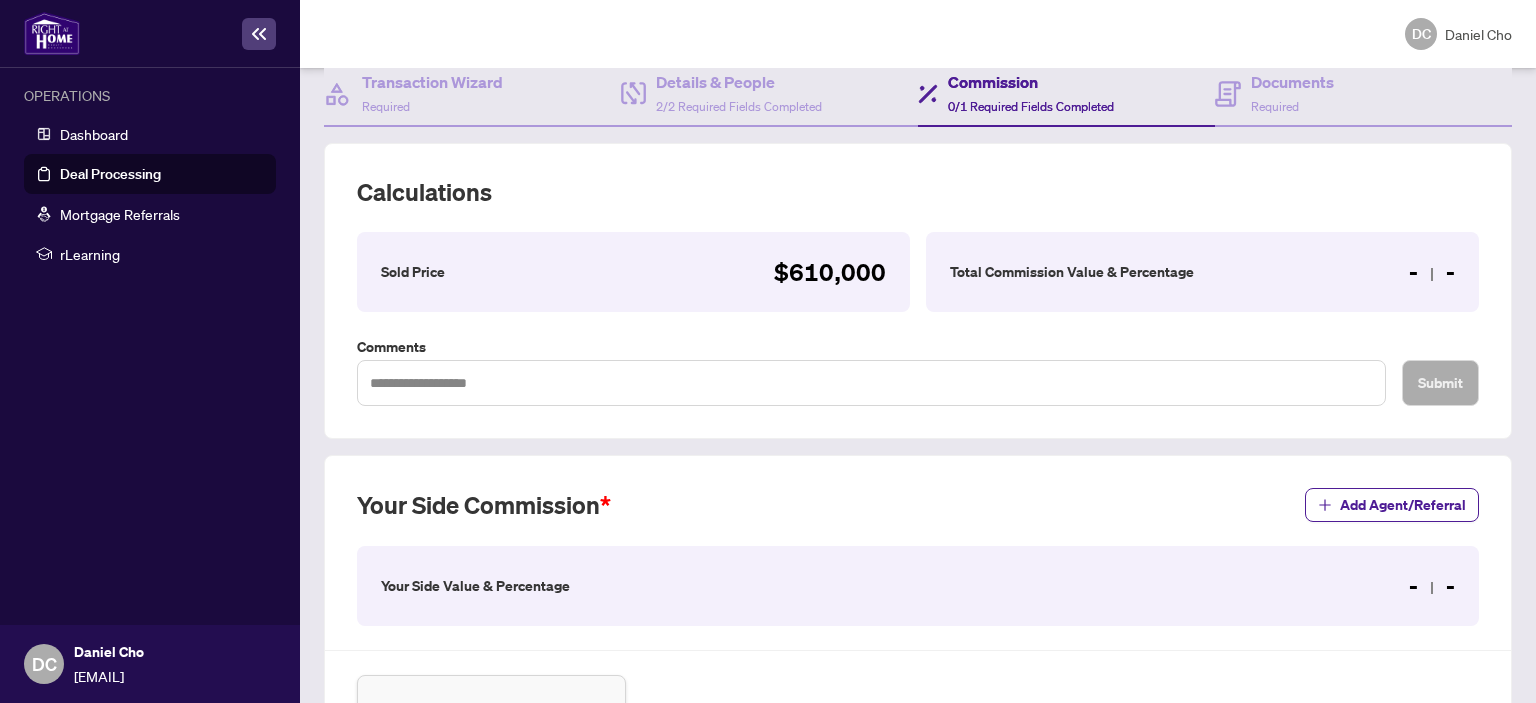 scroll, scrollTop: 353, scrollLeft: 0, axis: vertical 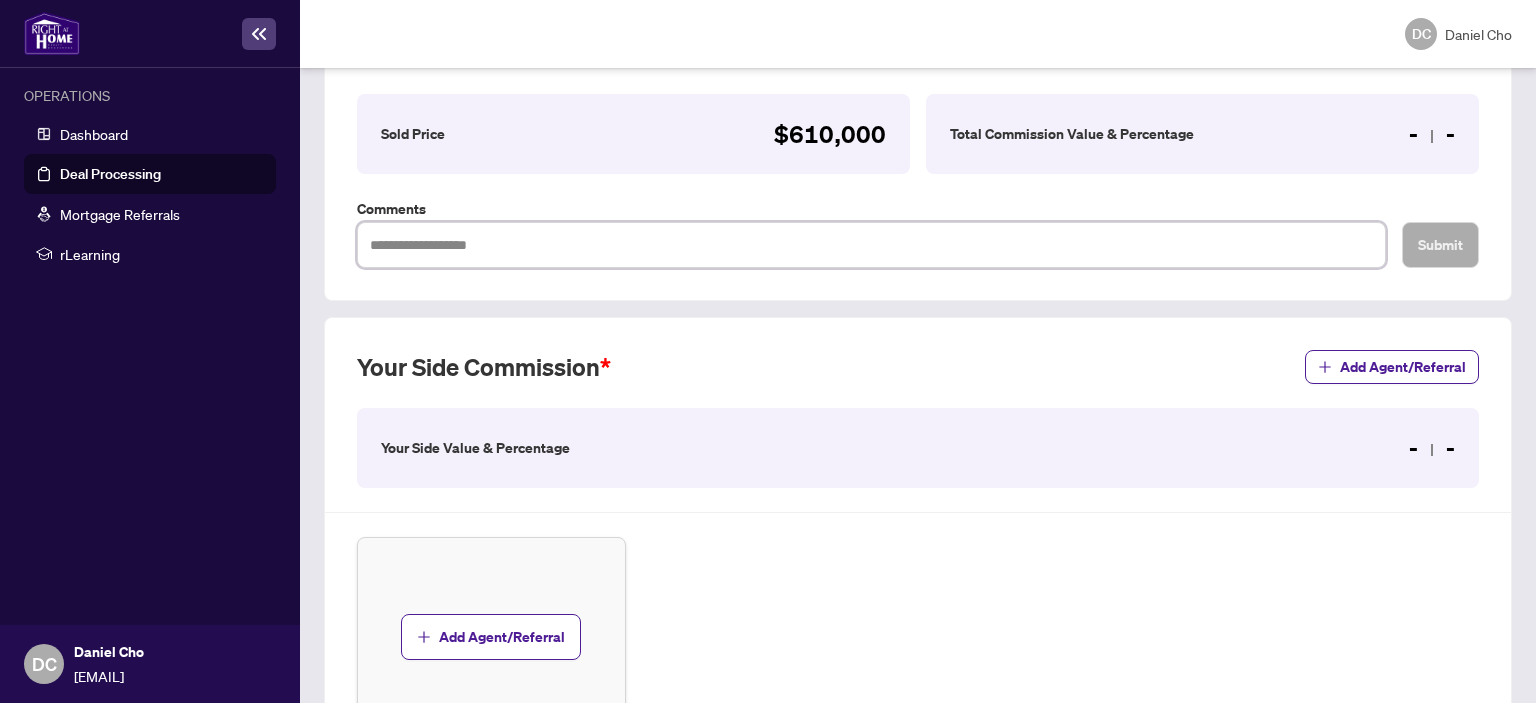 click at bounding box center (871, 245) 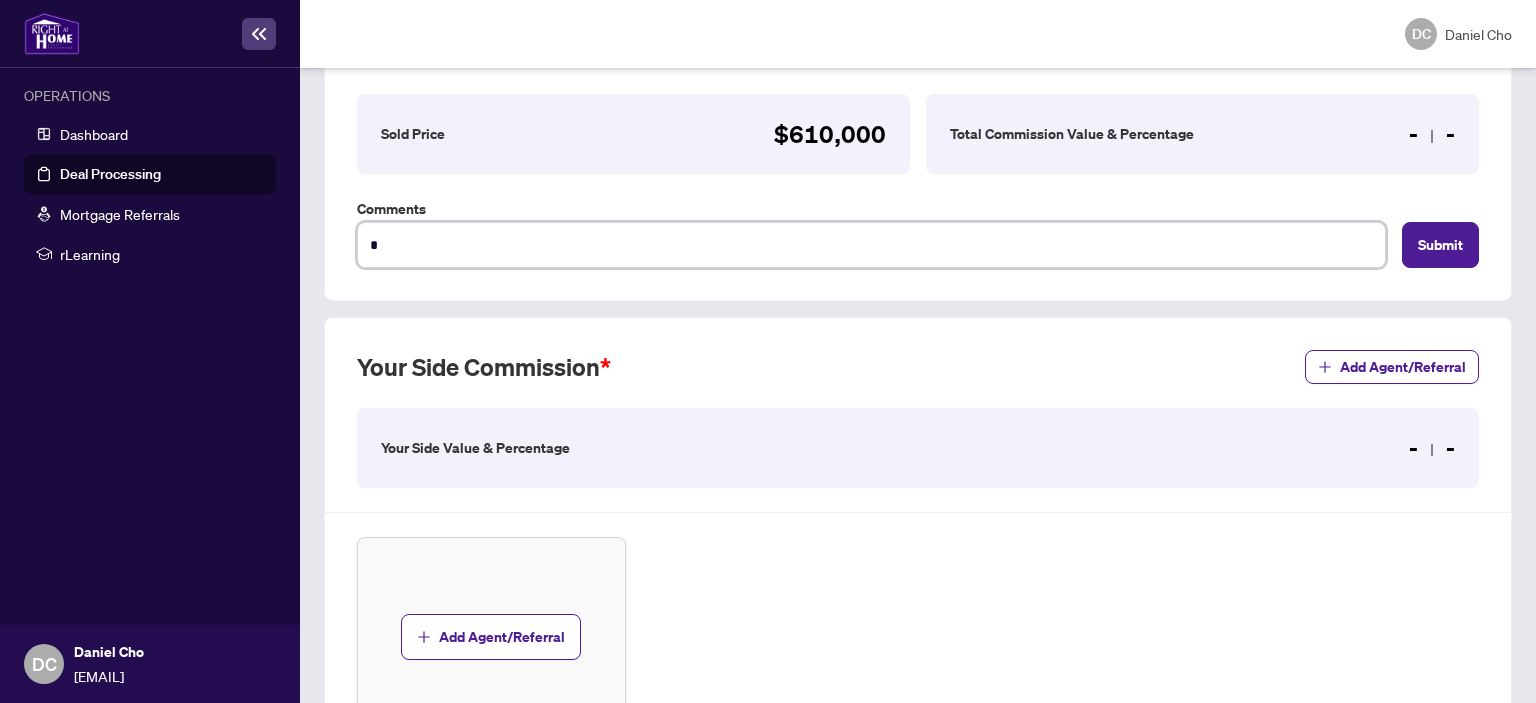 type on "**" 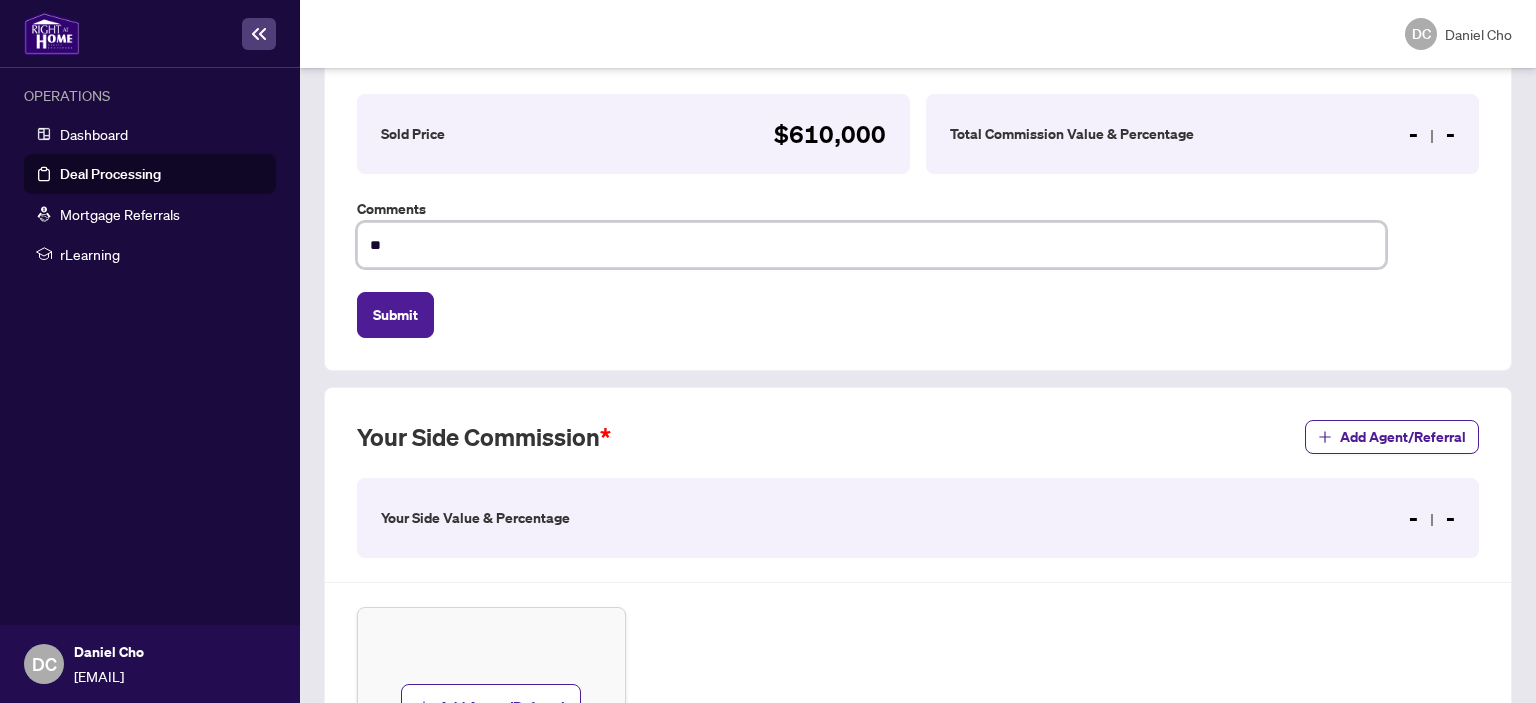 type on "***" 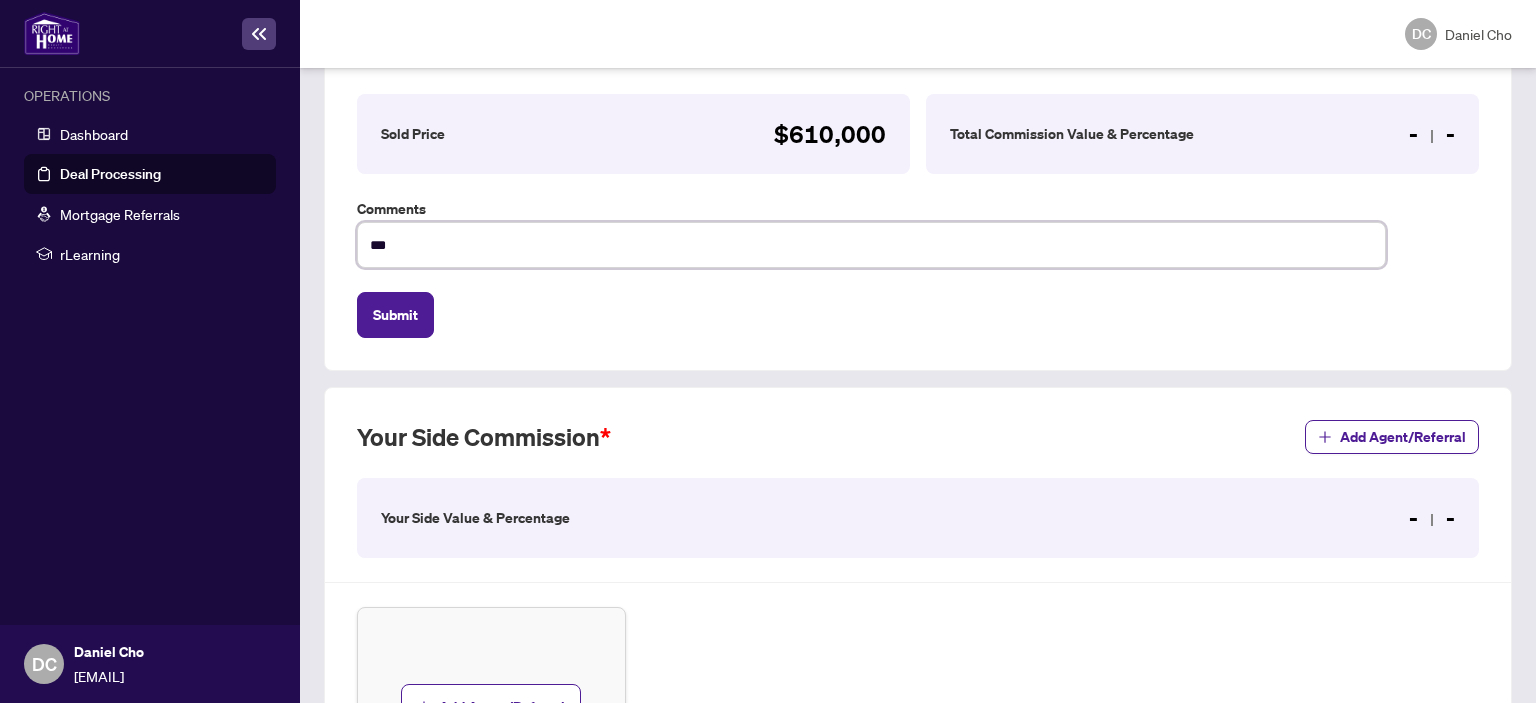 type on "**" 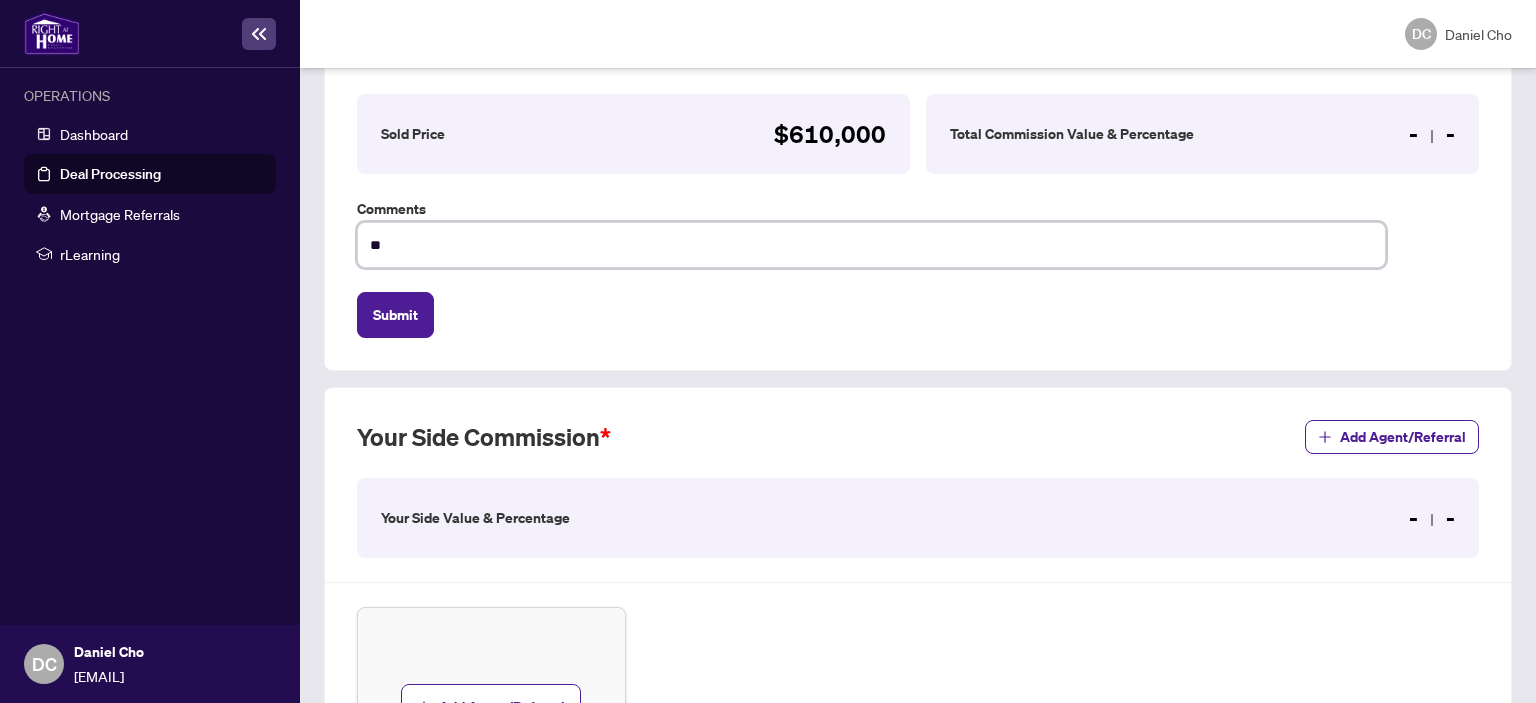 type on "*" 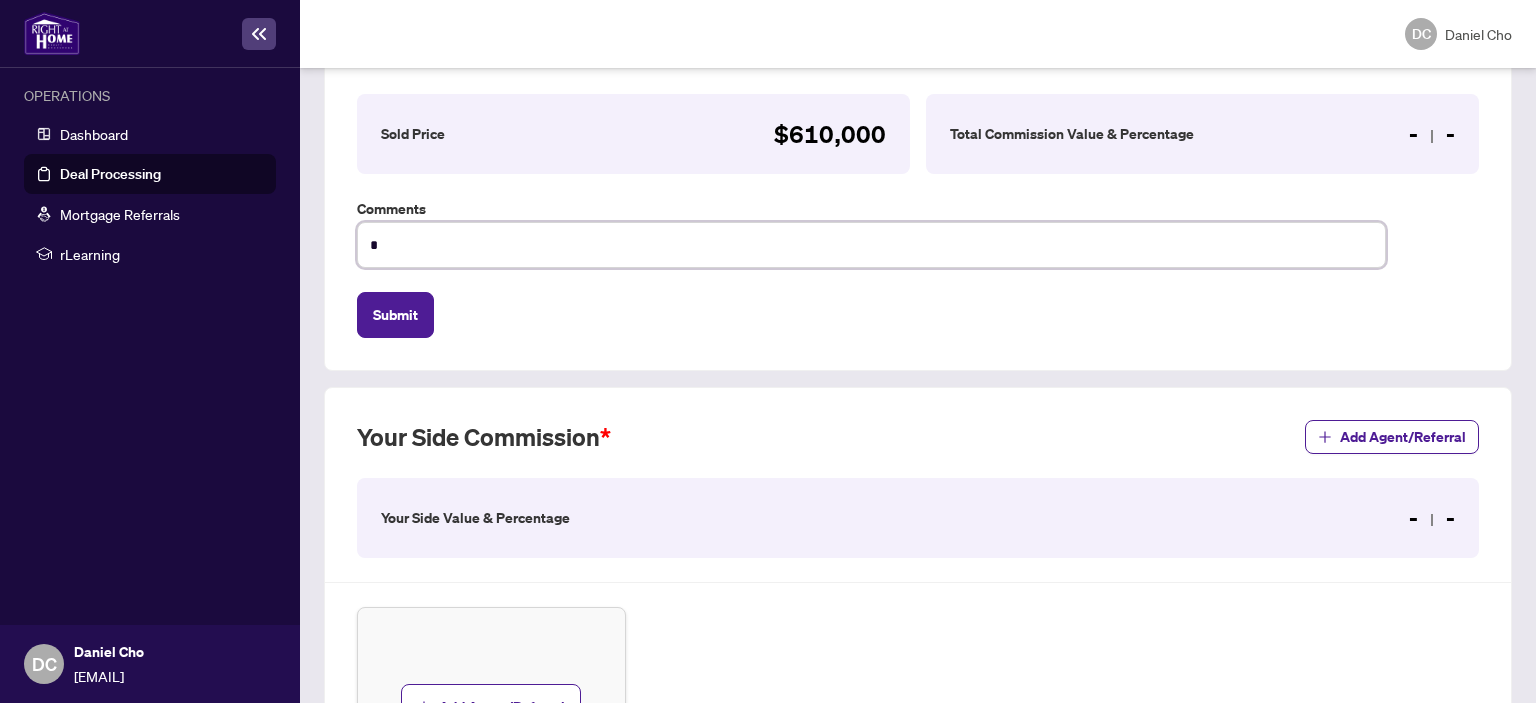 type on "**" 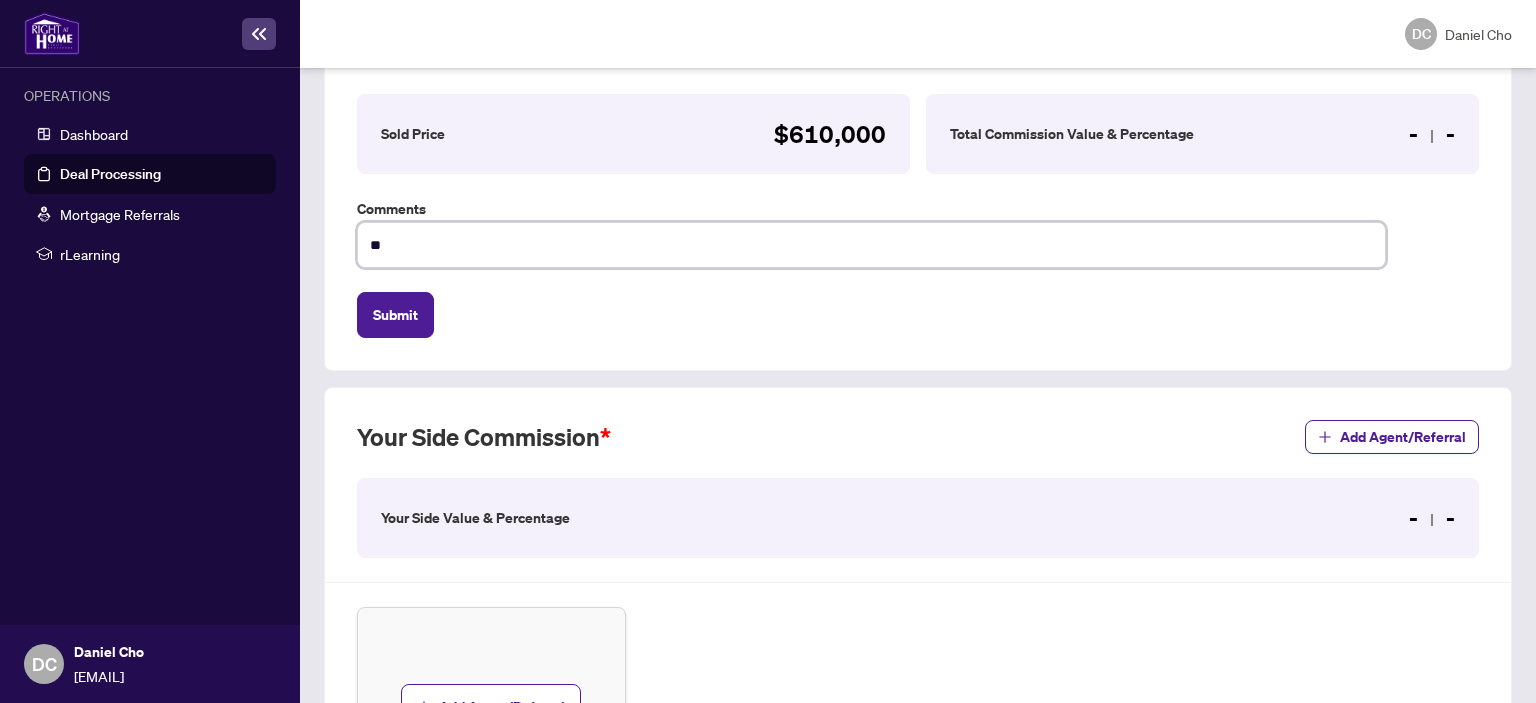type on "***" 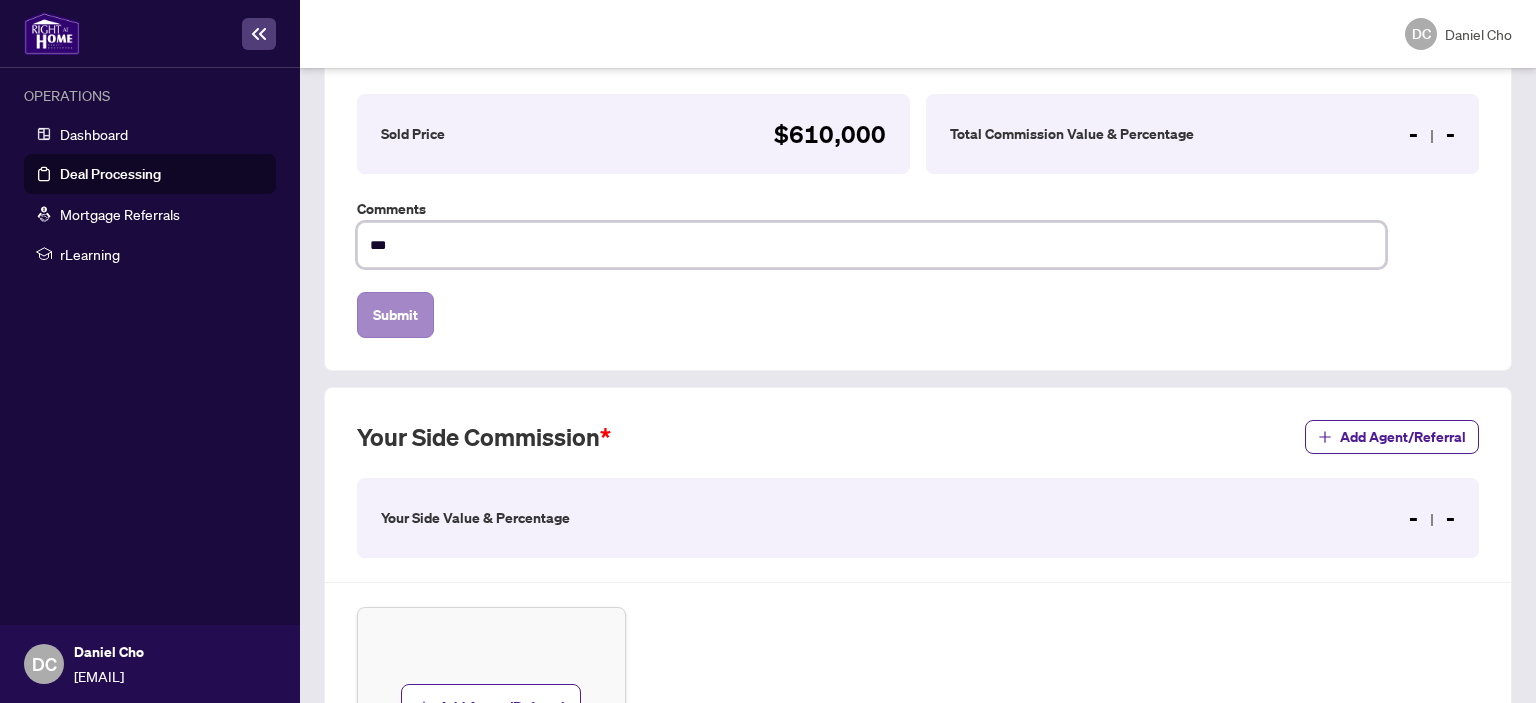 type on "***" 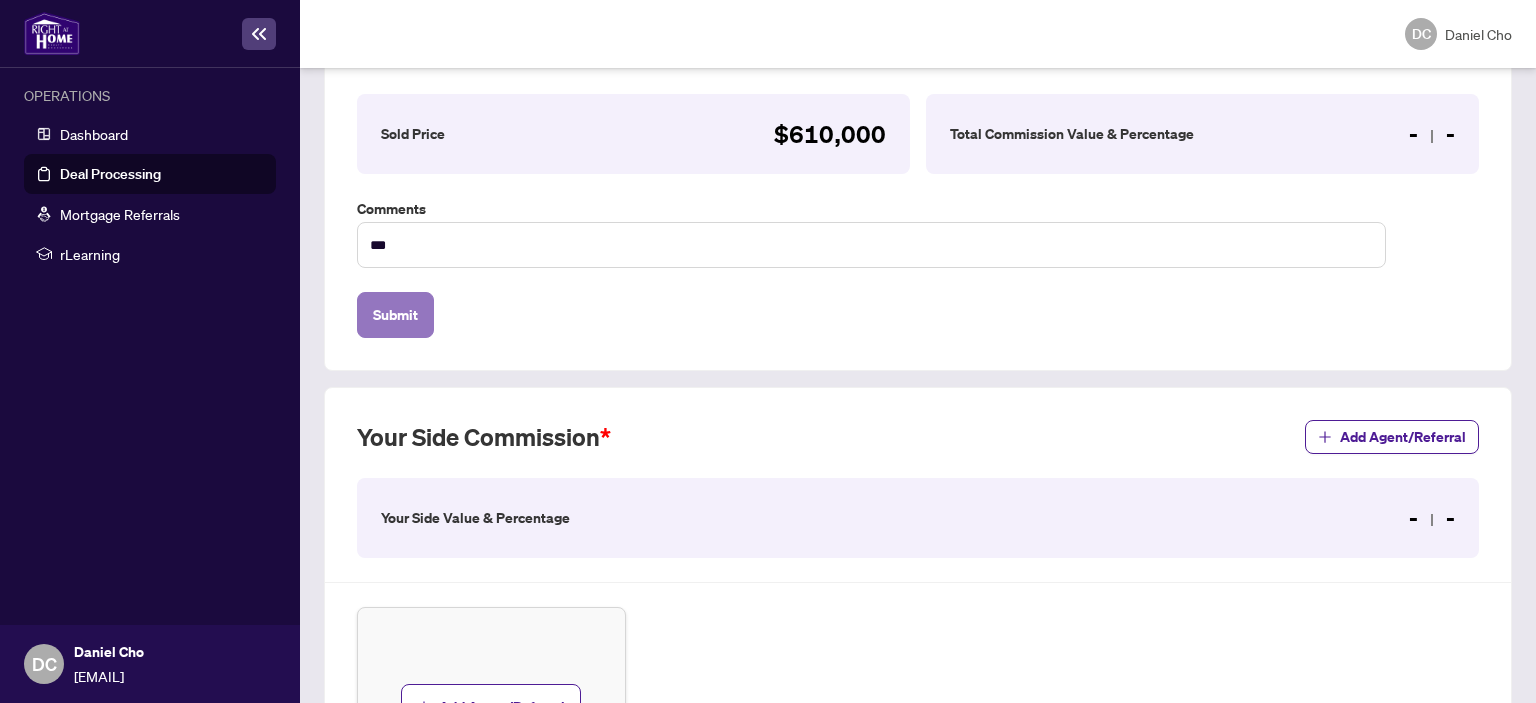 click on "Submit" at bounding box center (395, 315) 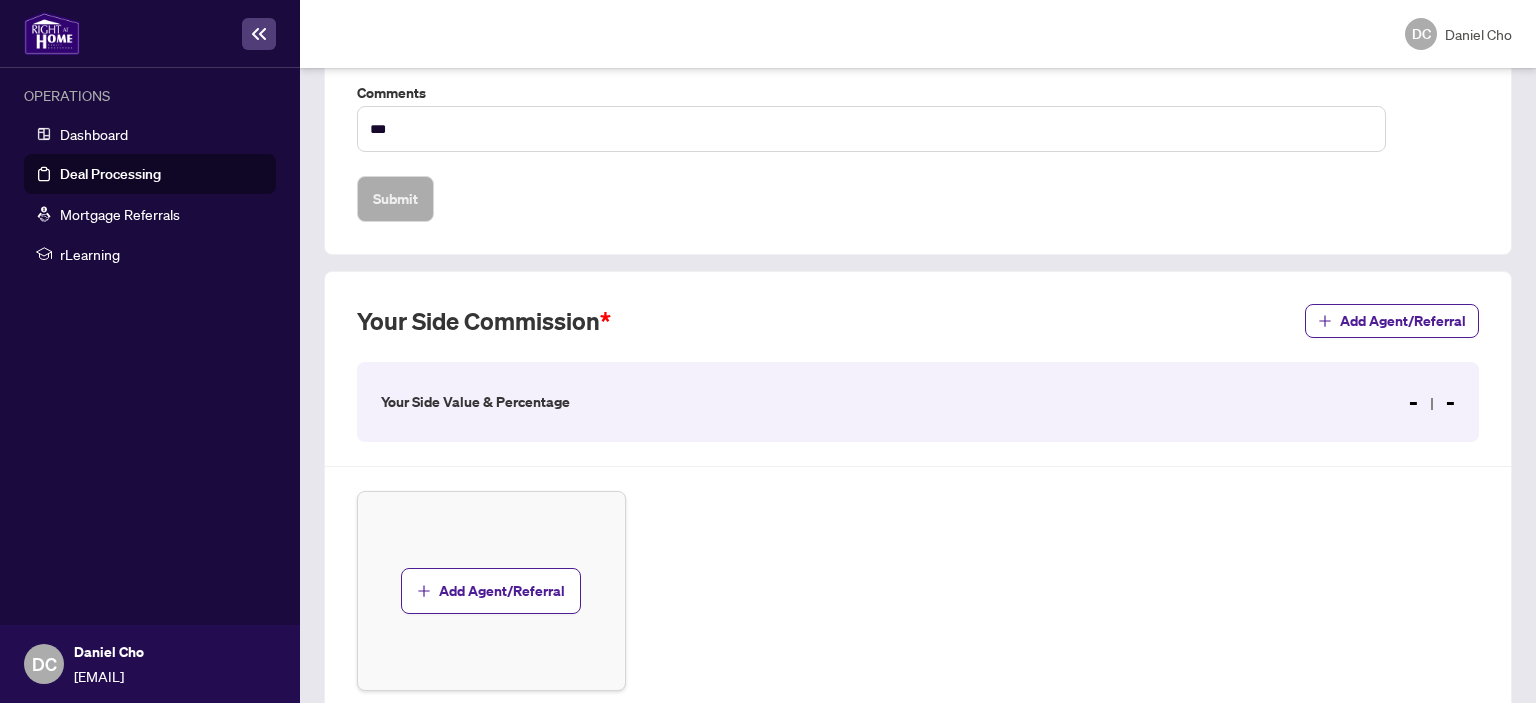 scroll, scrollTop: 497, scrollLeft: 0, axis: vertical 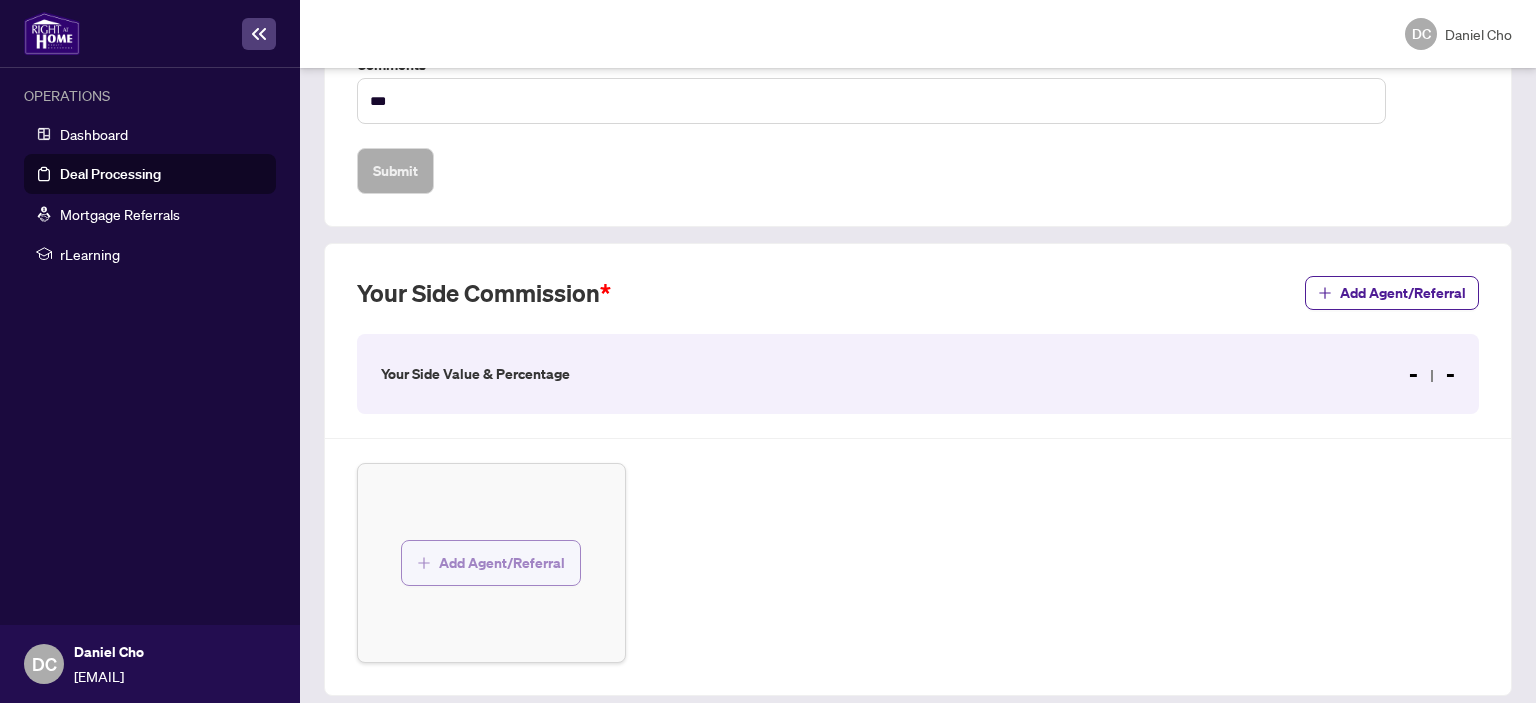 click on "Add Agent/Referral" at bounding box center [502, 563] 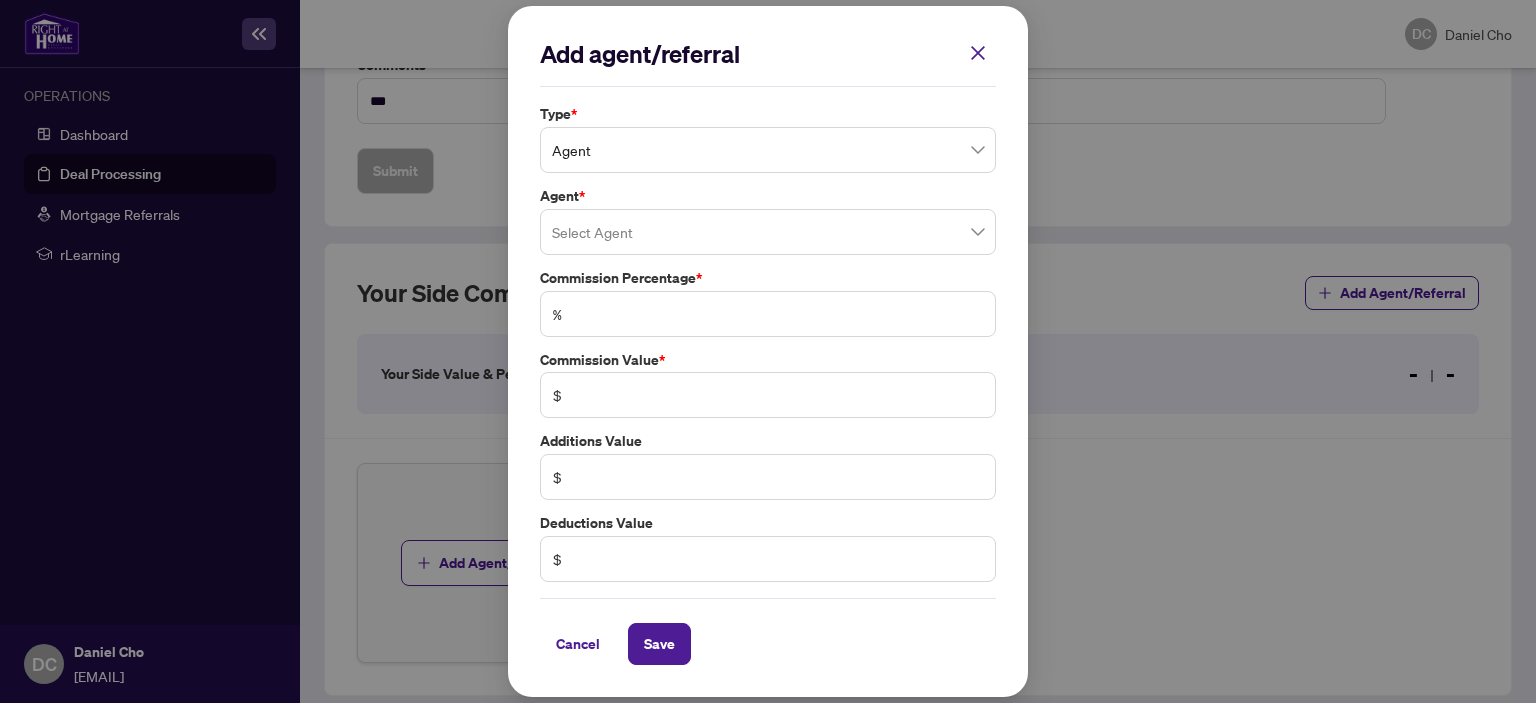 click on "Agent" at bounding box center (768, 150) 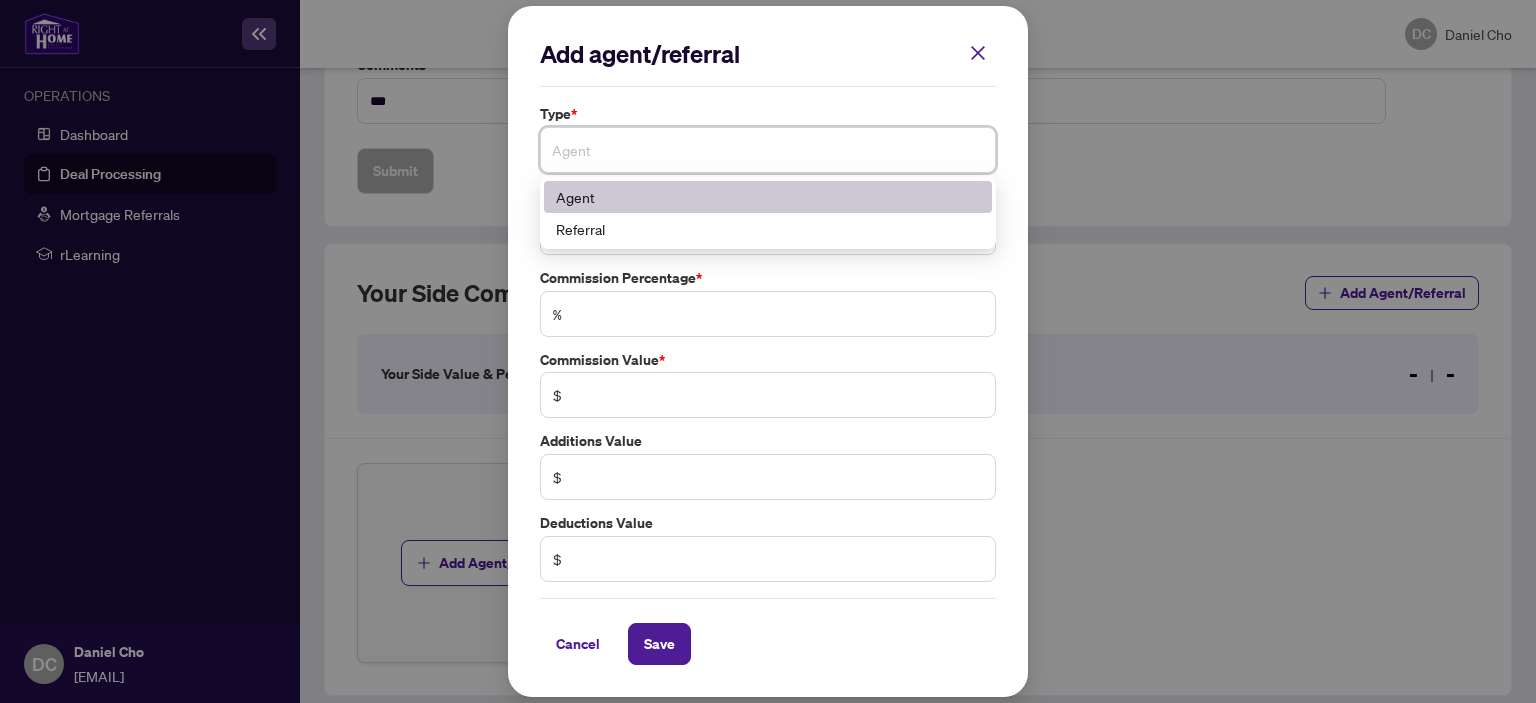 click on "Agent" at bounding box center (768, 197) 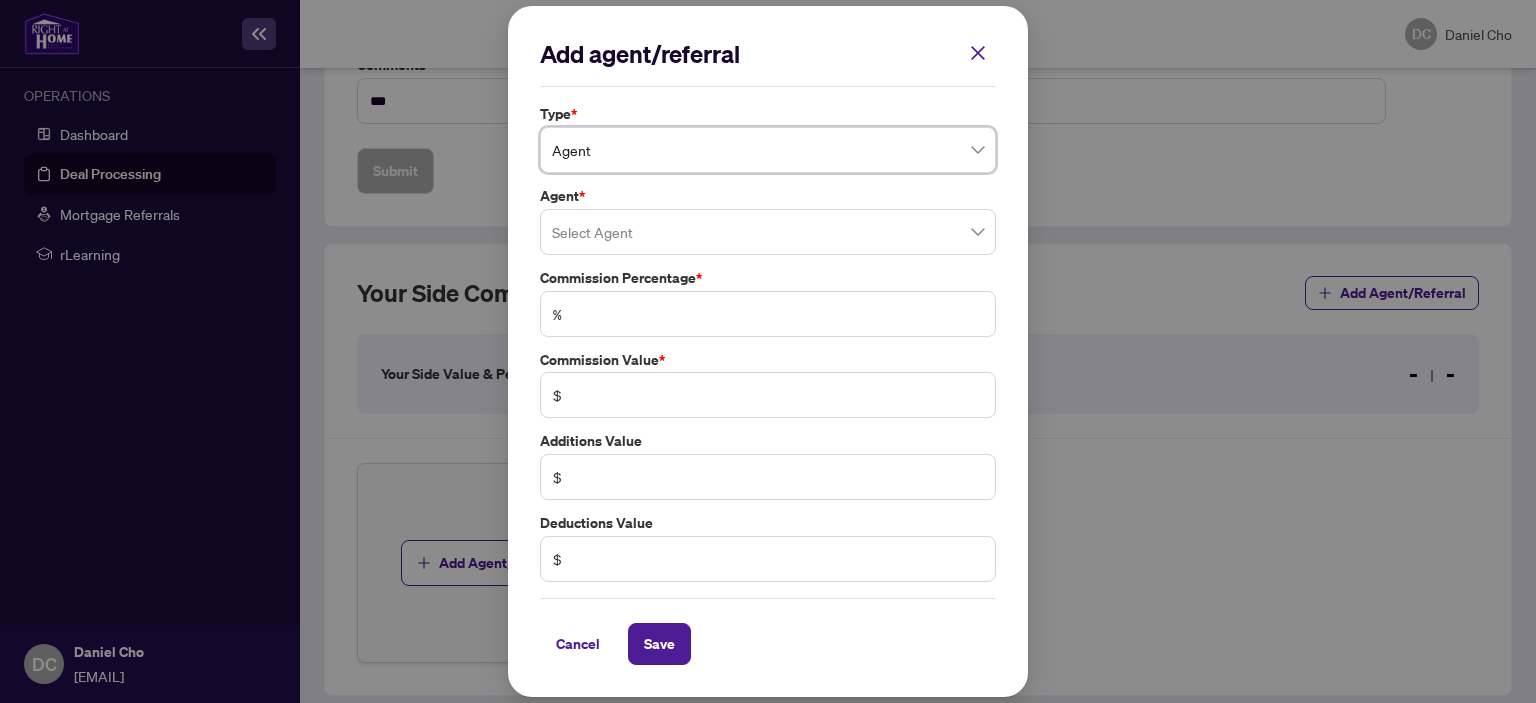 click at bounding box center [768, 232] 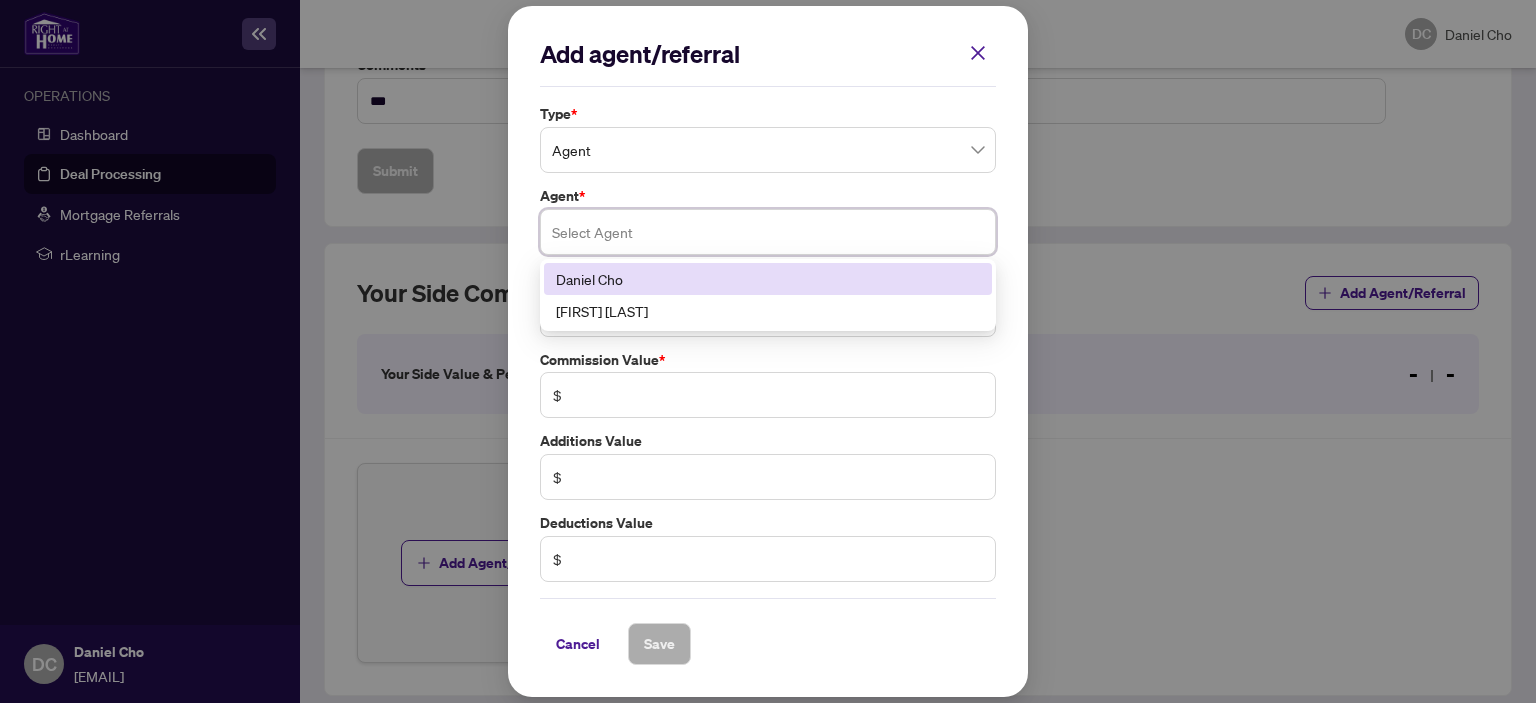 click on "Daniel Cho" at bounding box center [768, 279] 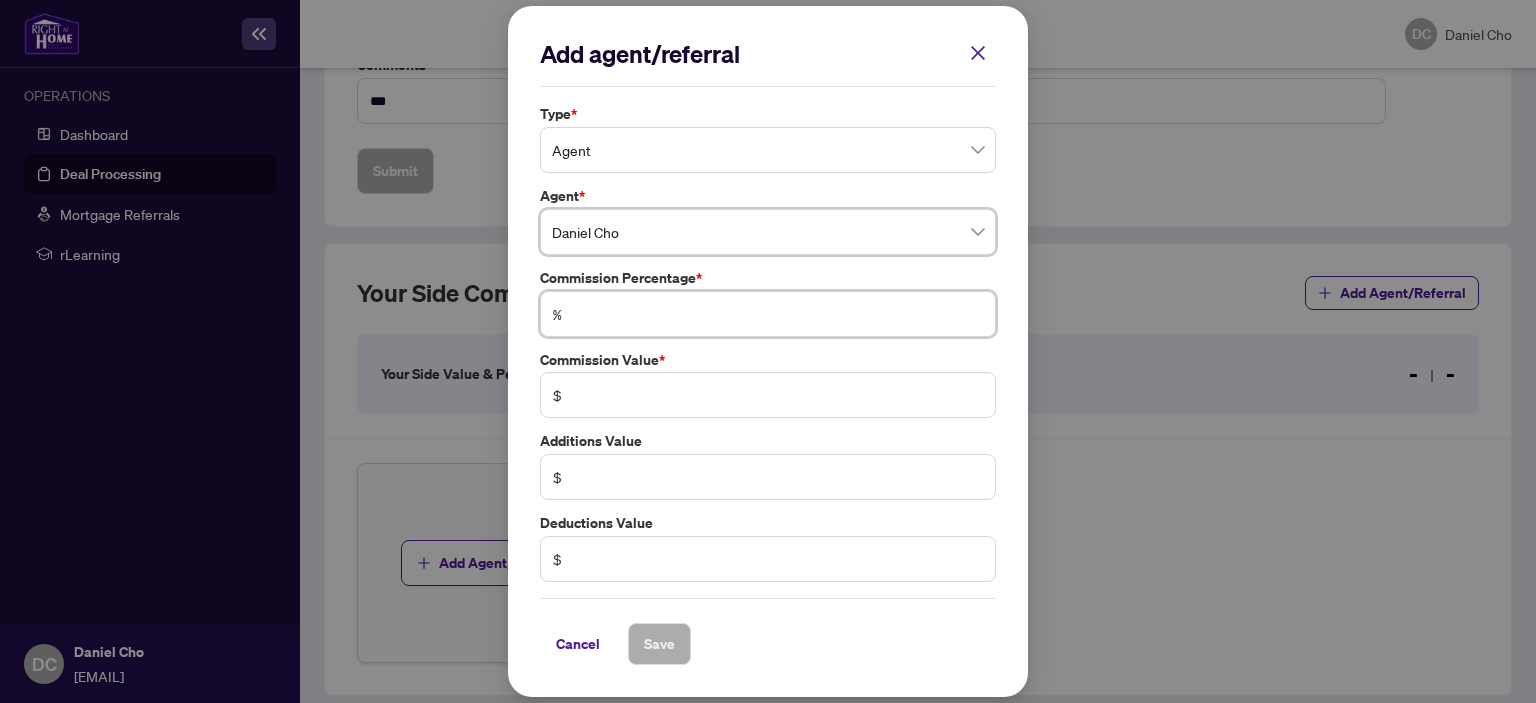 click at bounding box center [778, 314] 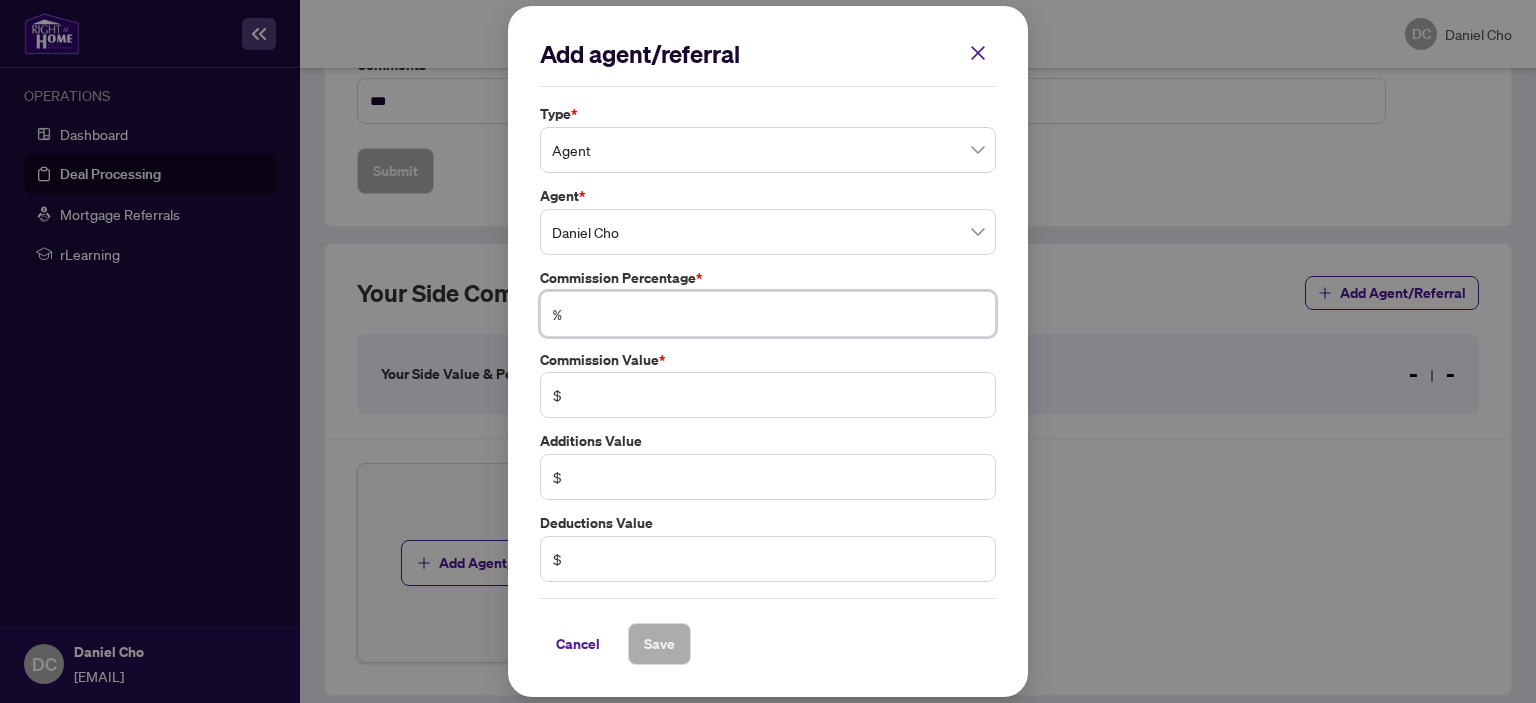 type on "*" 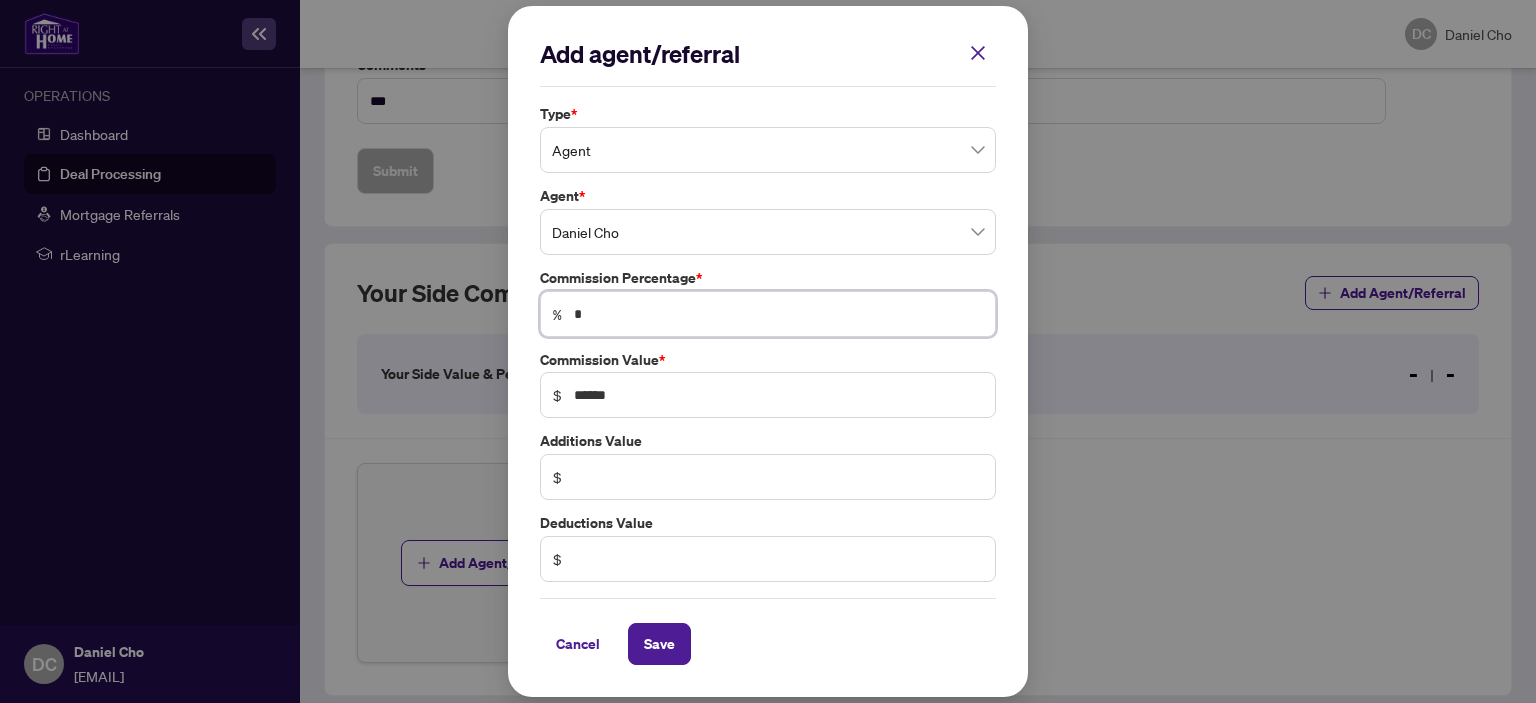 type on "**" 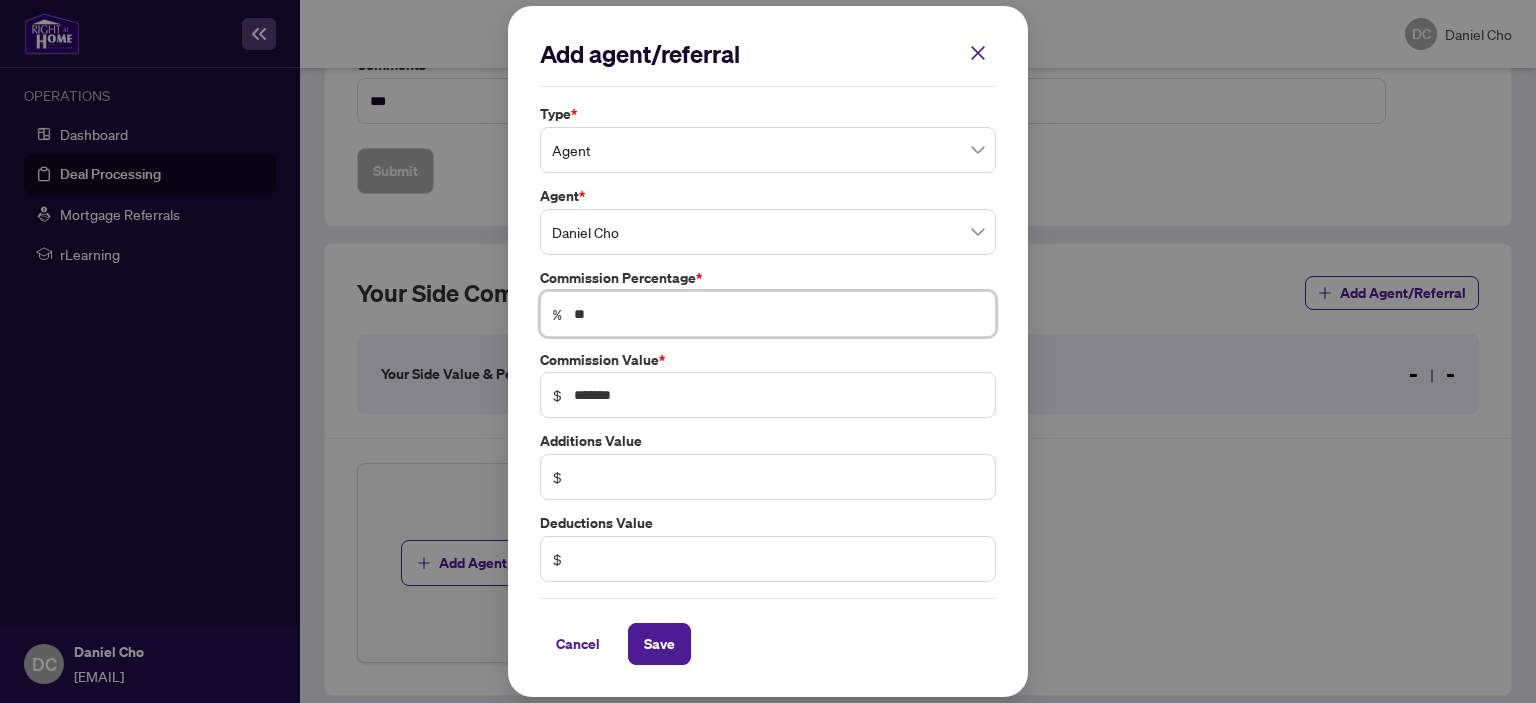 type on "***" 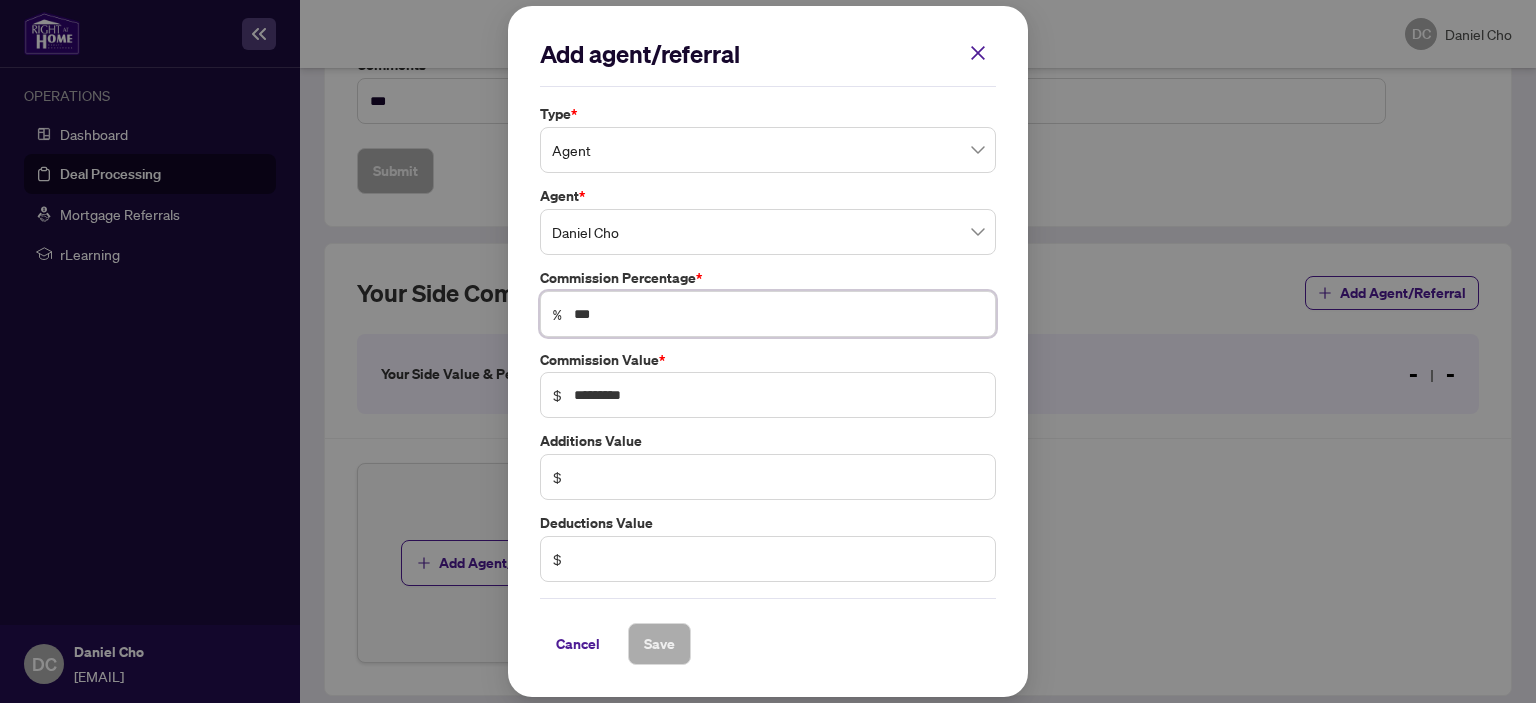 type on "**" 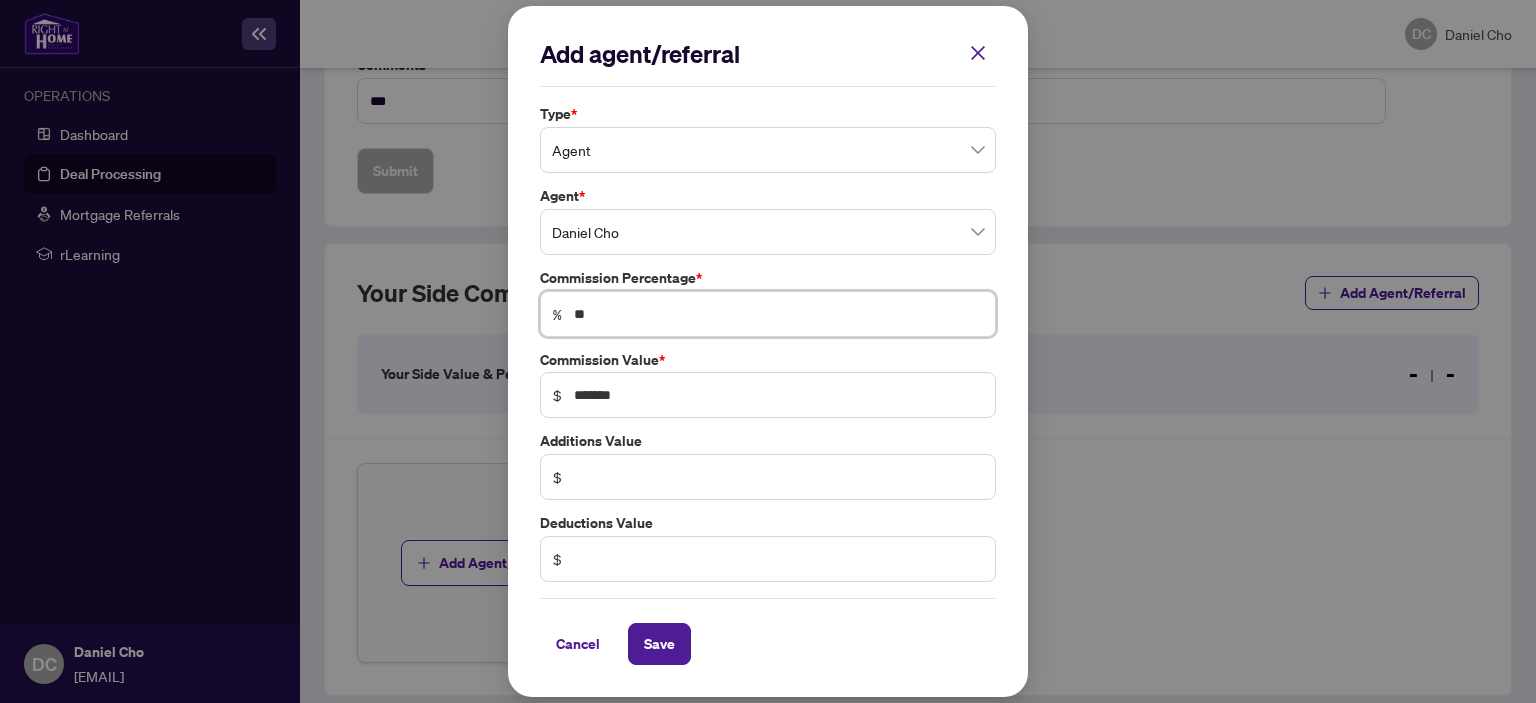 type on "*" 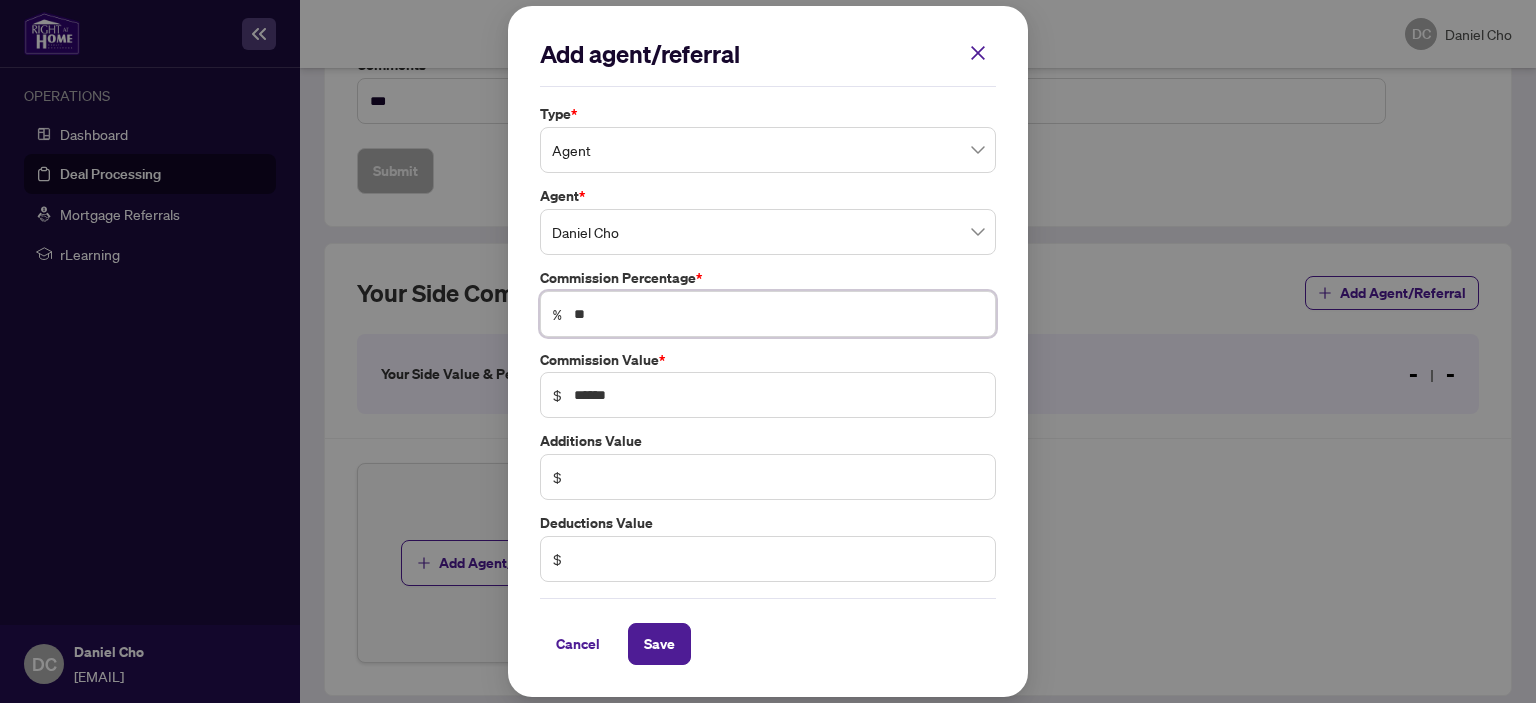 type on "***" 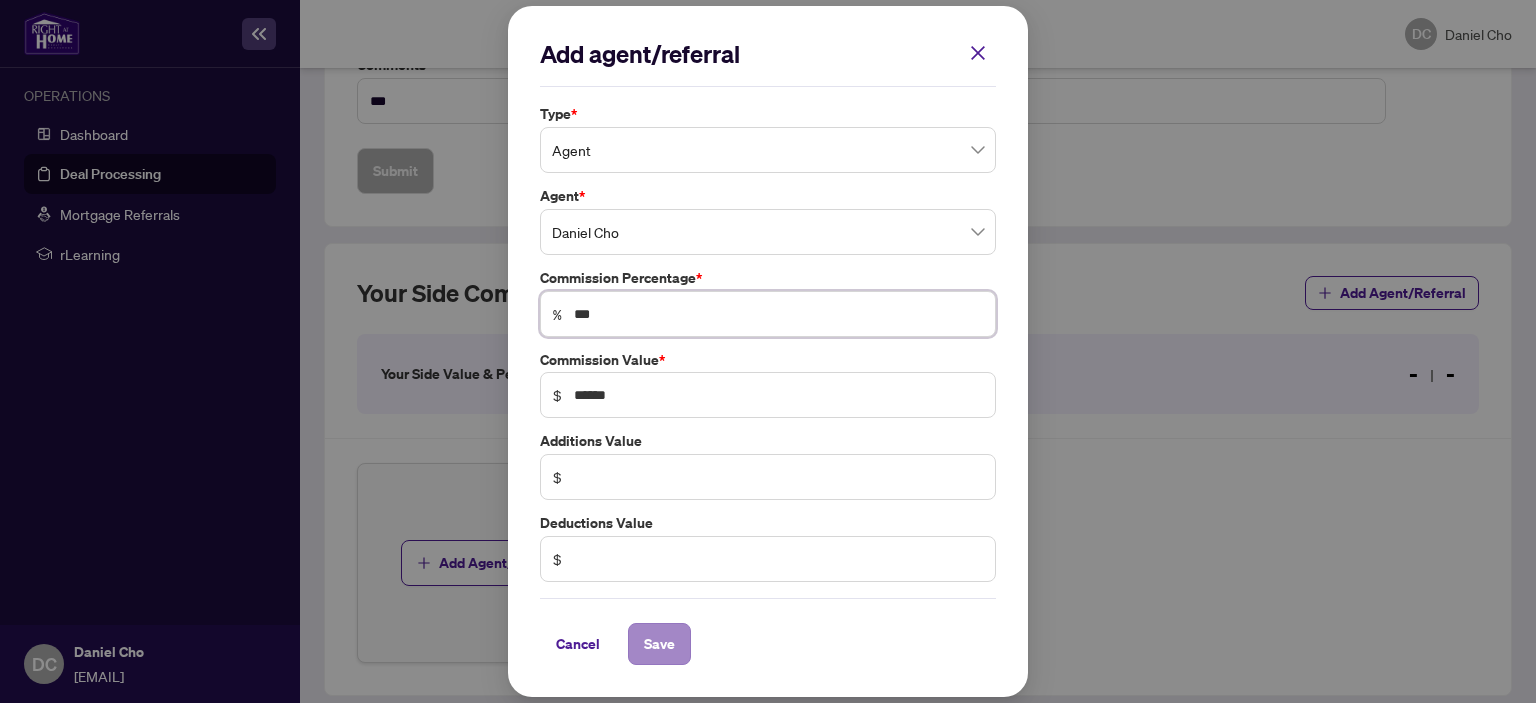 type on "***" 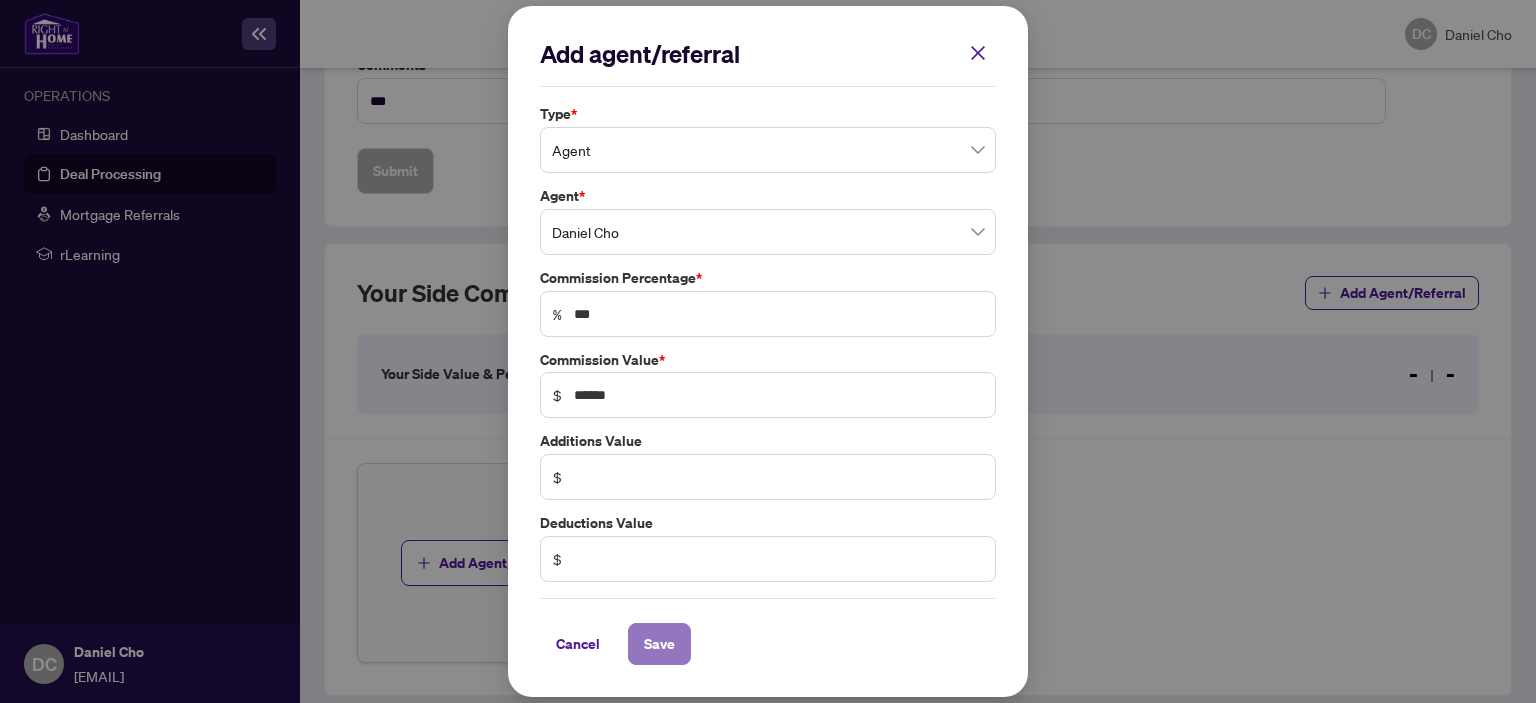 click on "Save" at bounding box center [659, 644] 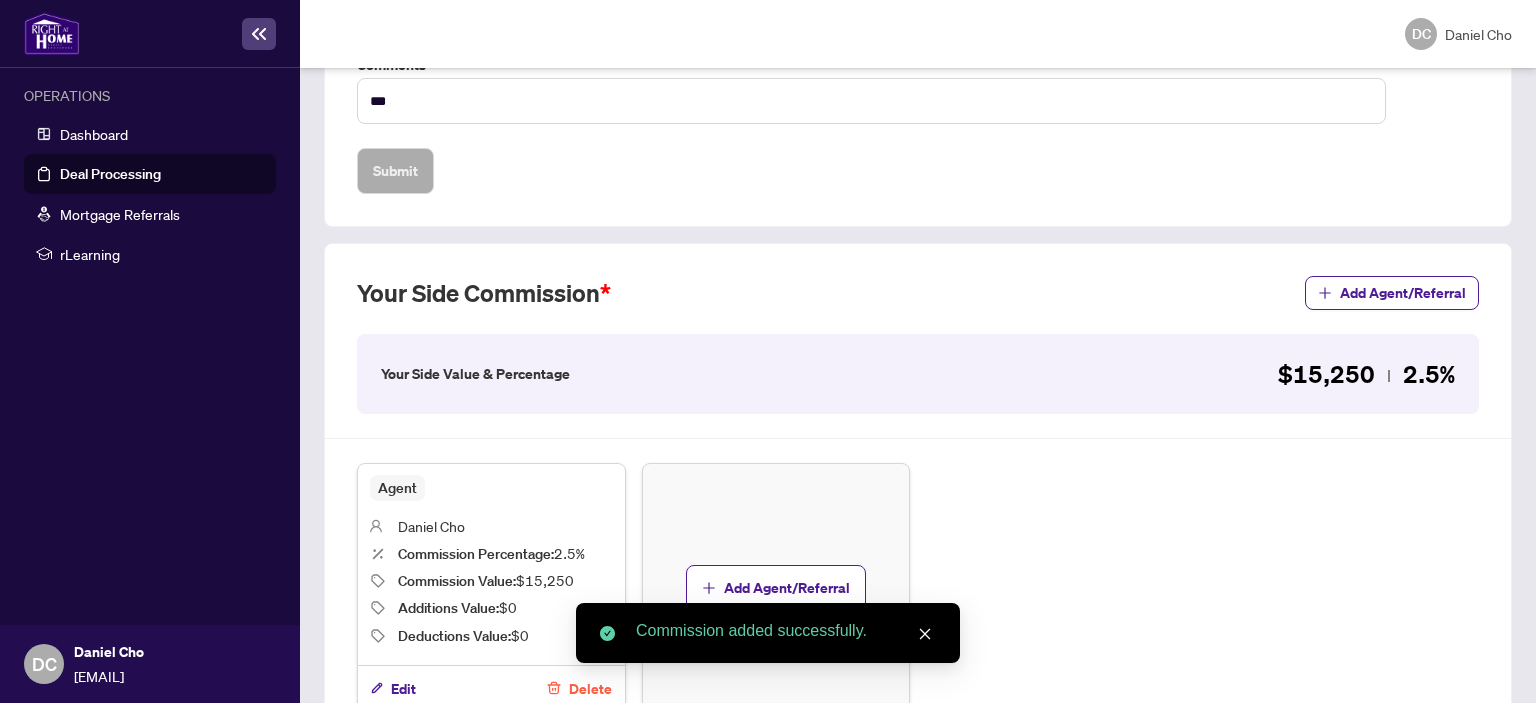 click on "Agent Daniel Cho Commission Percentage  :  2.5% Commission Value  :  $15,250 Additions Value  :  $0 Deductions Value  :  $0 Edit Delete Add Agent/Referral" at bounding box center [918, 588] 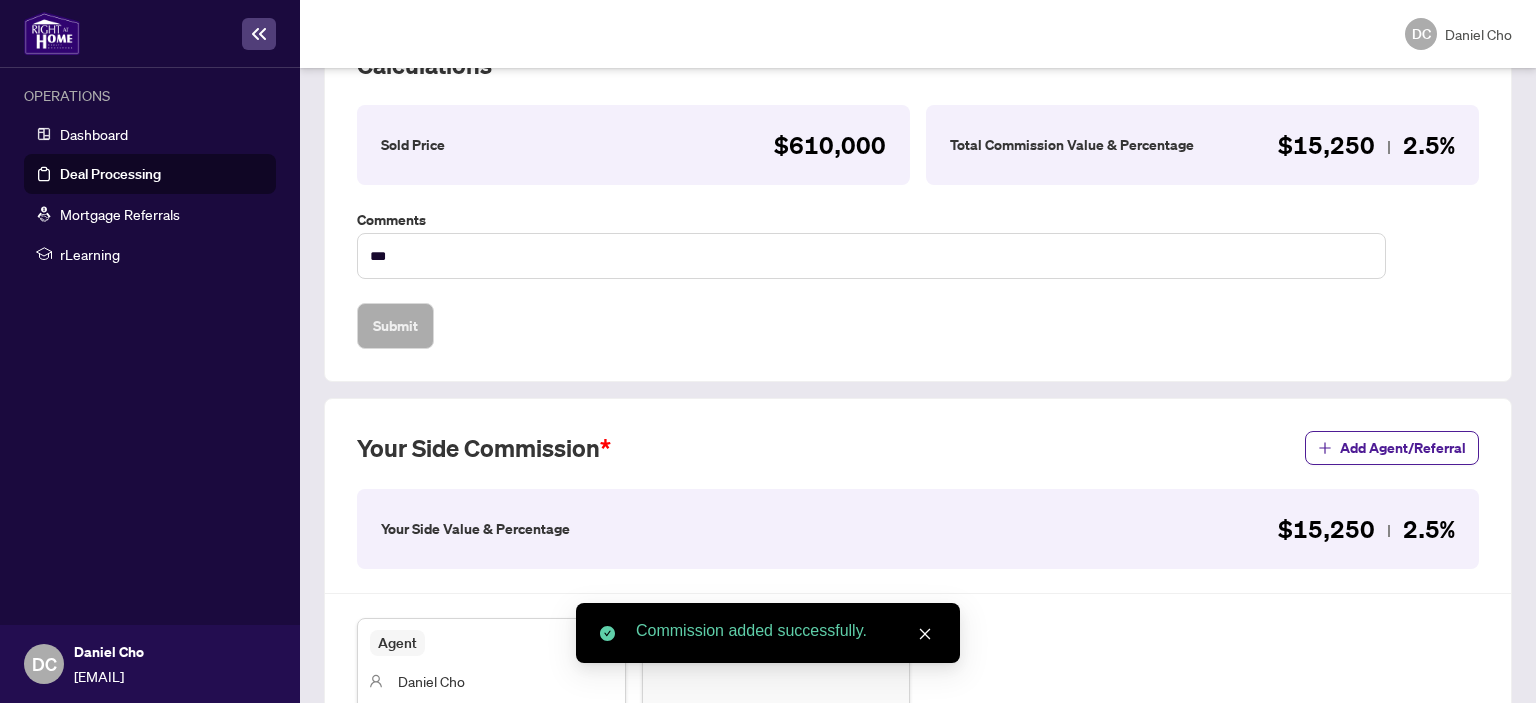 scroll, scrollTop: 180, scrollLeft: 0, axis: vertical 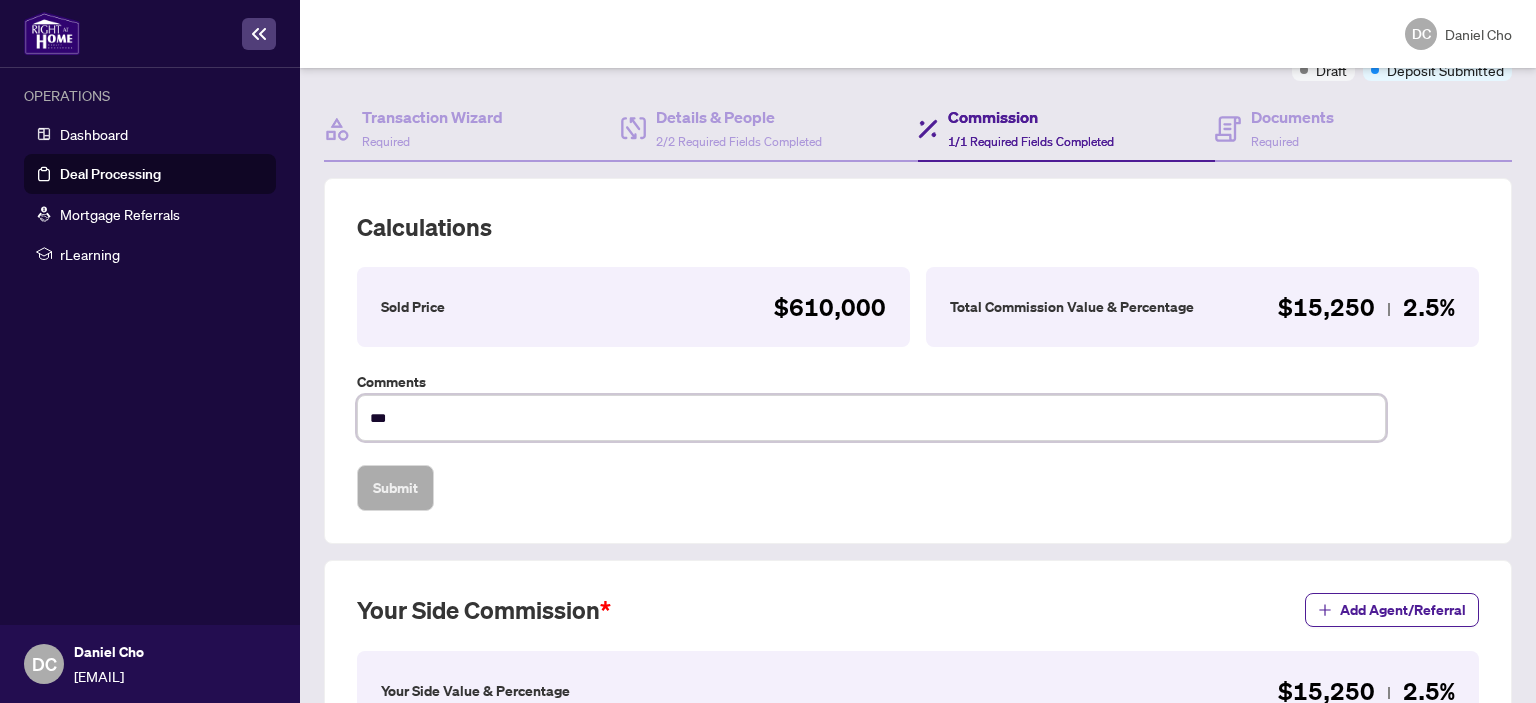 drag, startPoint x: 426, startPoint y: 408, endPoint x: 332, endPoint y: 429, distance: 96.317184 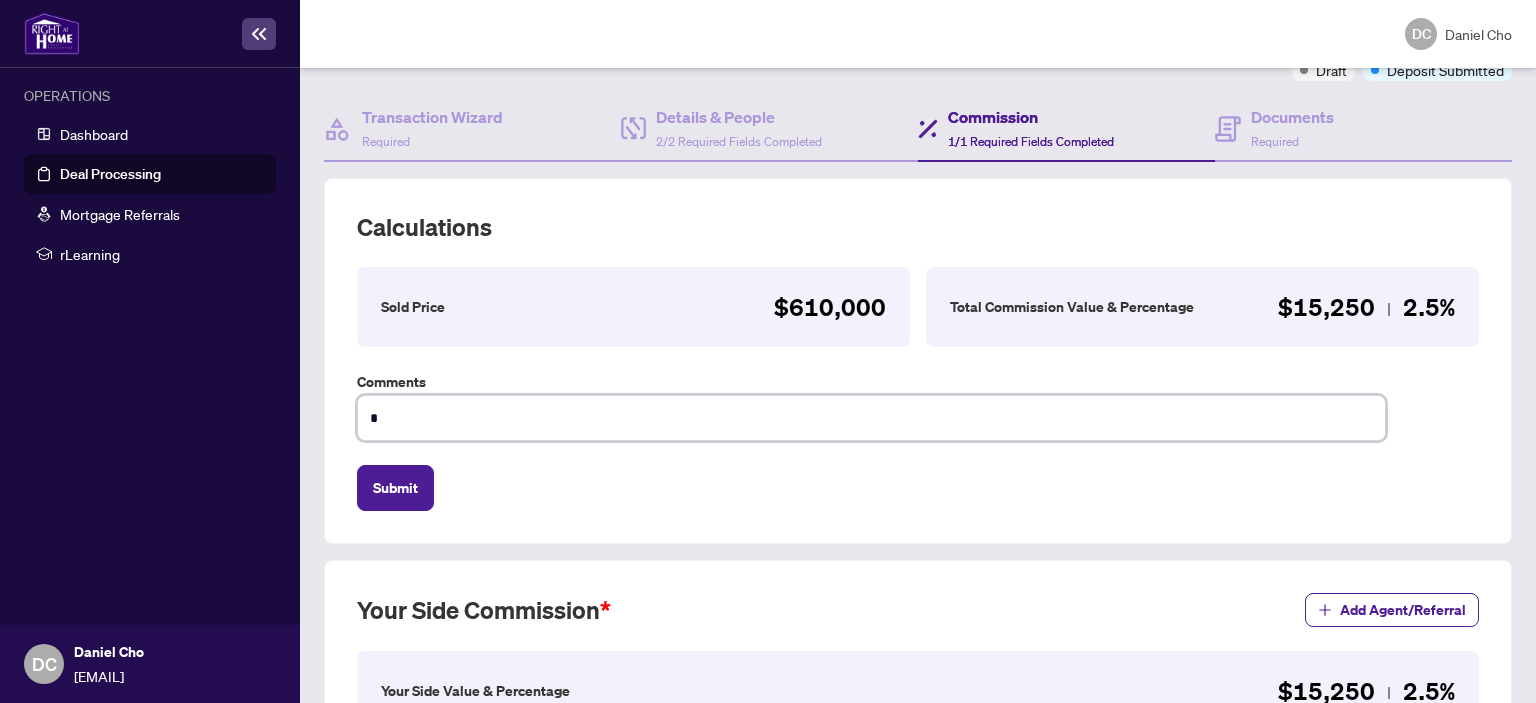 type on "**********" 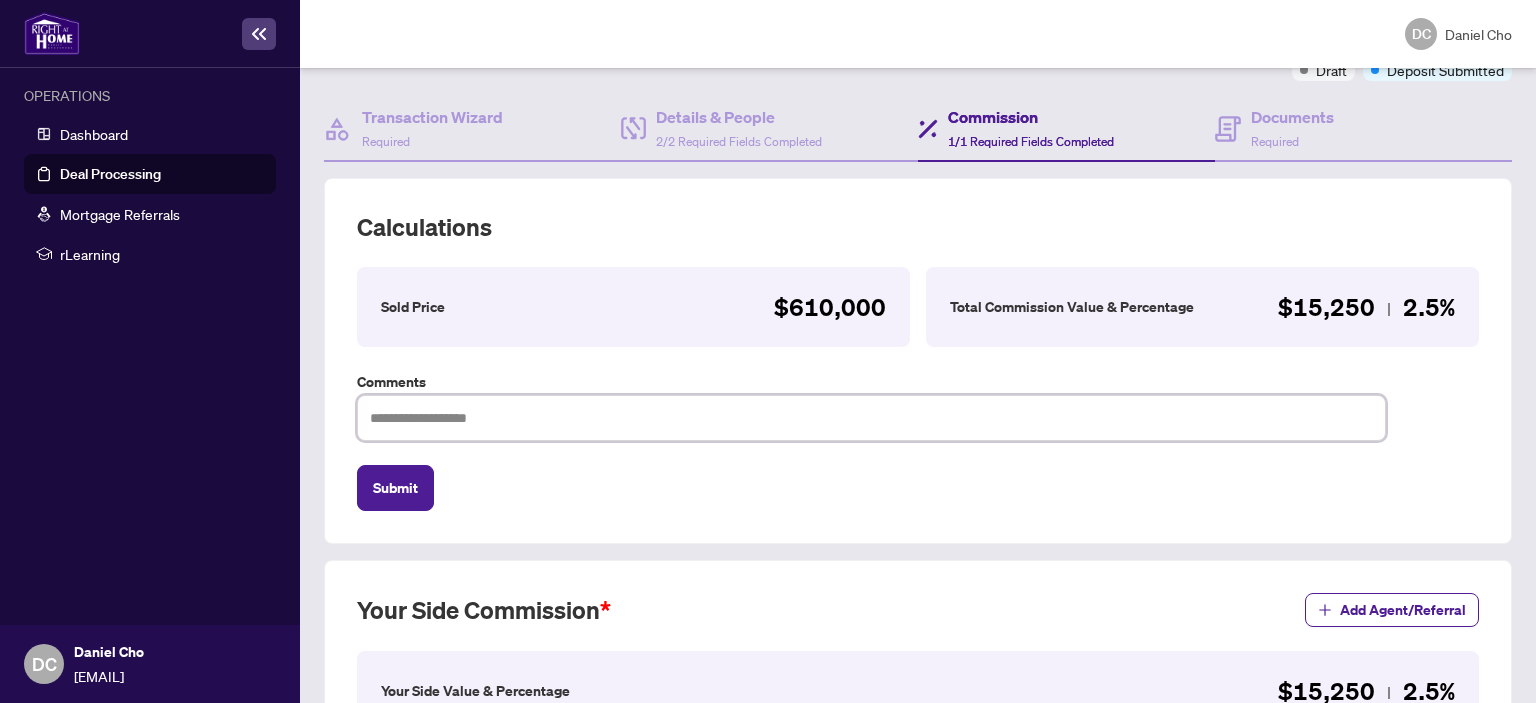 type 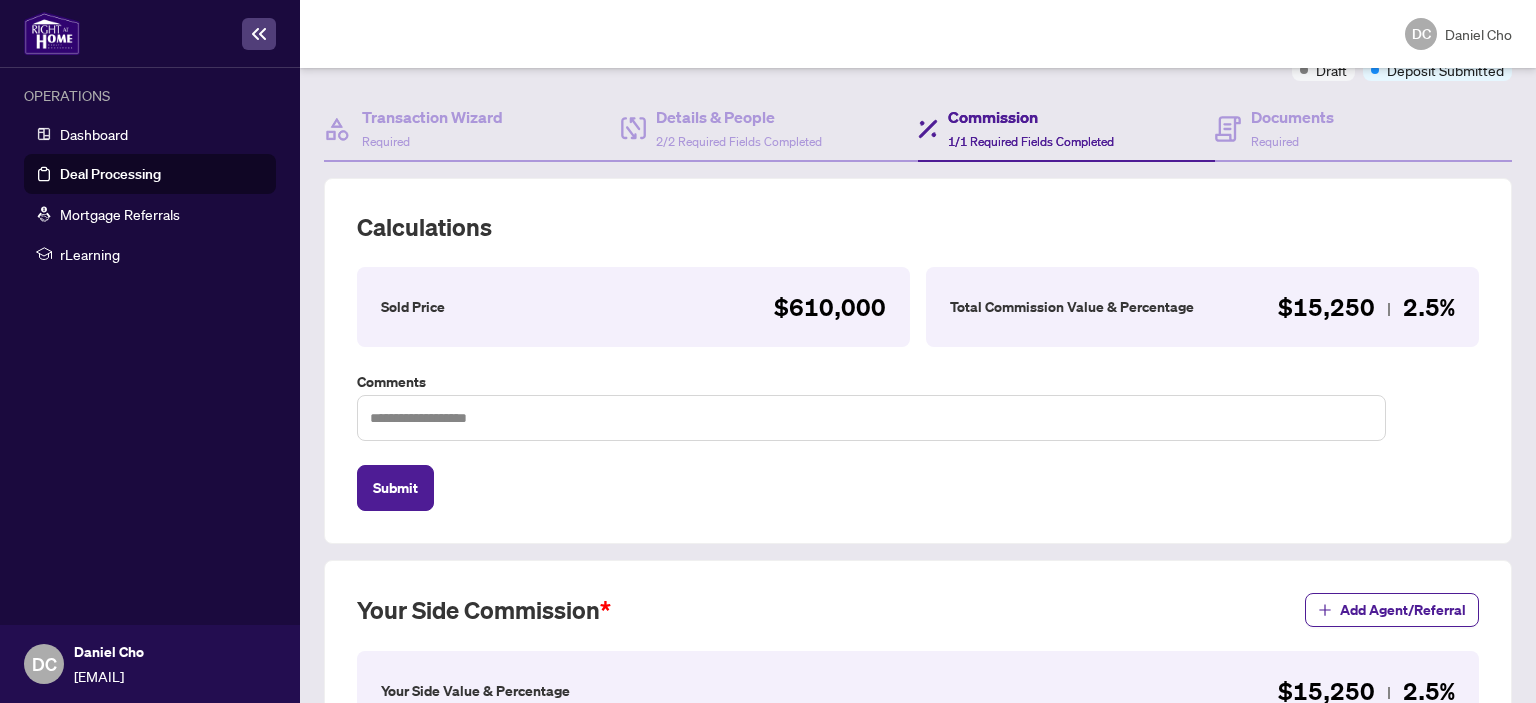 click on "Your Side Commission Add Agent/Referral" at bounding box center [918, 622] 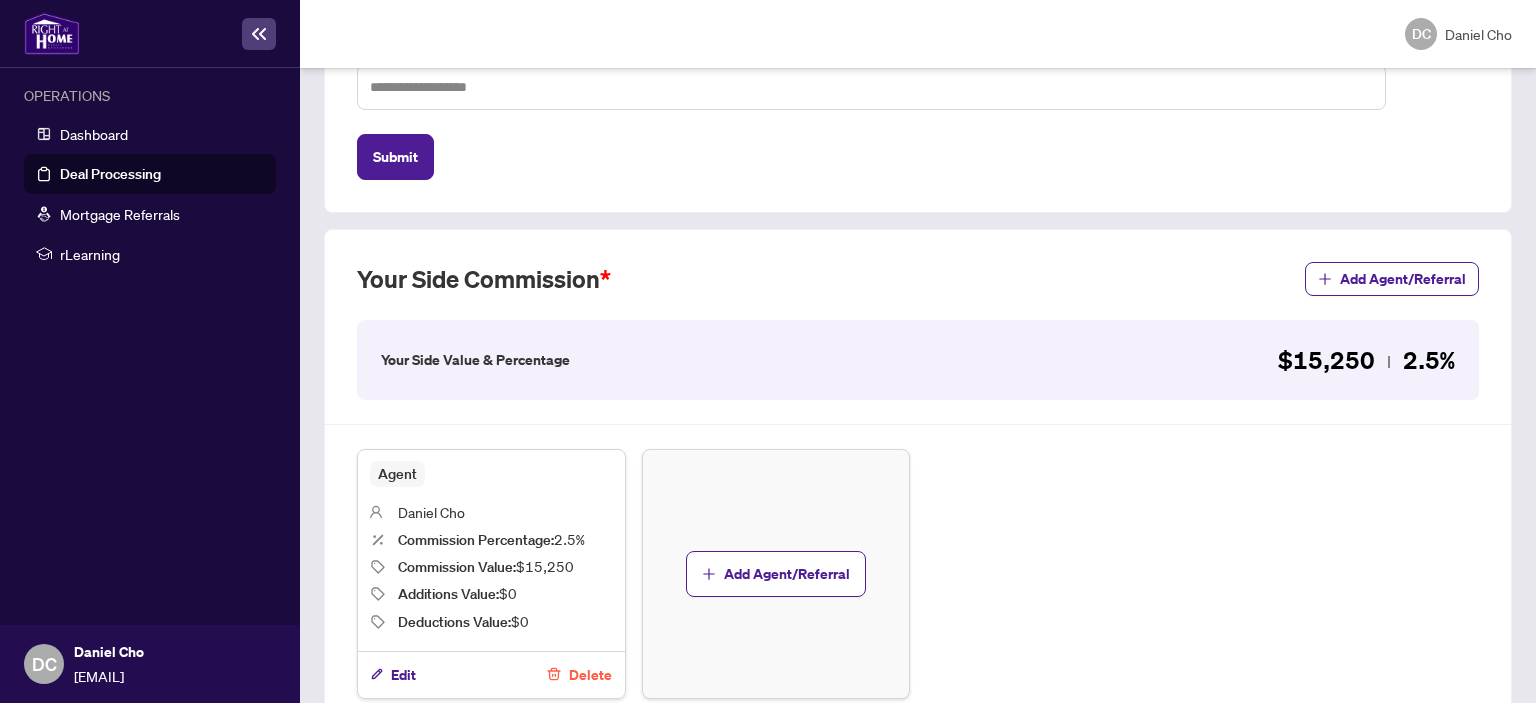 scroll, scrollTop: 541, scrollLeft: 0, axis: vertical 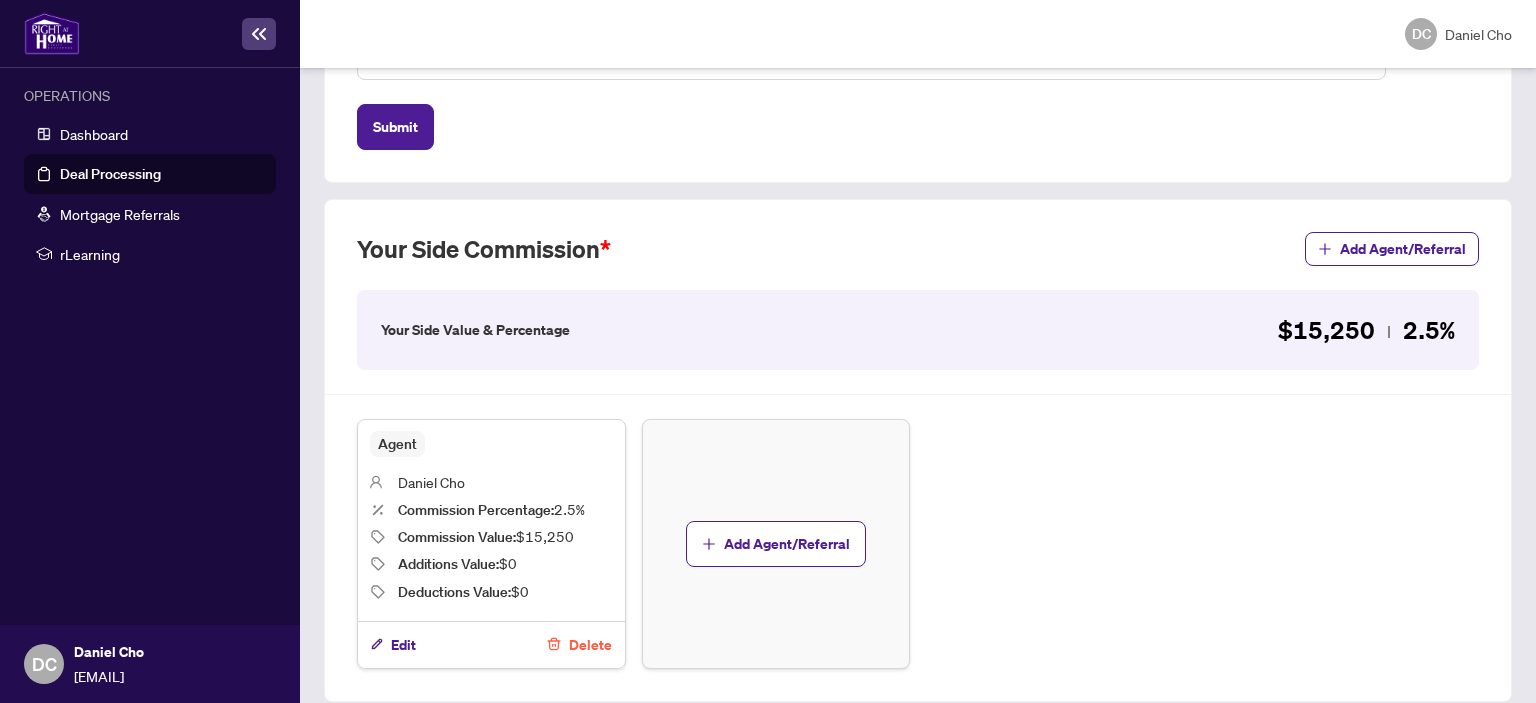 click on "Next Tab" at bounding box center (499, 739) 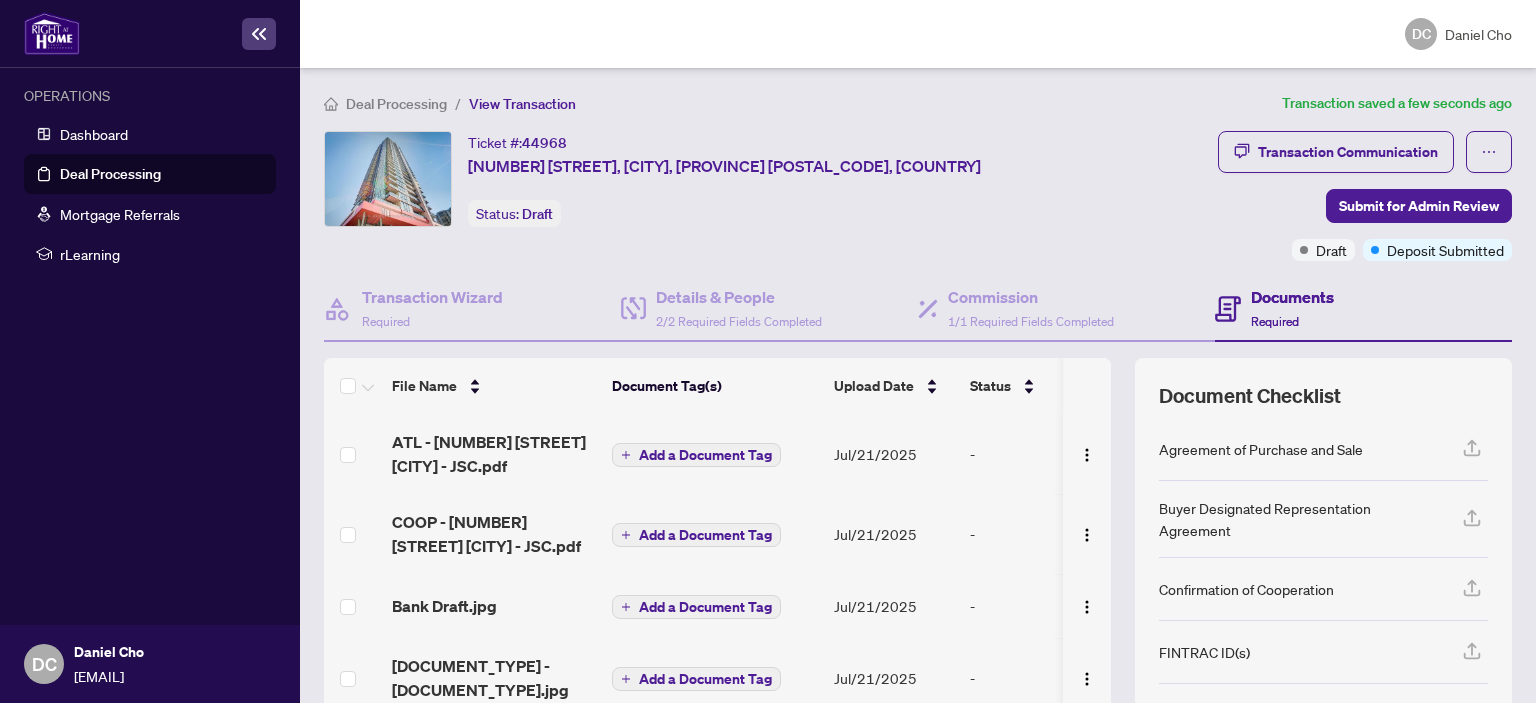 scroll, scrollTop: 184, scrollLeft: 0, axis: vertical 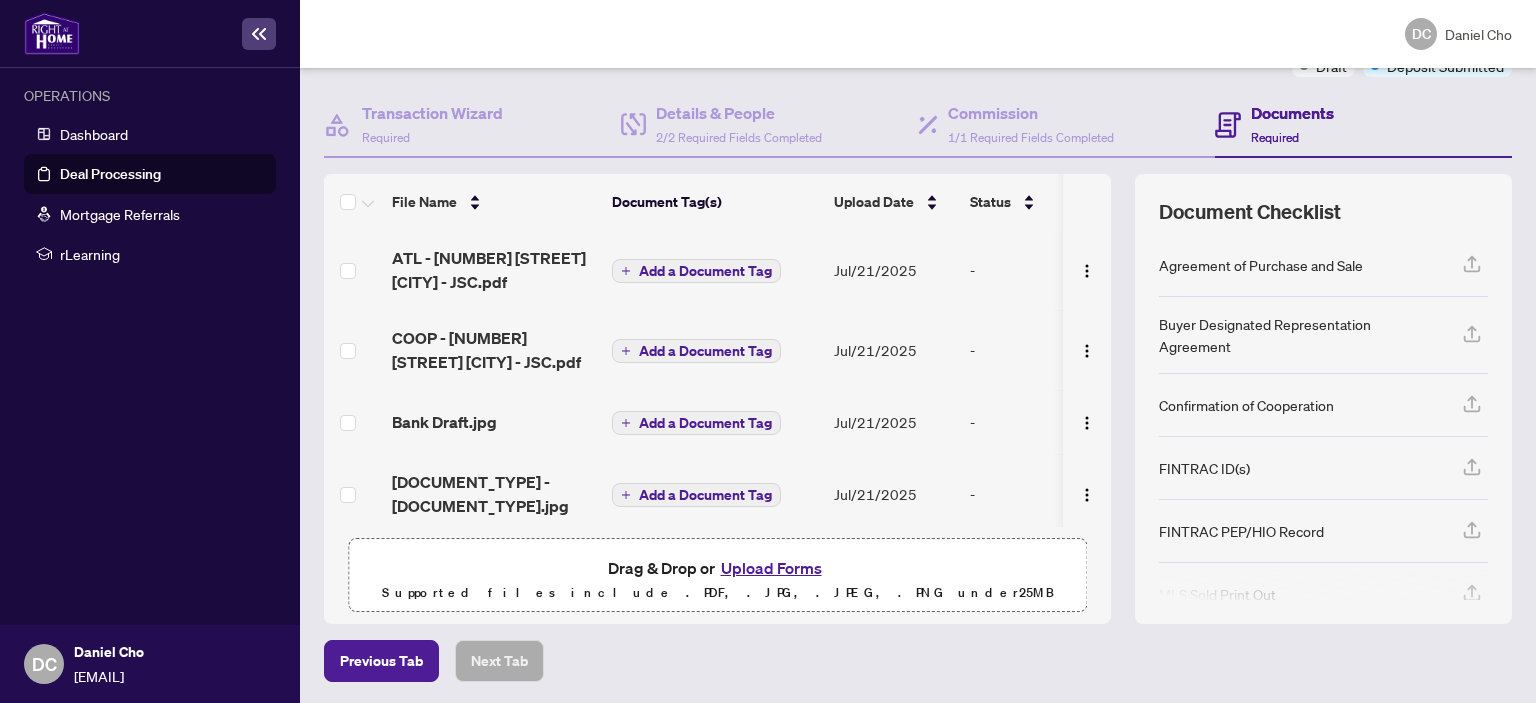 click on "Upload Forms" at bounding box center [771, 568] 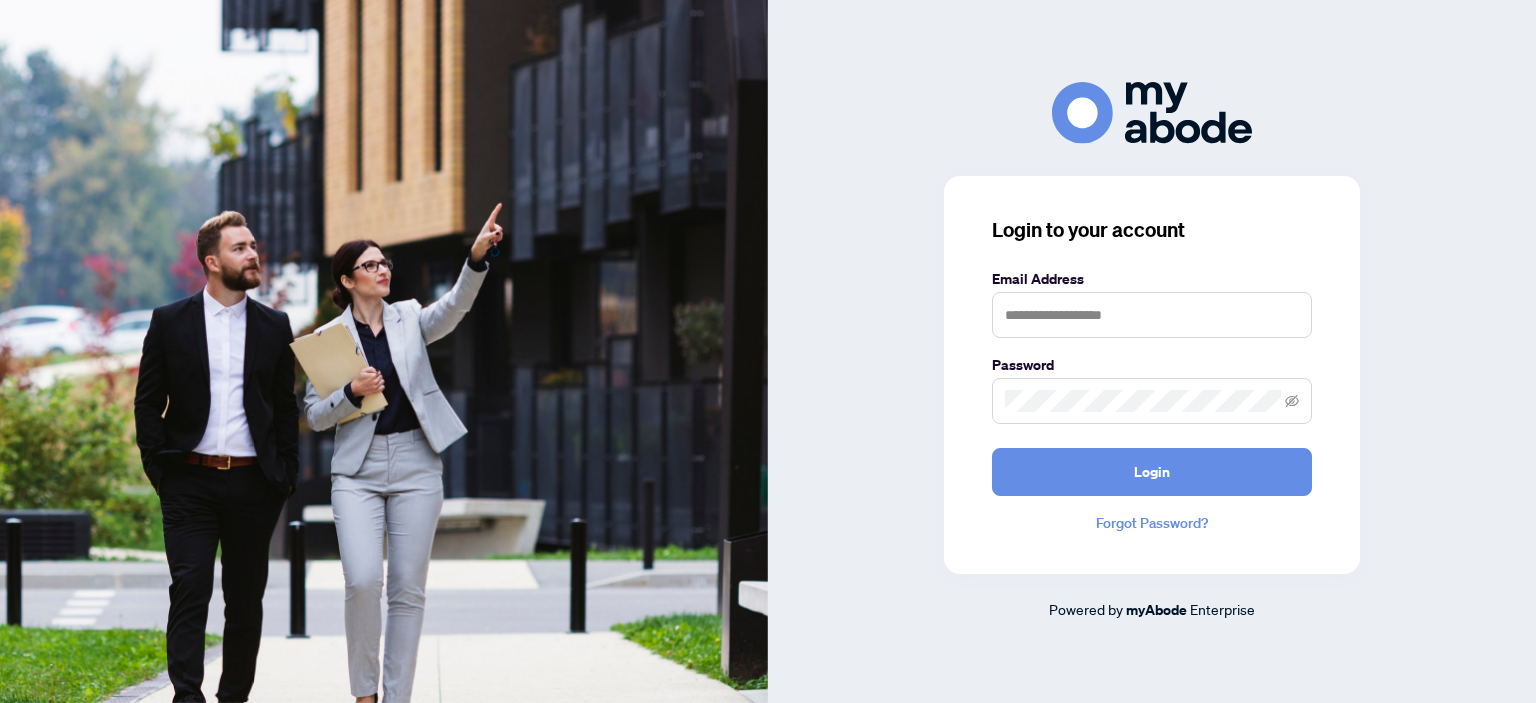 scroll, scrollTop: 0, scrollLeft: 0, axis: both 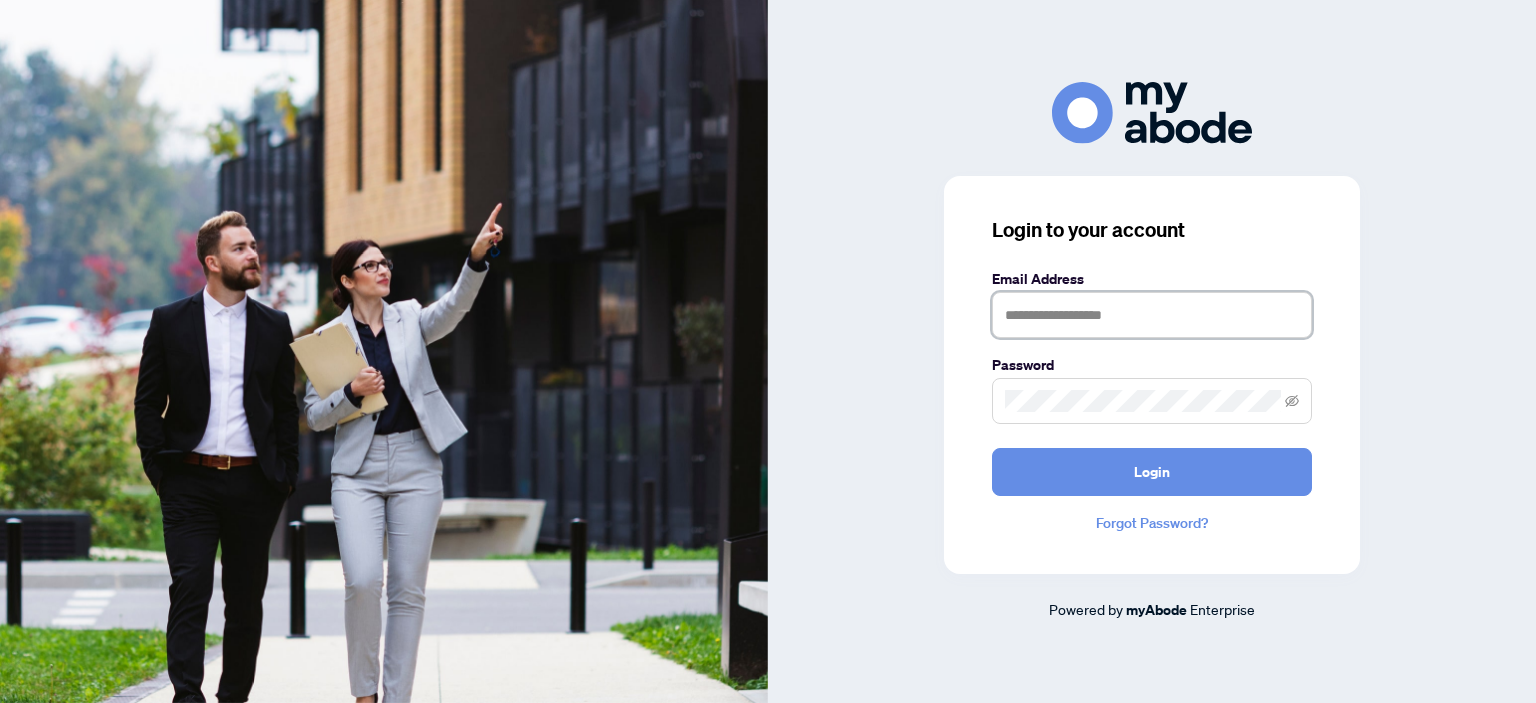 click at bounding box center (1152, 315) 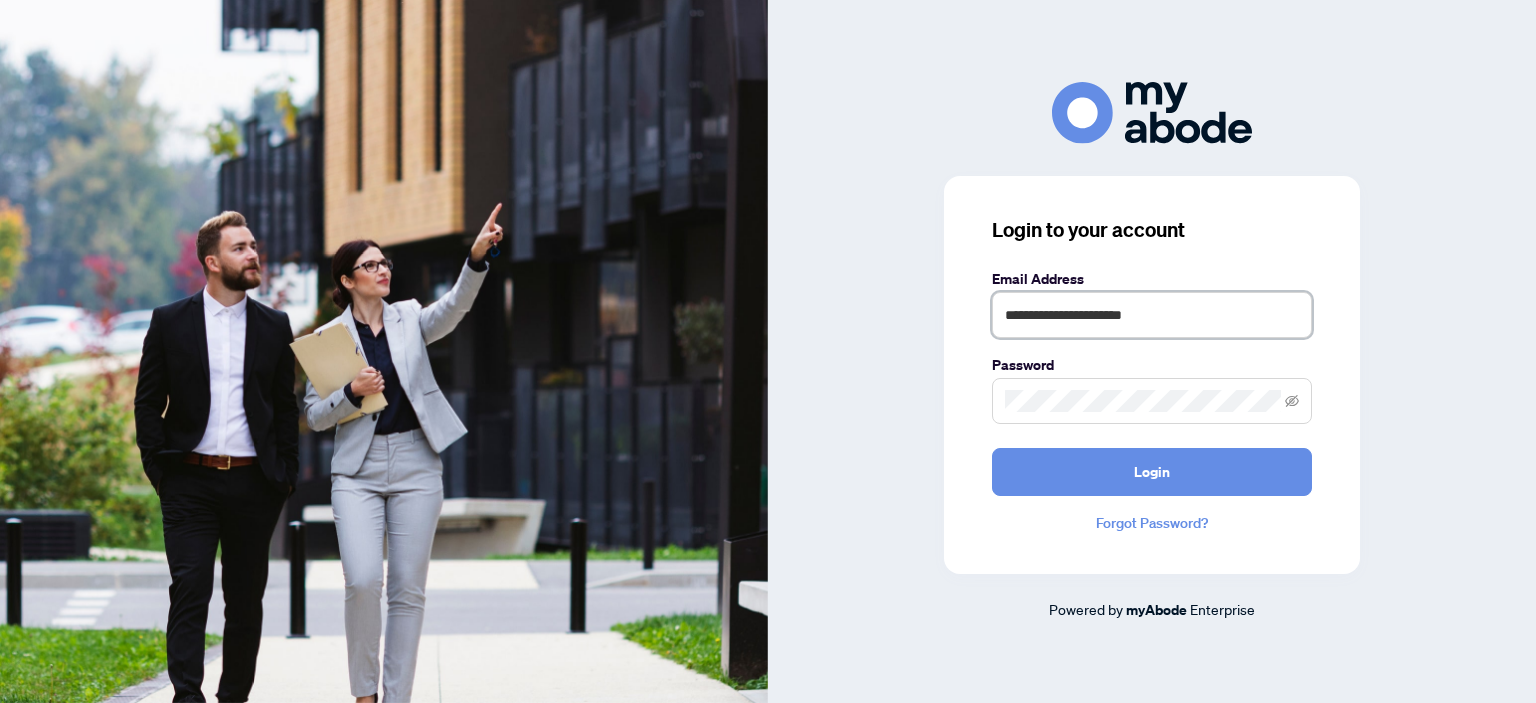 type on "**********" 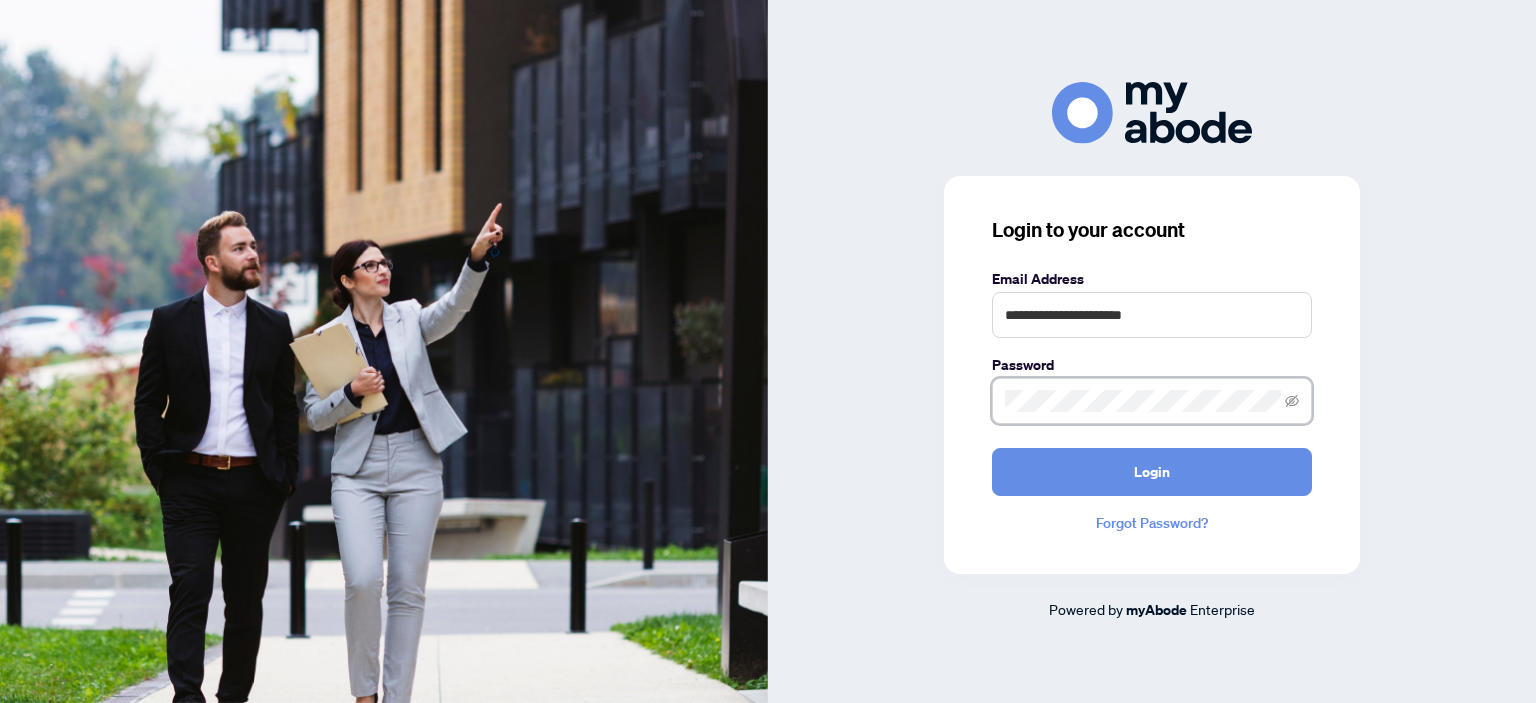 click on "Login" at bounding box center (1152, 472) 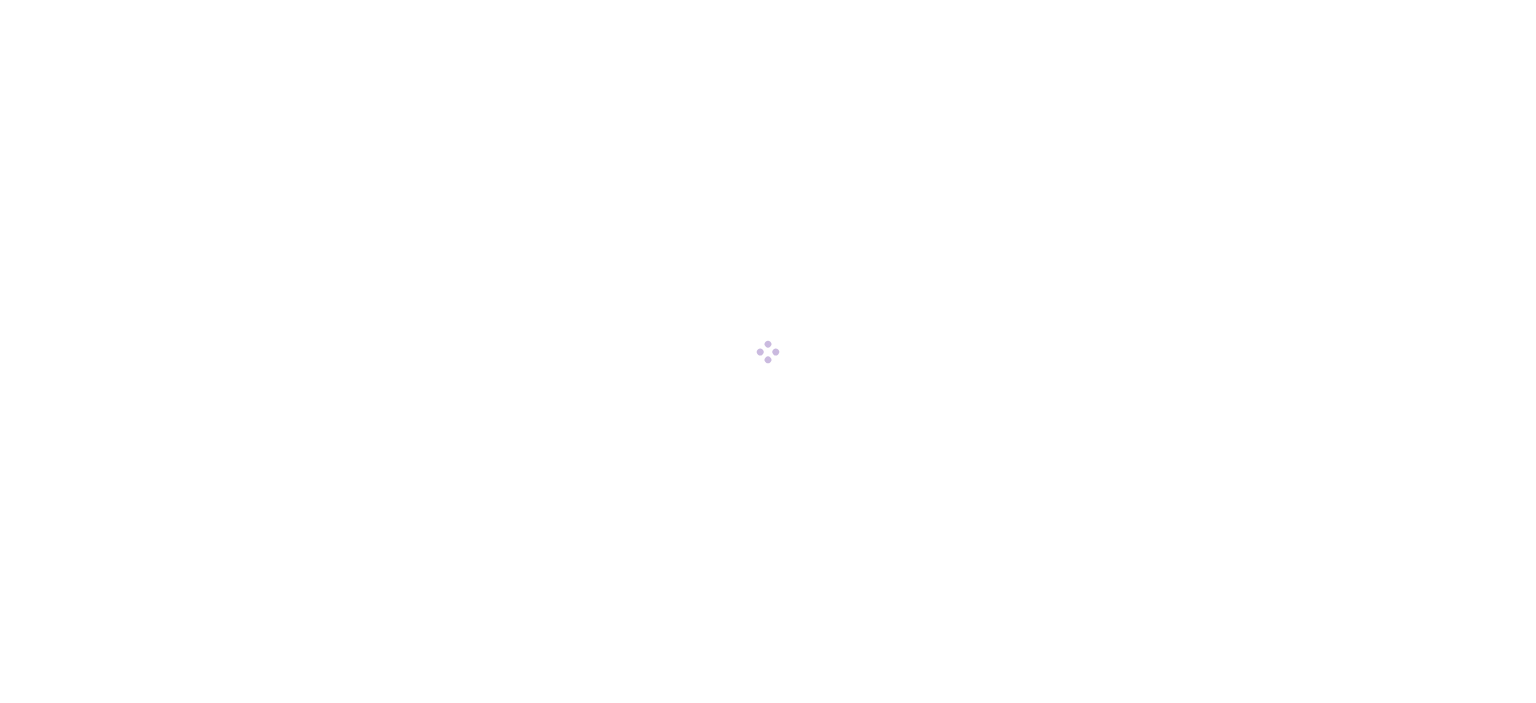 scroll, scrollTop: 0, scrollLeft: 0, axis: both 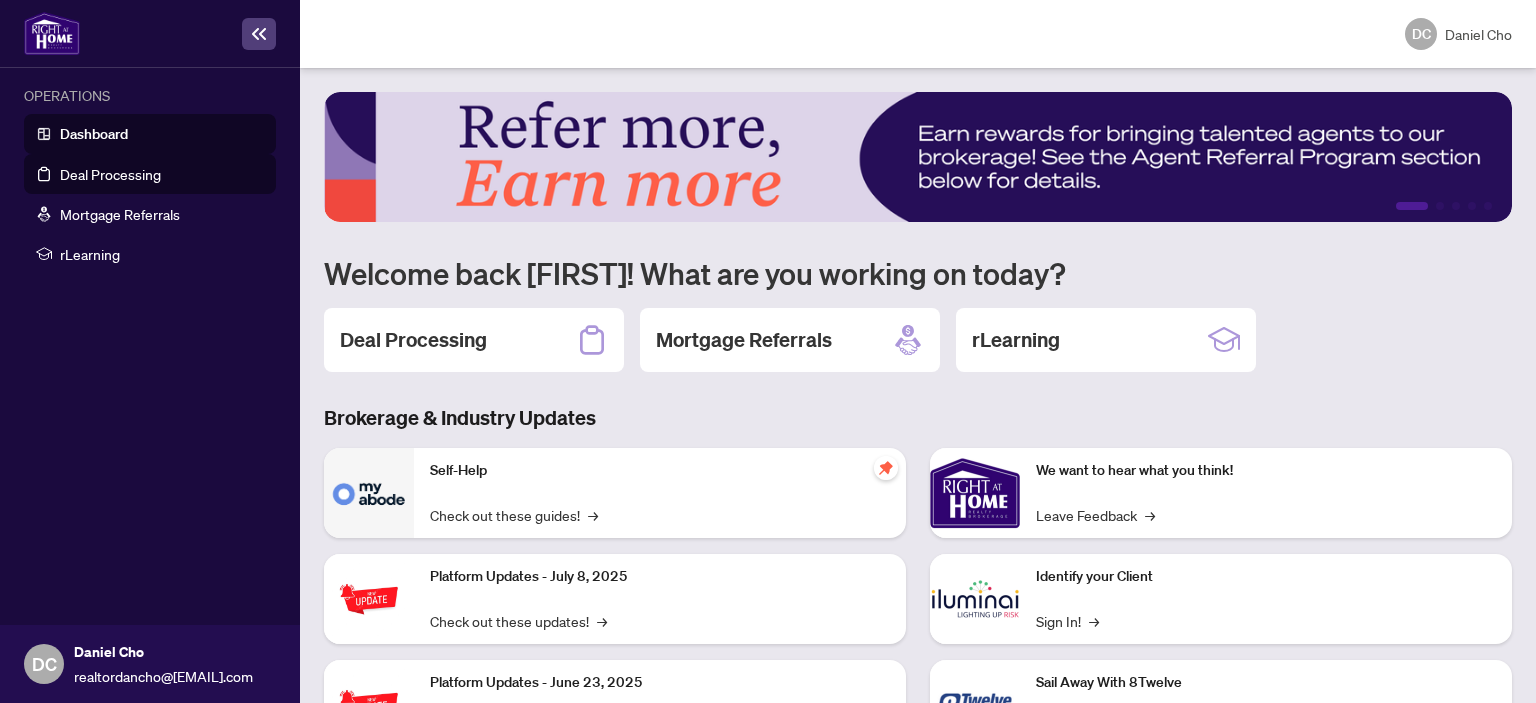 click on "Deal Processing" at bounding box center [110, 174] 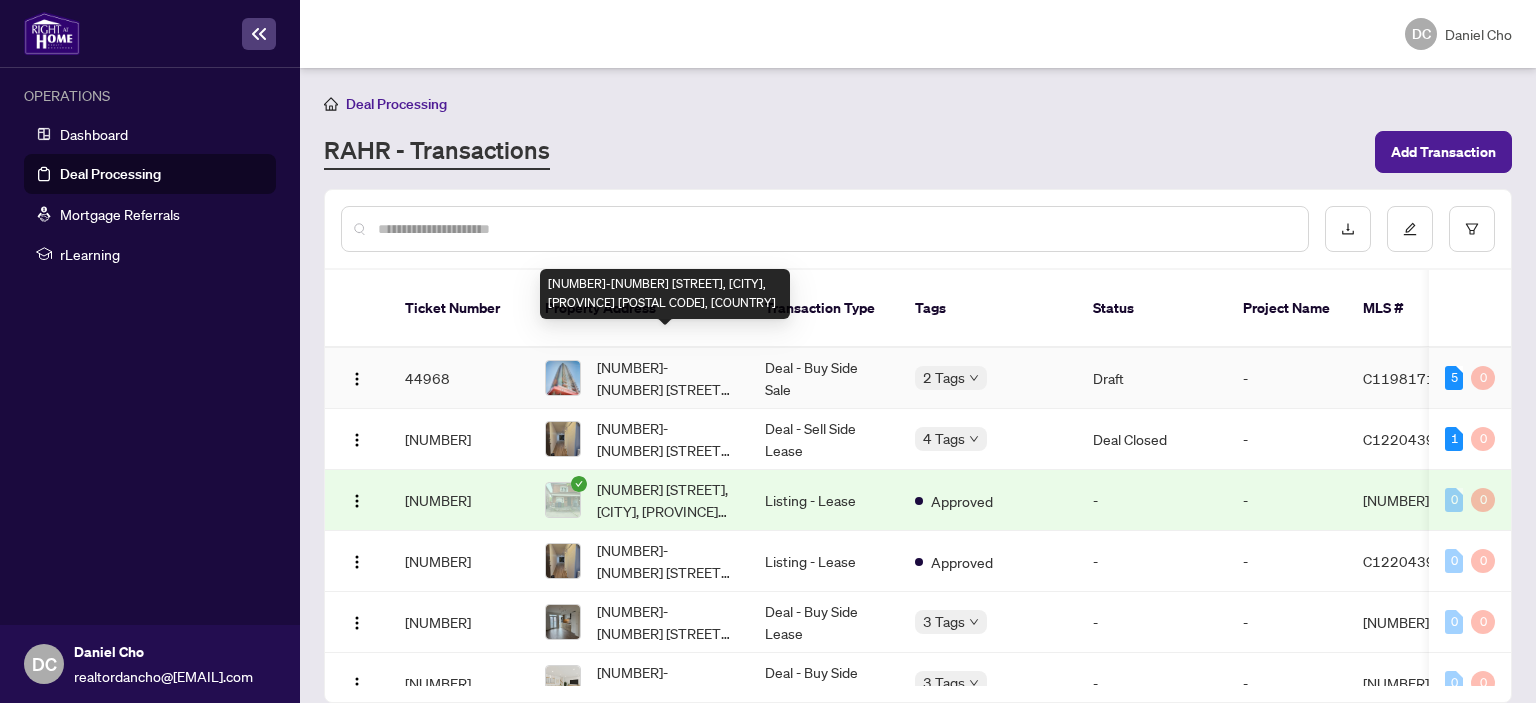 click on "[NUMBER]-[NUMBER] [STREET], [CITY], [PROVINCE] [POSTAL CODE], [COUNTRY]" at bounding box center [665, 378] 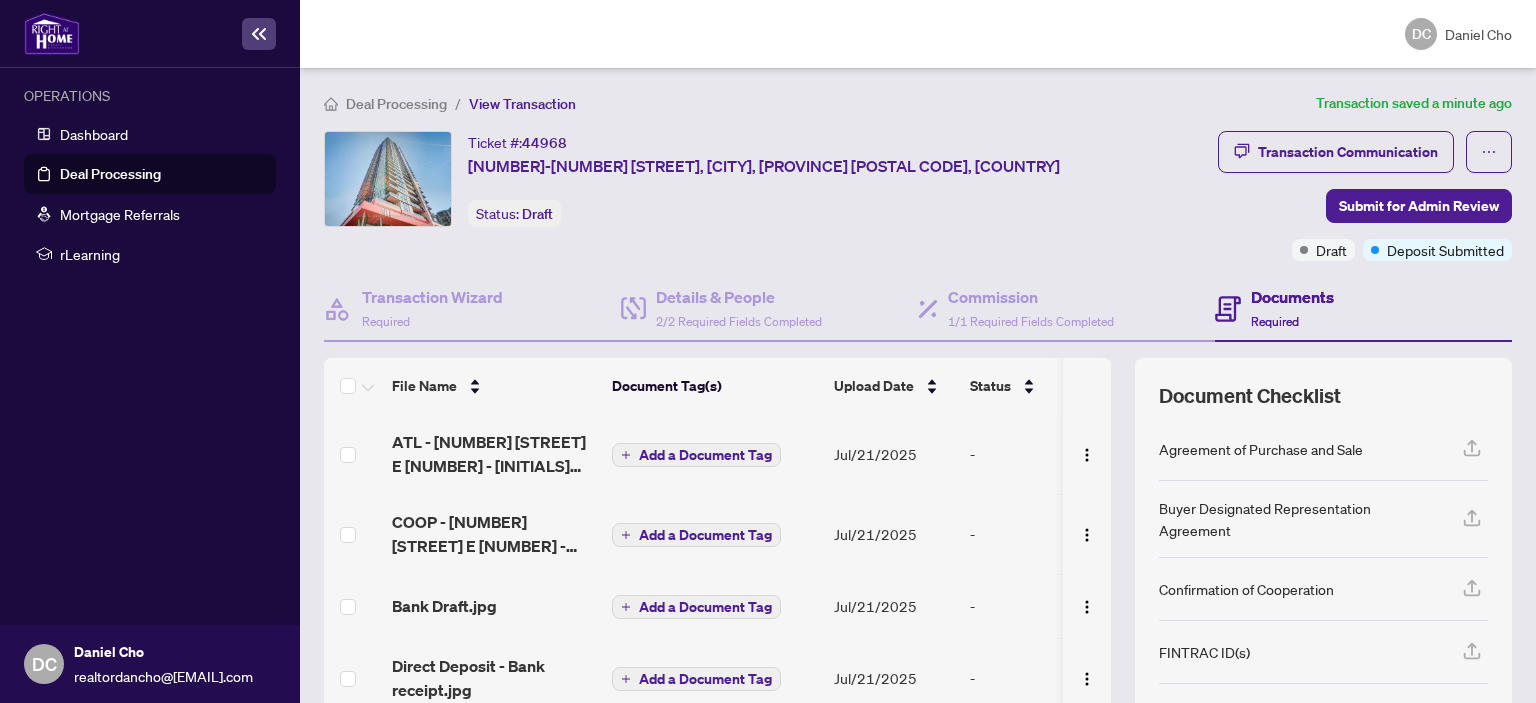 scroll, scrollTop: 184, scrollLeft: 0, axis: vertical 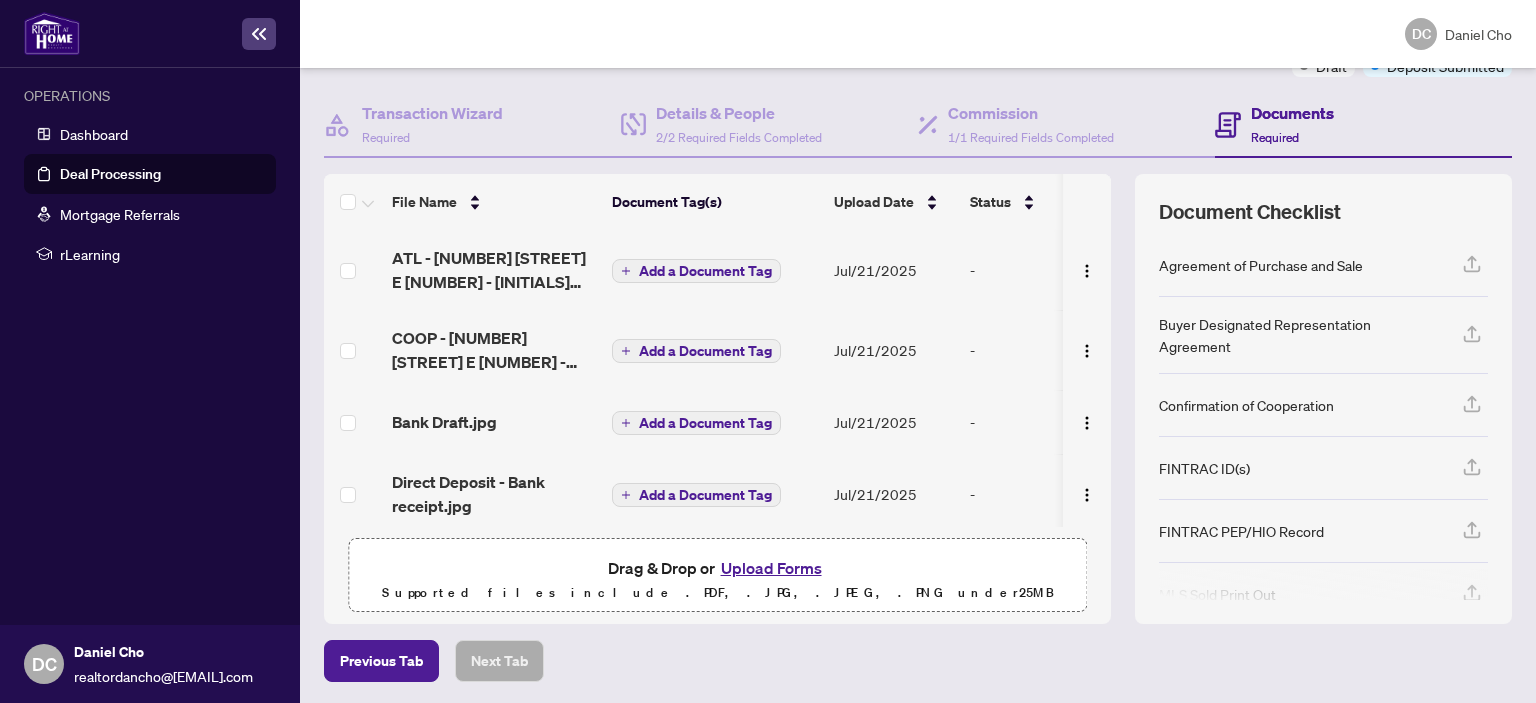 click on "Upload Forms" at bounding box center [771, 568] 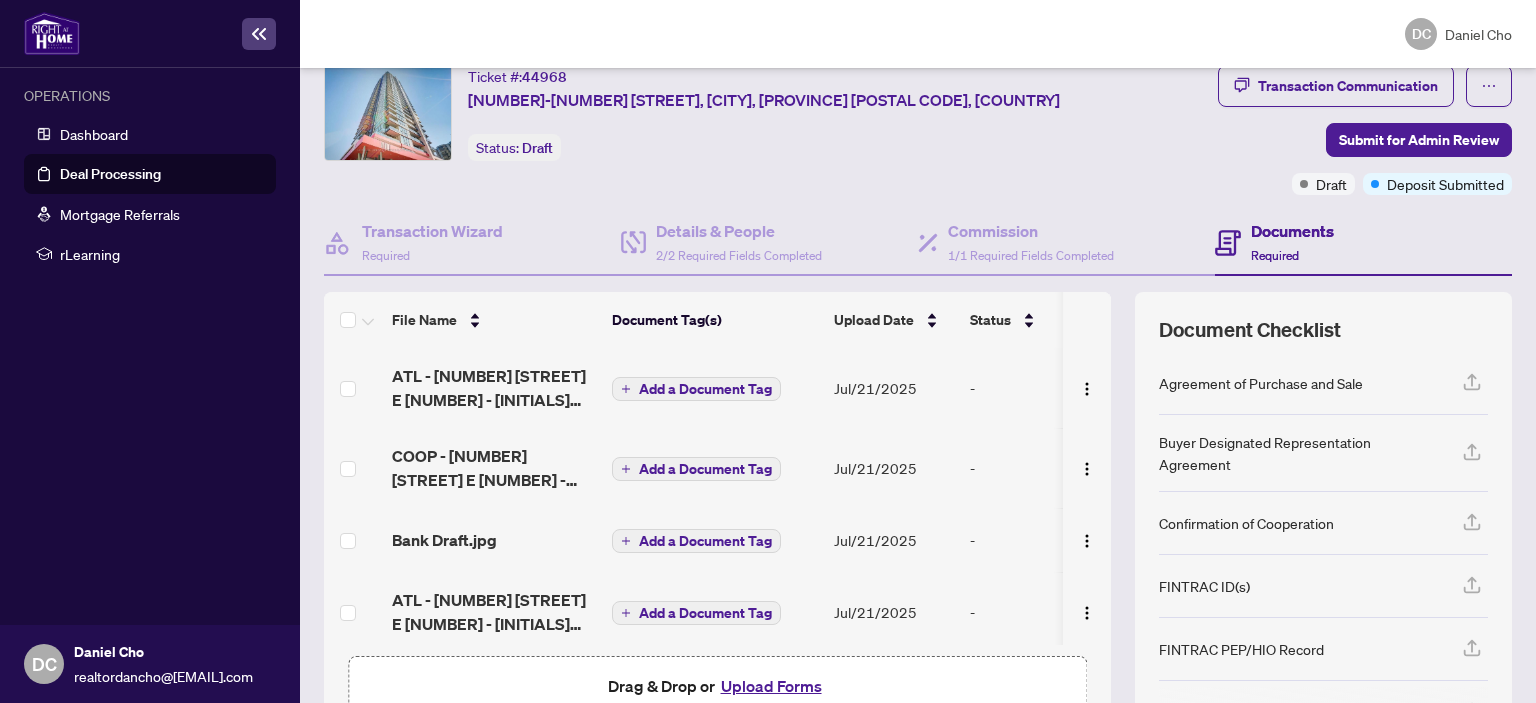 scroll, scrollTop: 184, scrollLeft: 0, axis: vertical 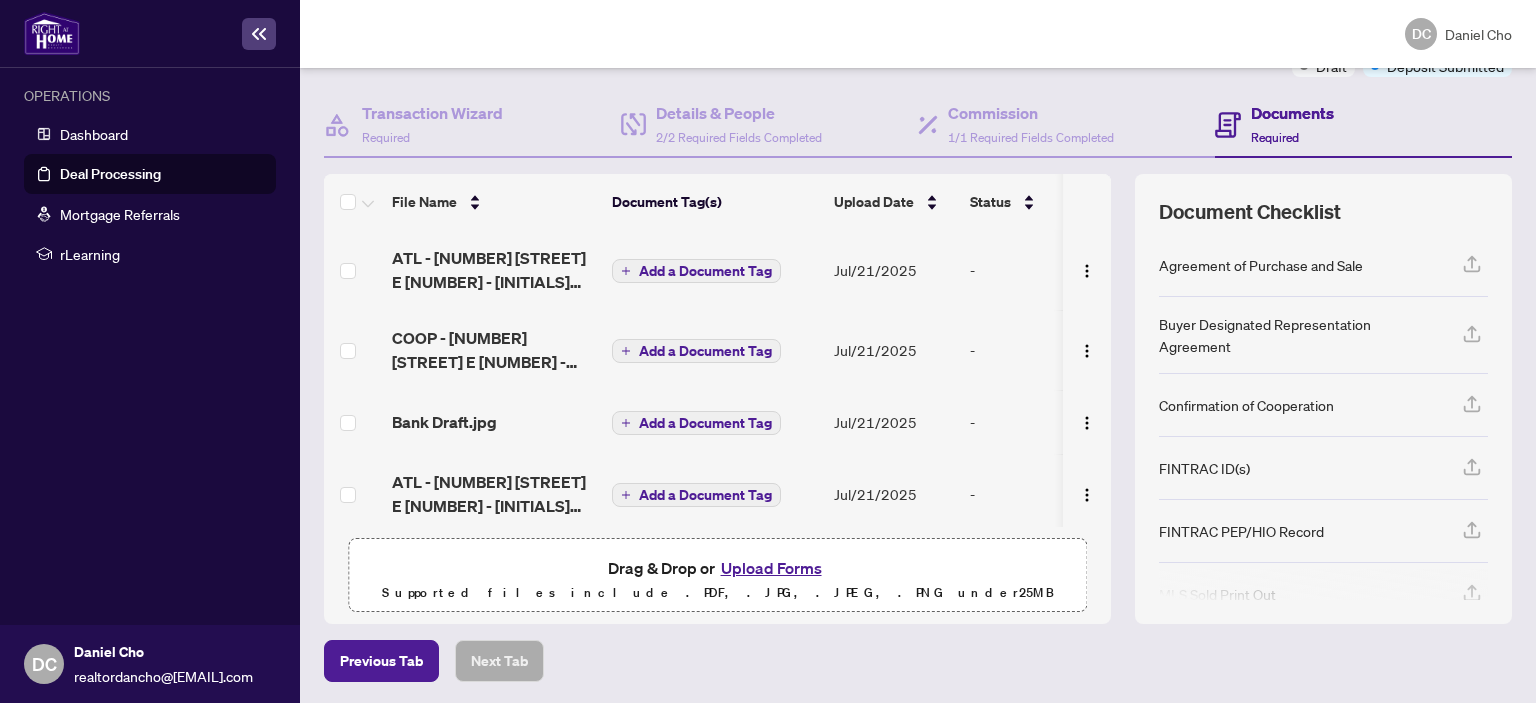 click 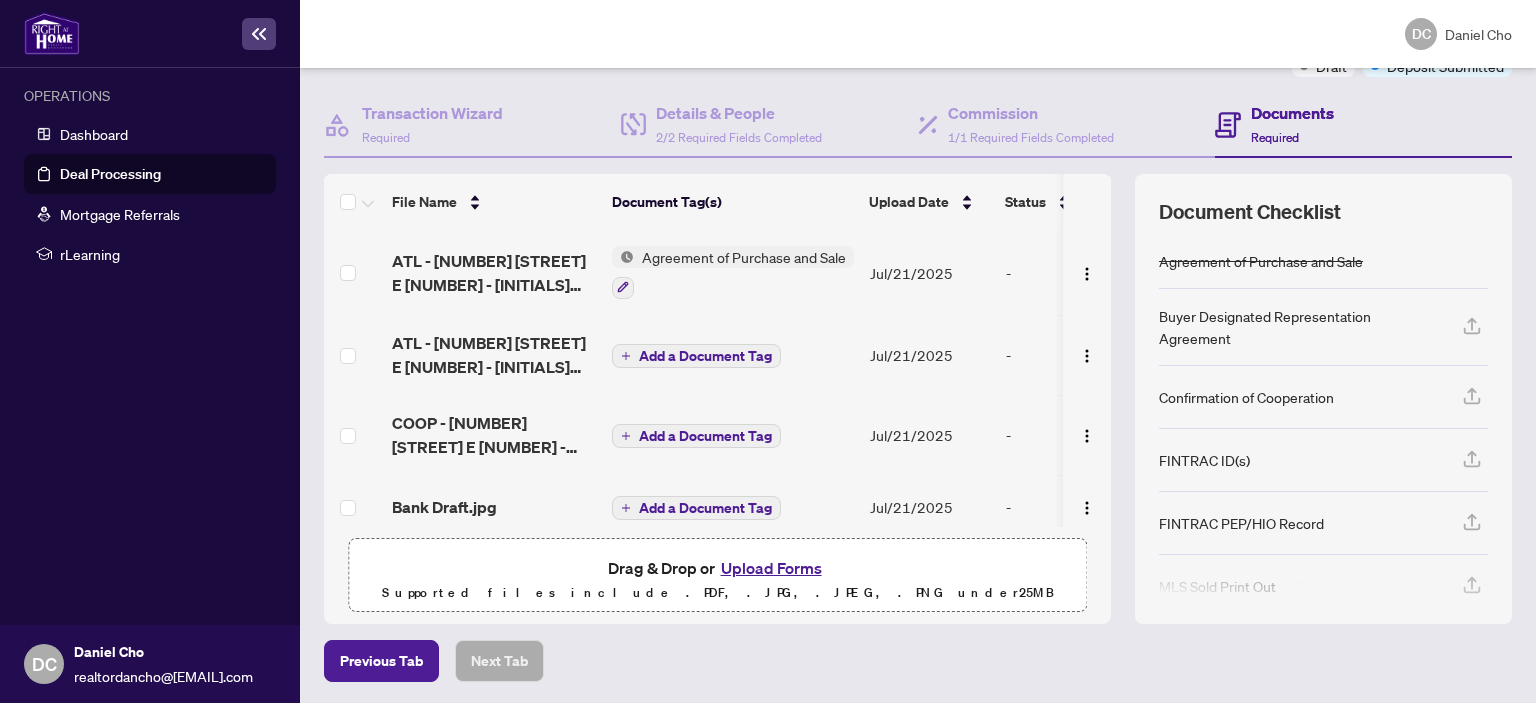 click 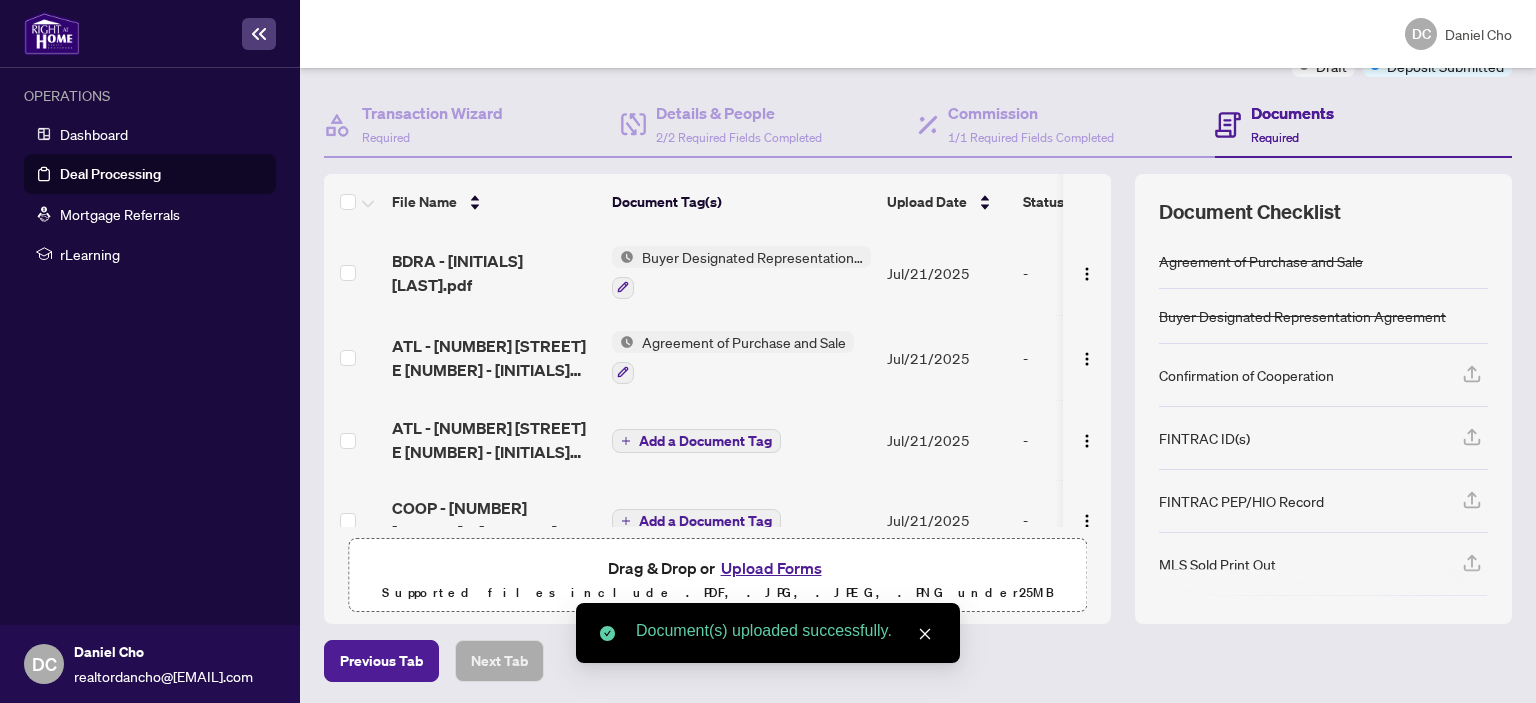 click 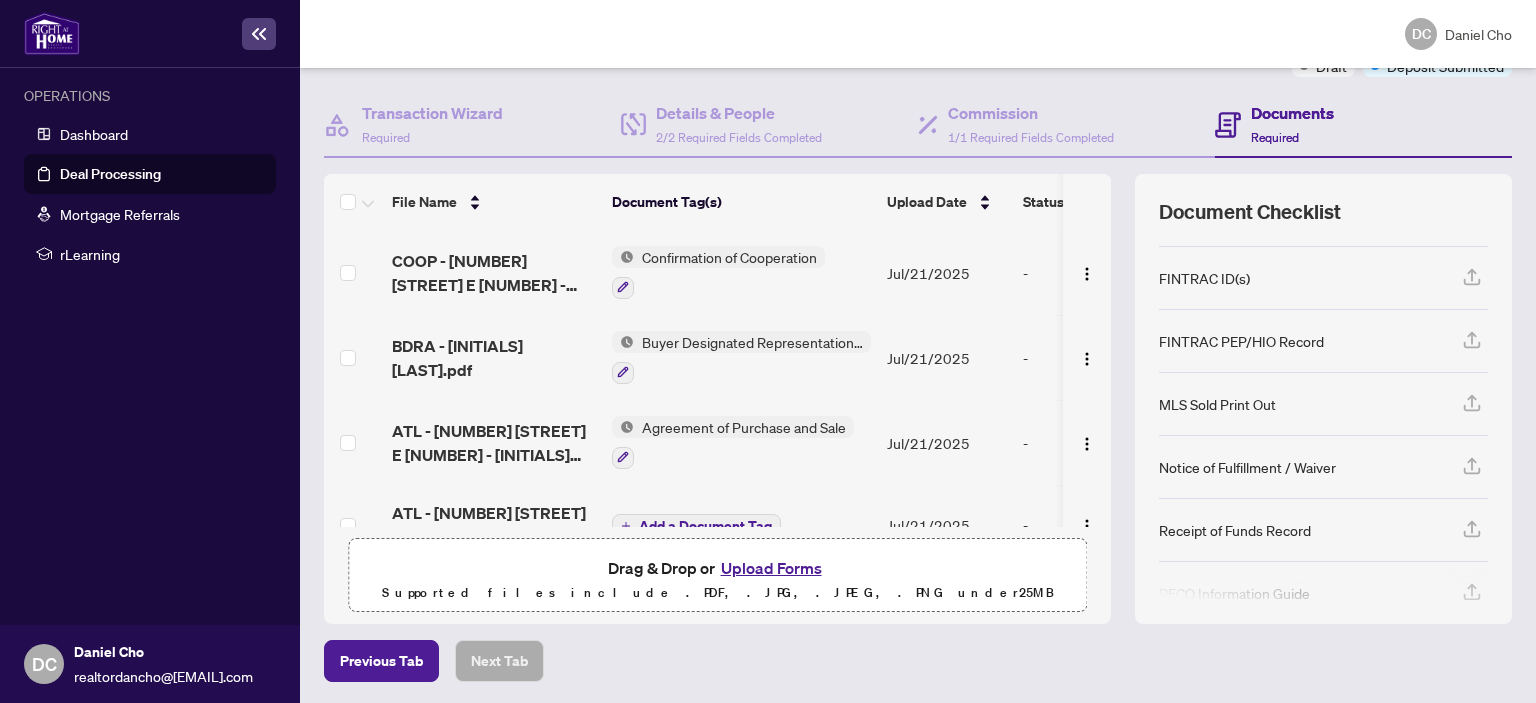 scroll, scrollTop: 176, scrollLeft: 0, axis: vertical 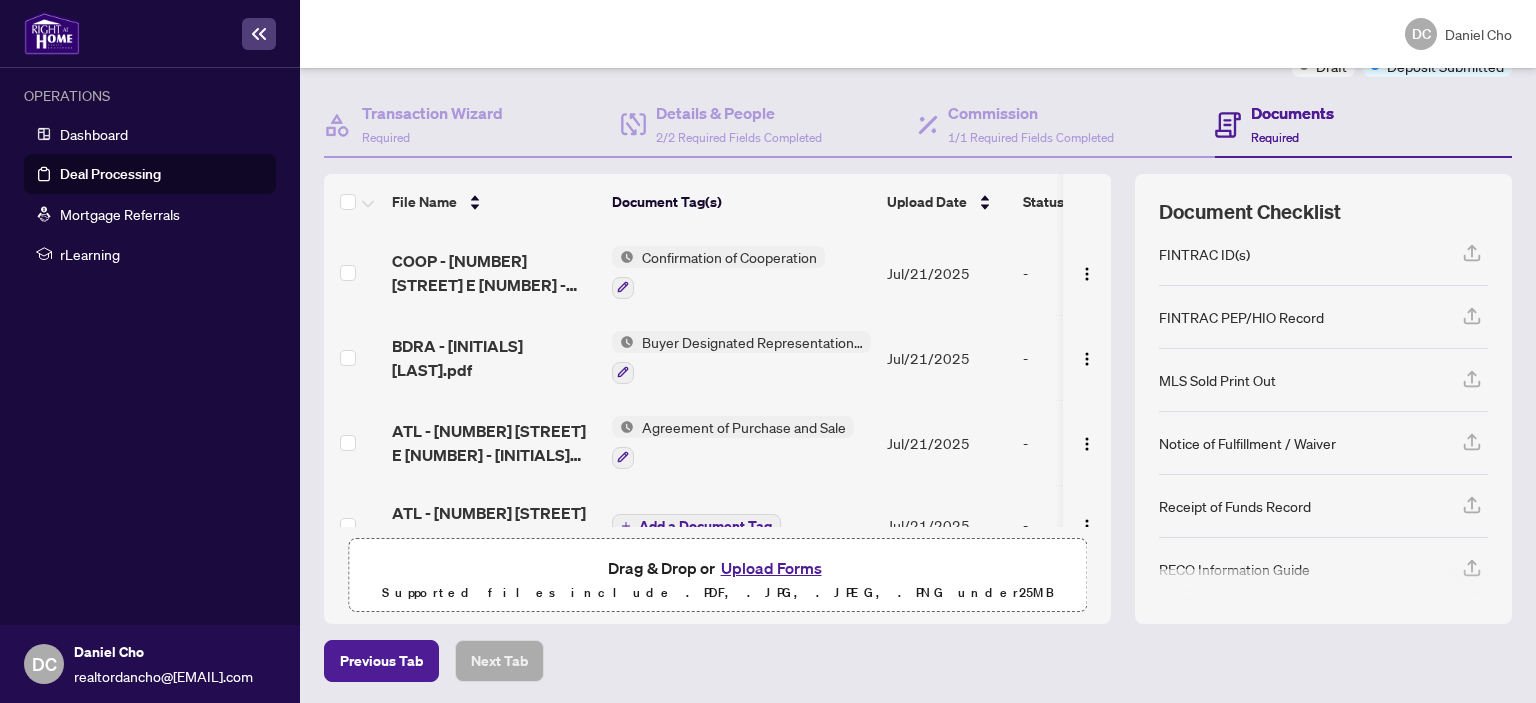 click 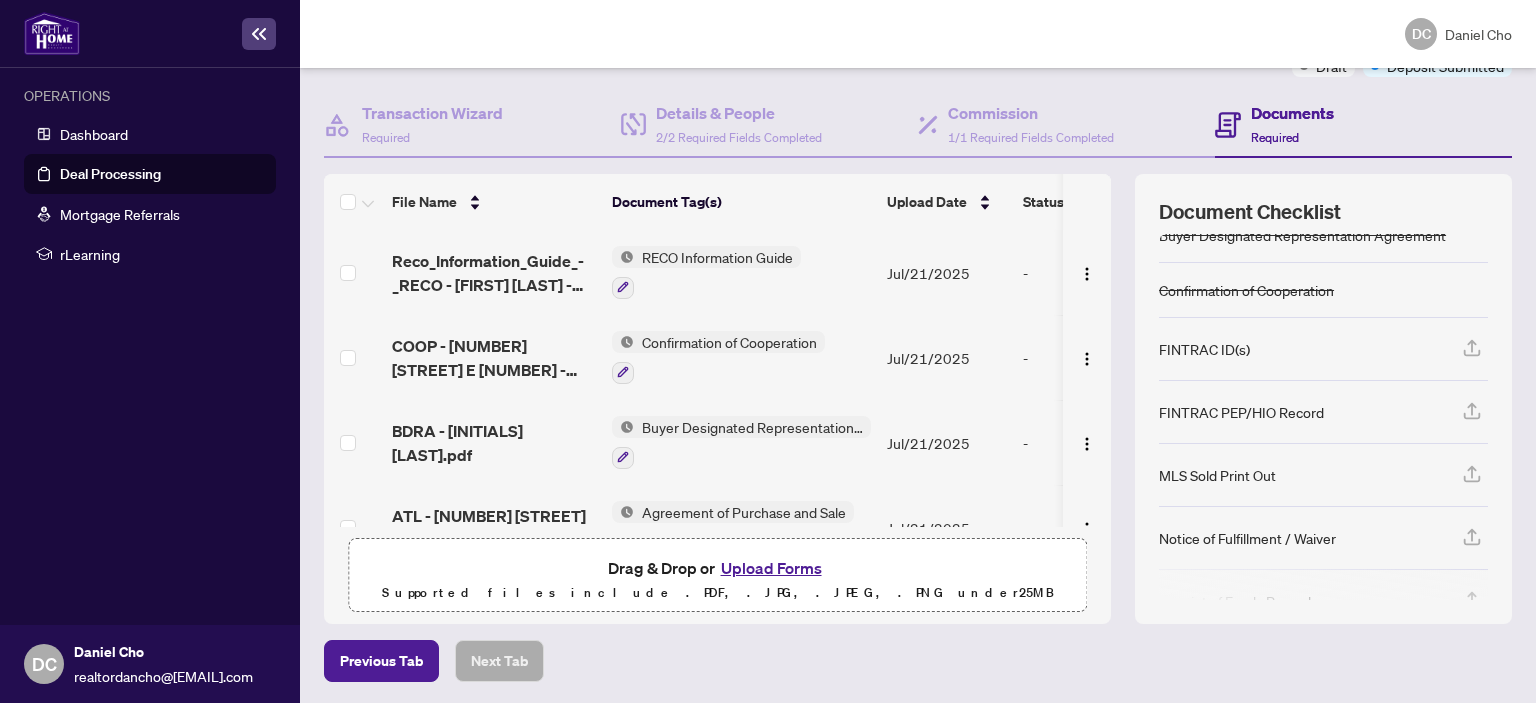 scroll, scrollTop: 0, scrollLeft: 0, axis: both 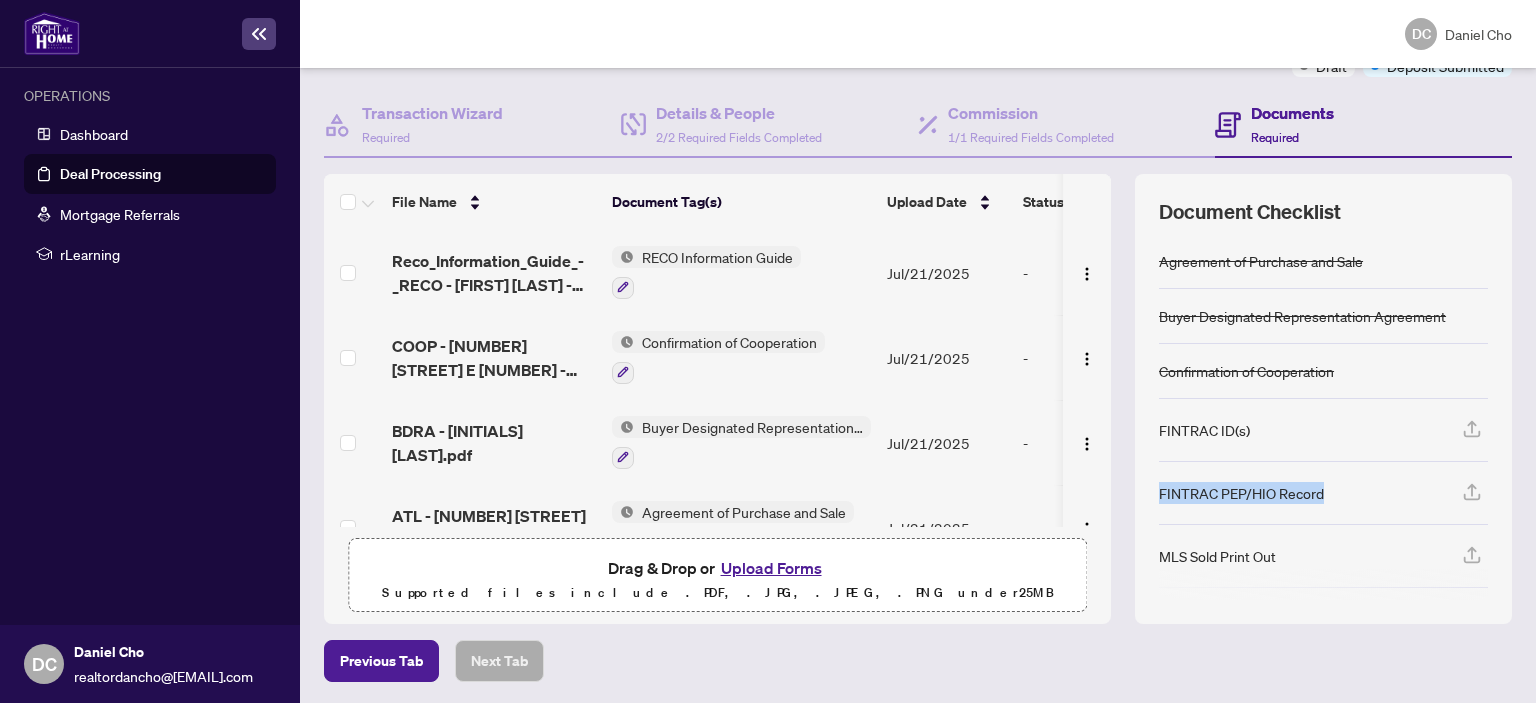 drag, startPoint x: 1334, startPoint y: 492, endPoint x: 1160, endPoint y: 490, distance: 174.01149 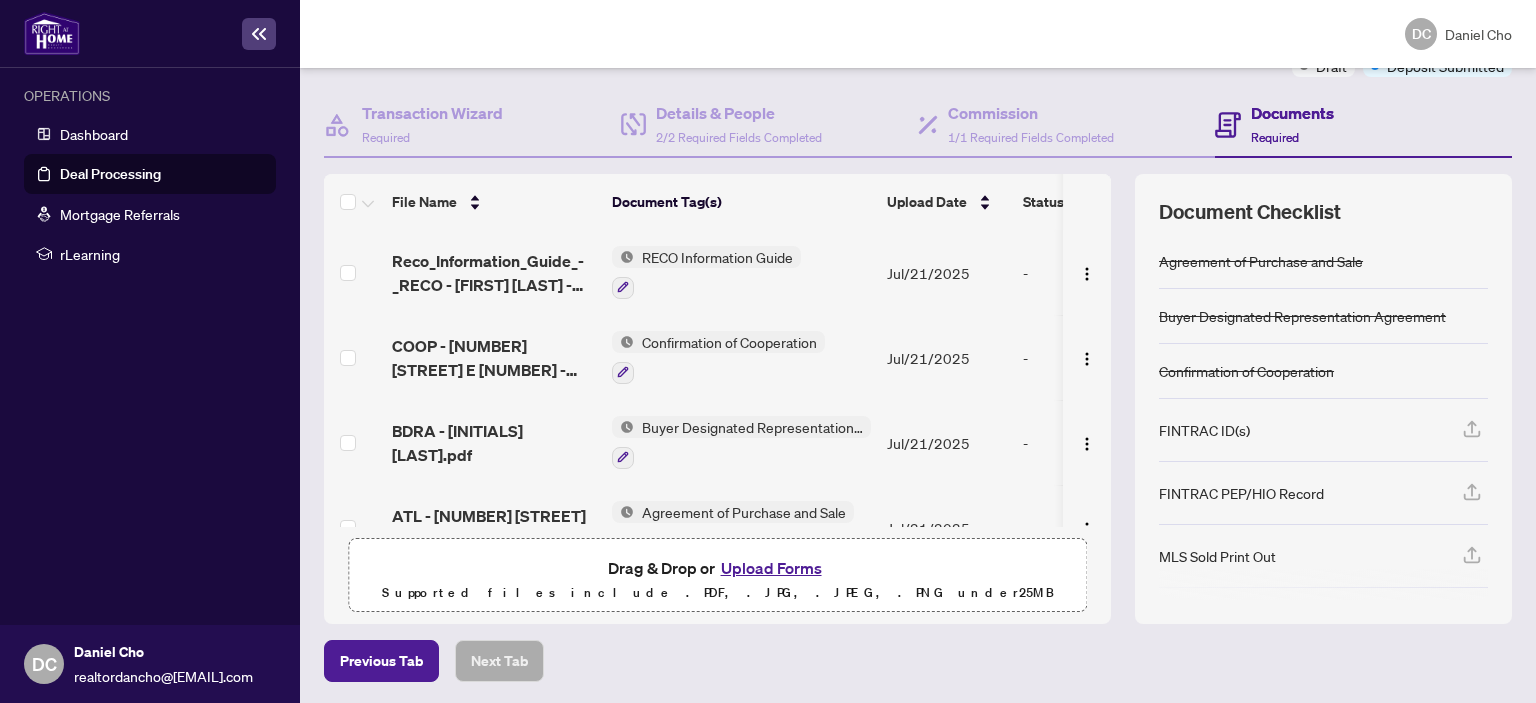 click on "FINTRAC PEP/HIO Record" at bounding box center [1241, 493] 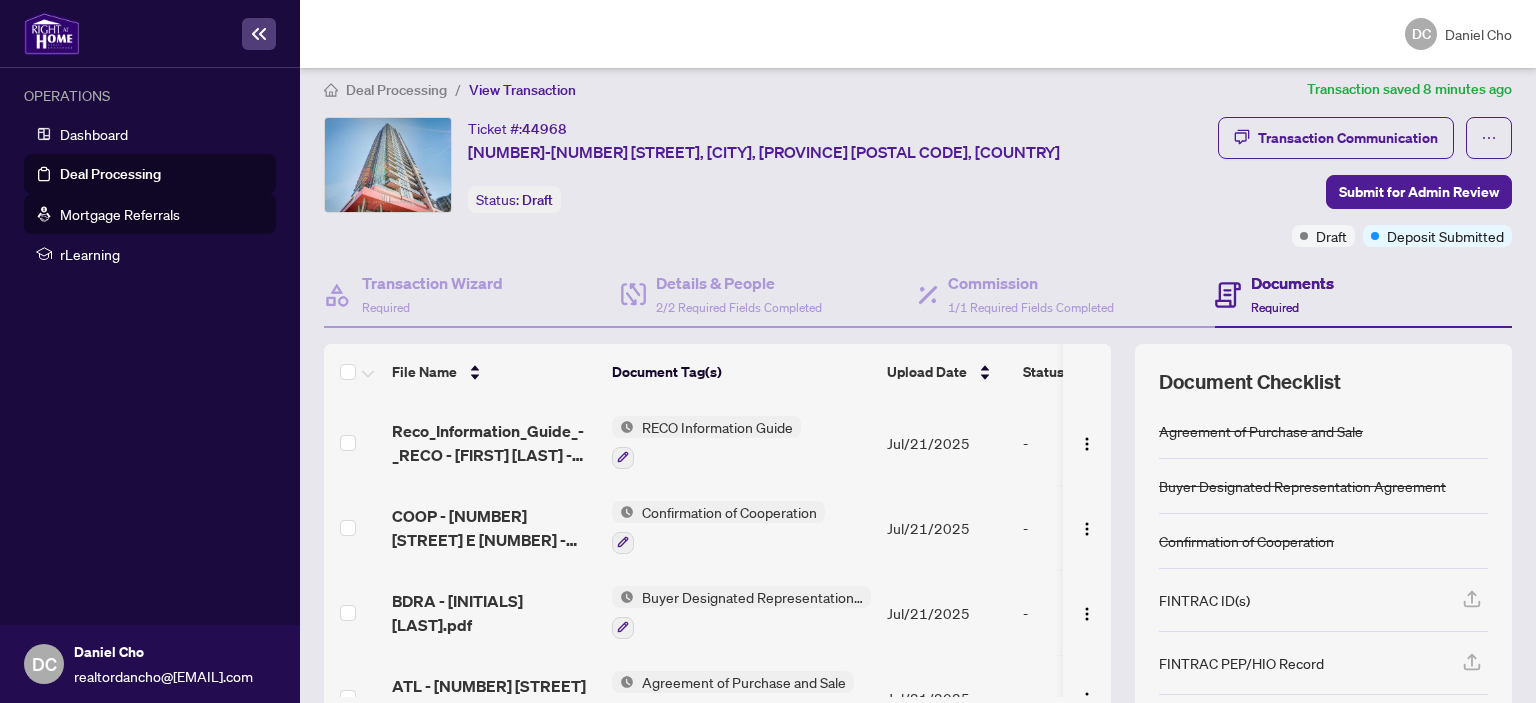 scroll, scrollTop: 0, scrollLeft: 0, axis: both 